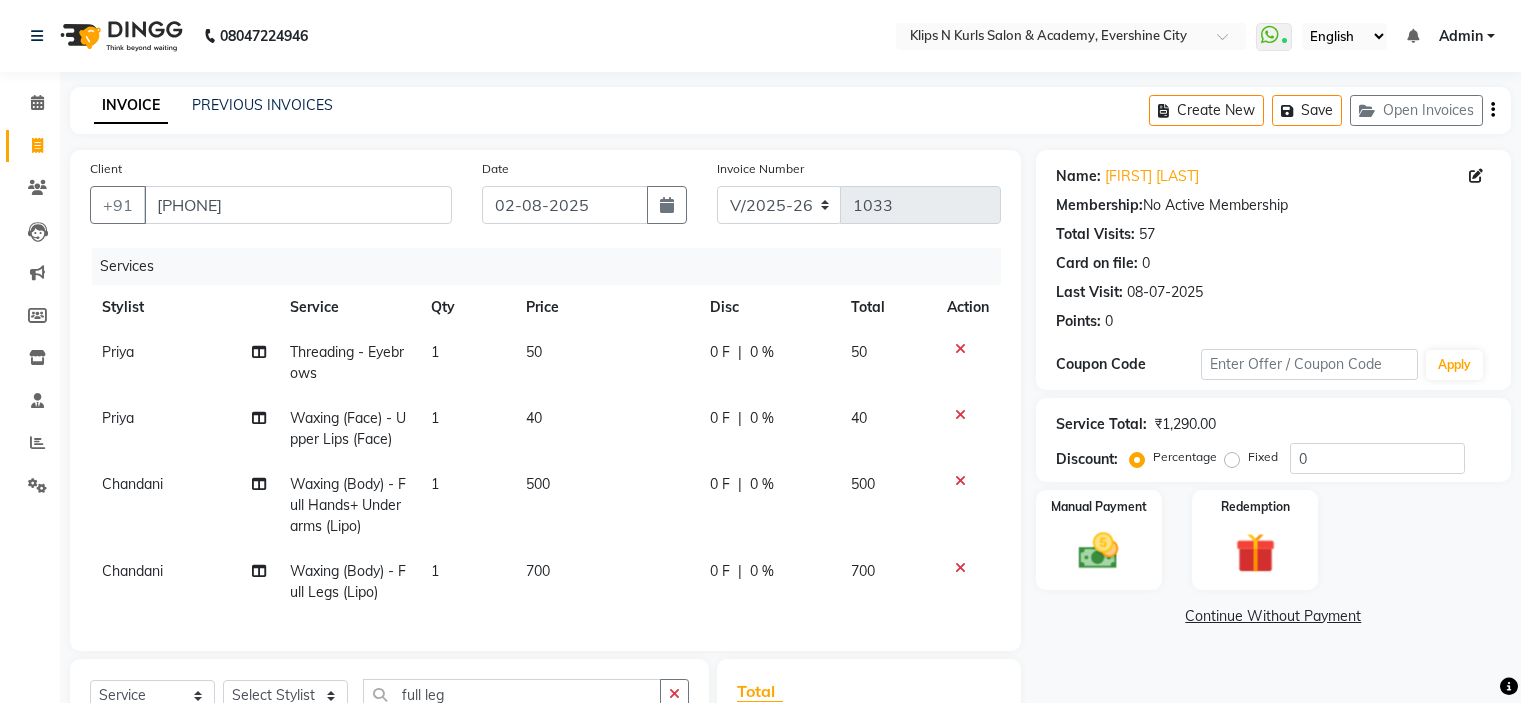 select on "124" 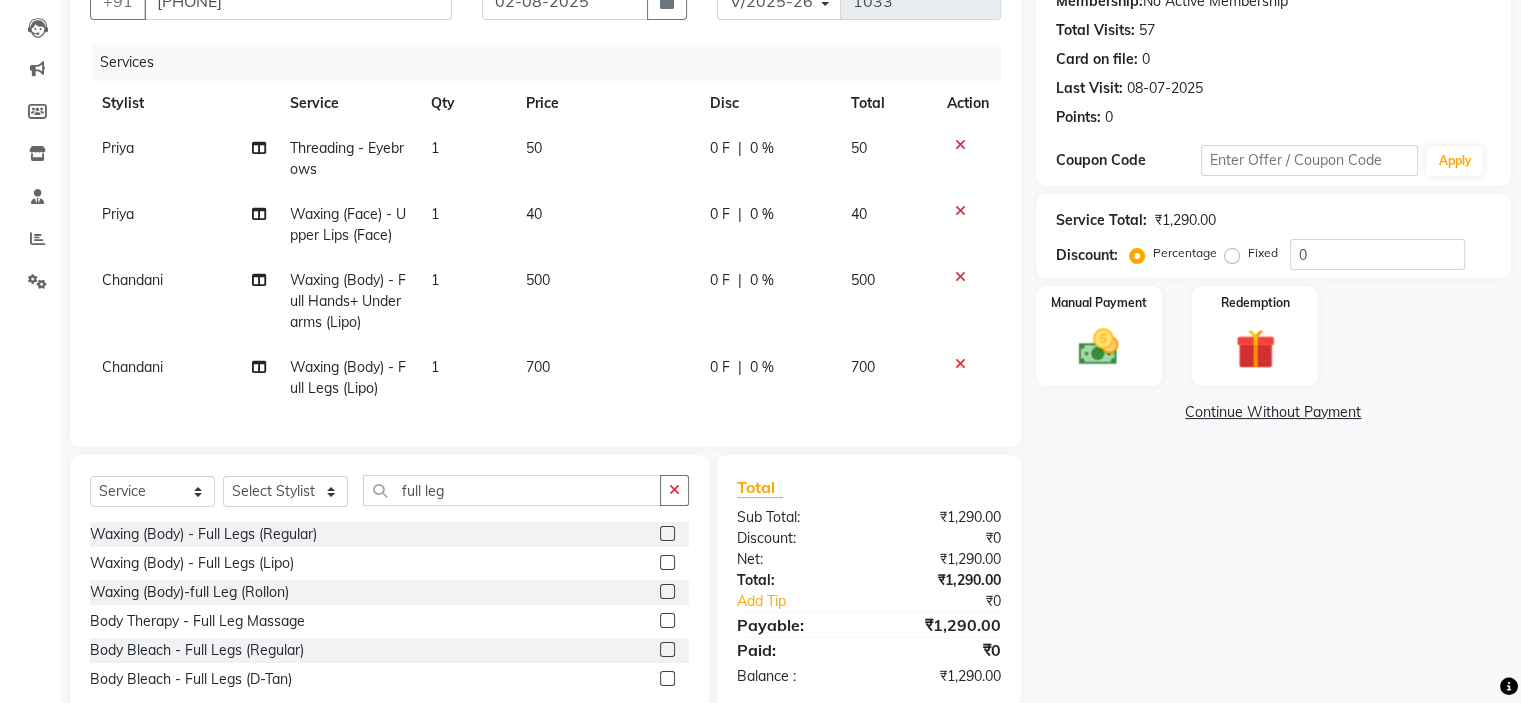 scroll, scrollTop: 0, scrollLeft: 0, axis: both 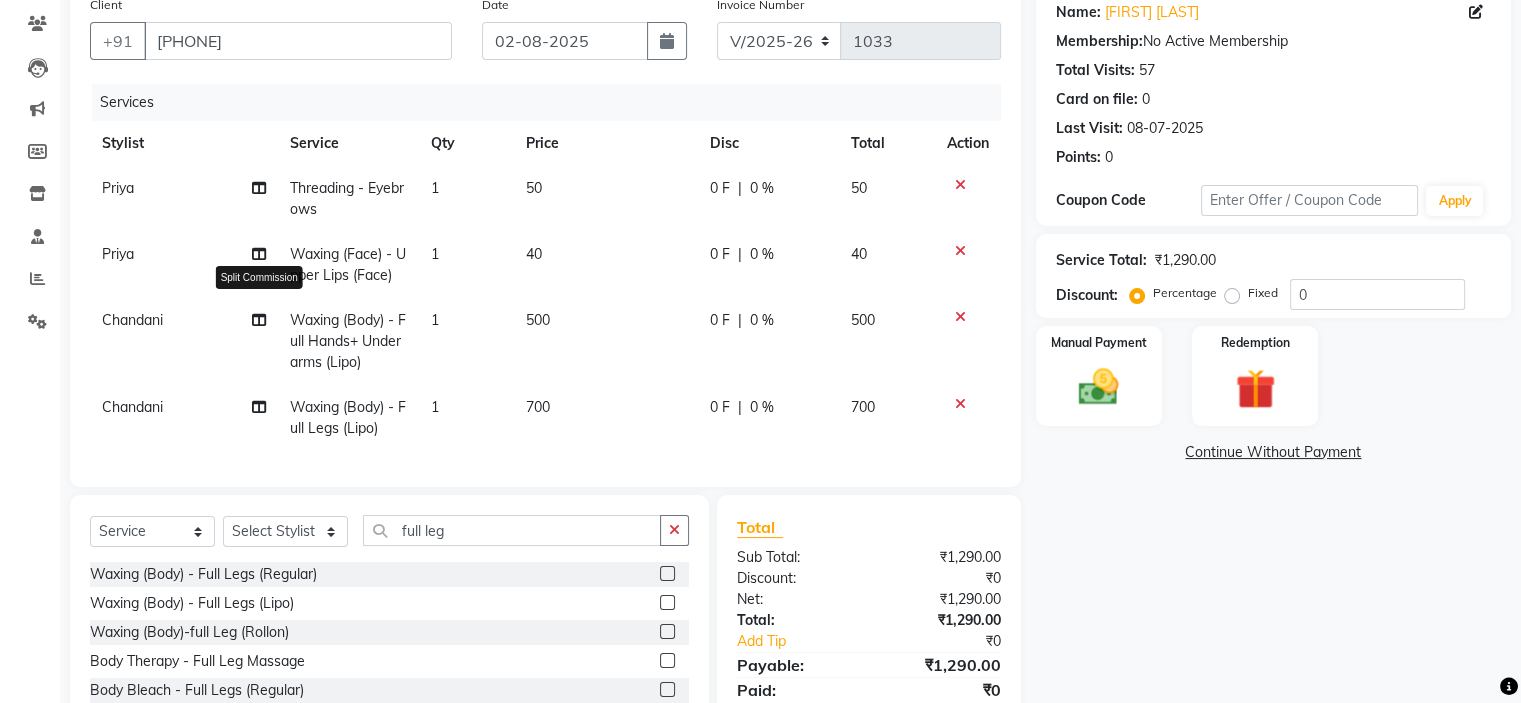 click 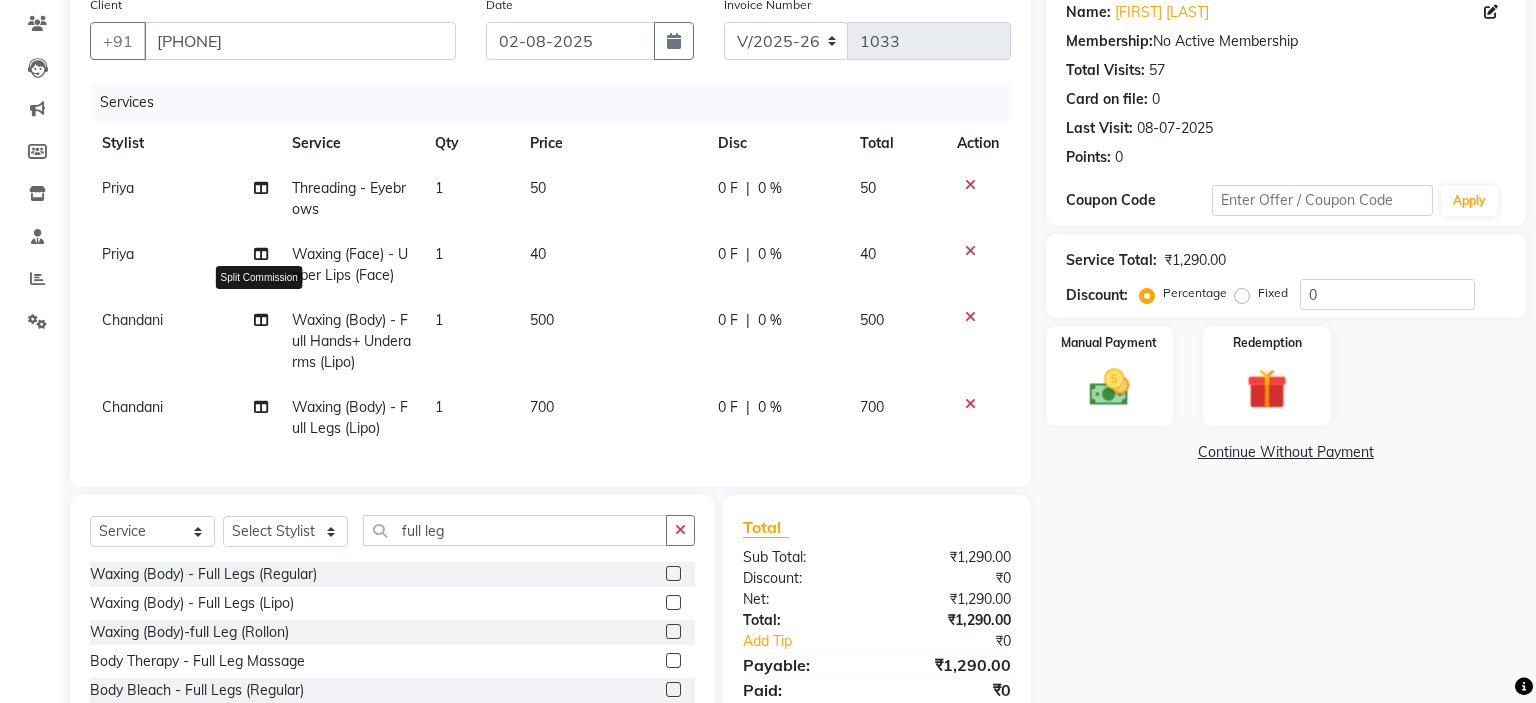select on "84310" 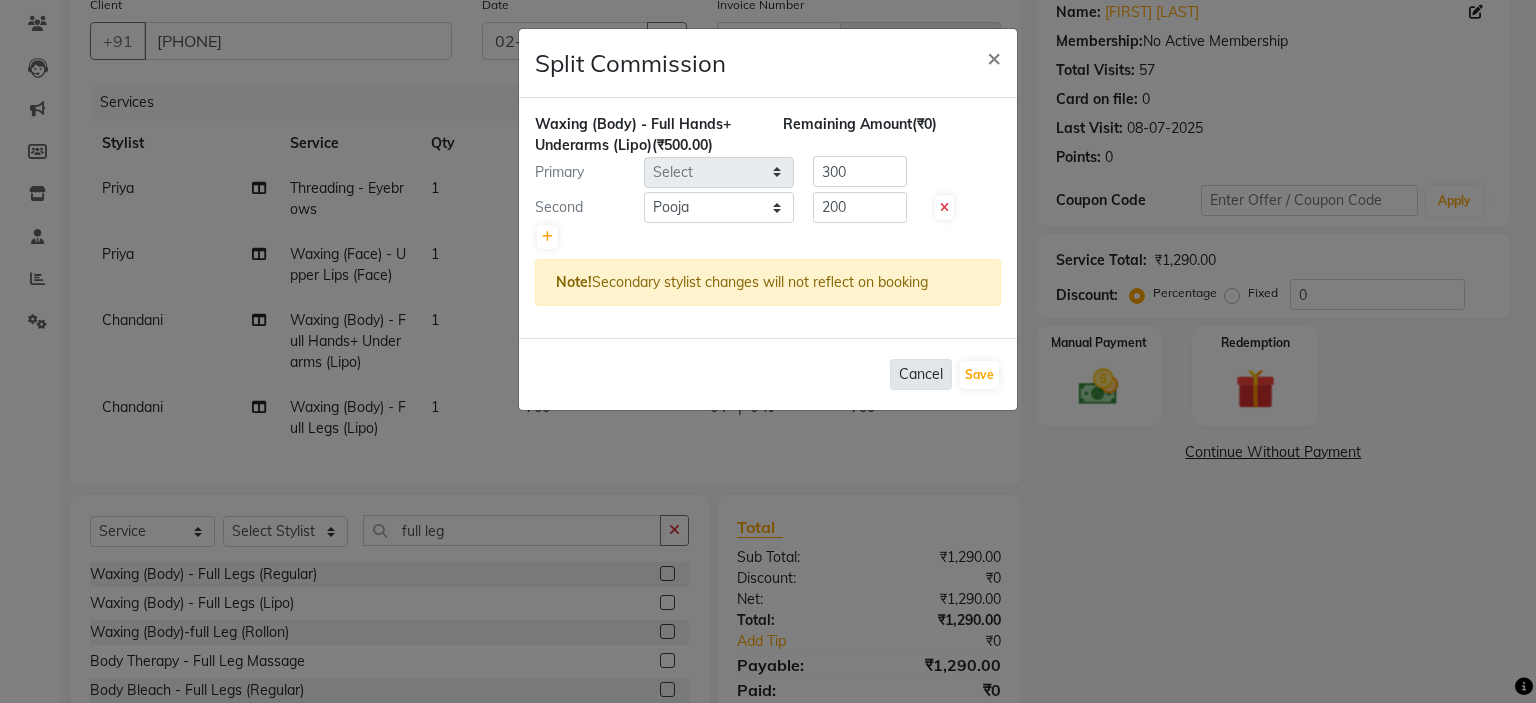 click on "Cancel" 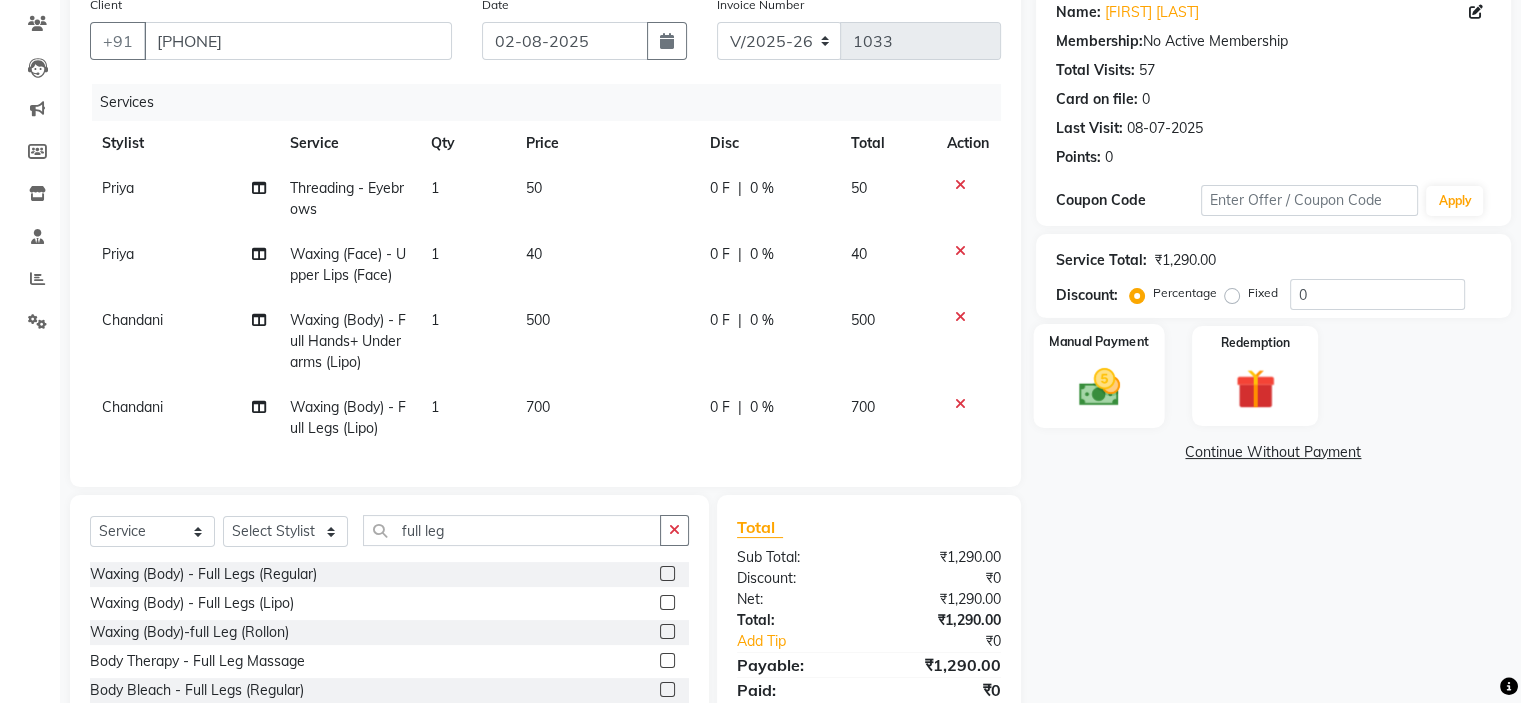 click on "Manual Payment" 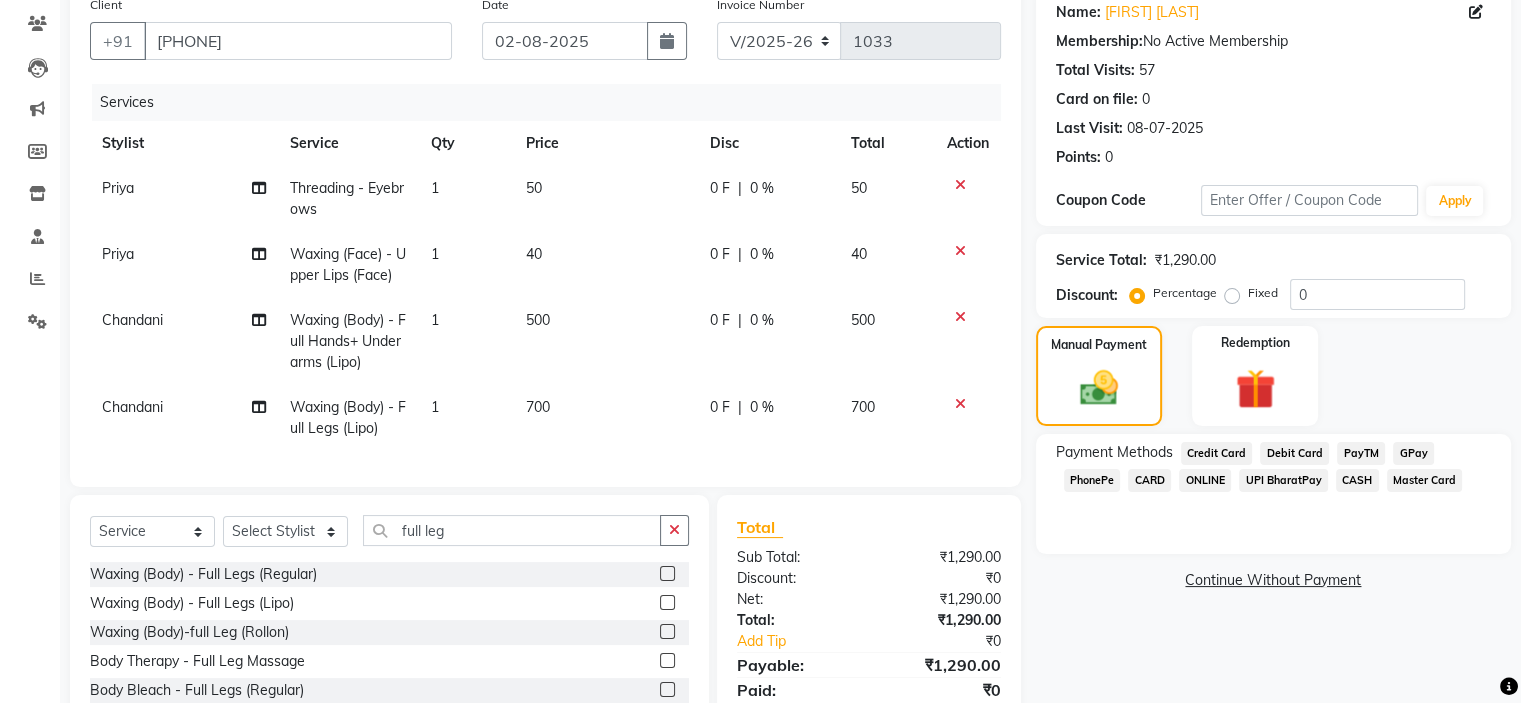 click on "GPay" 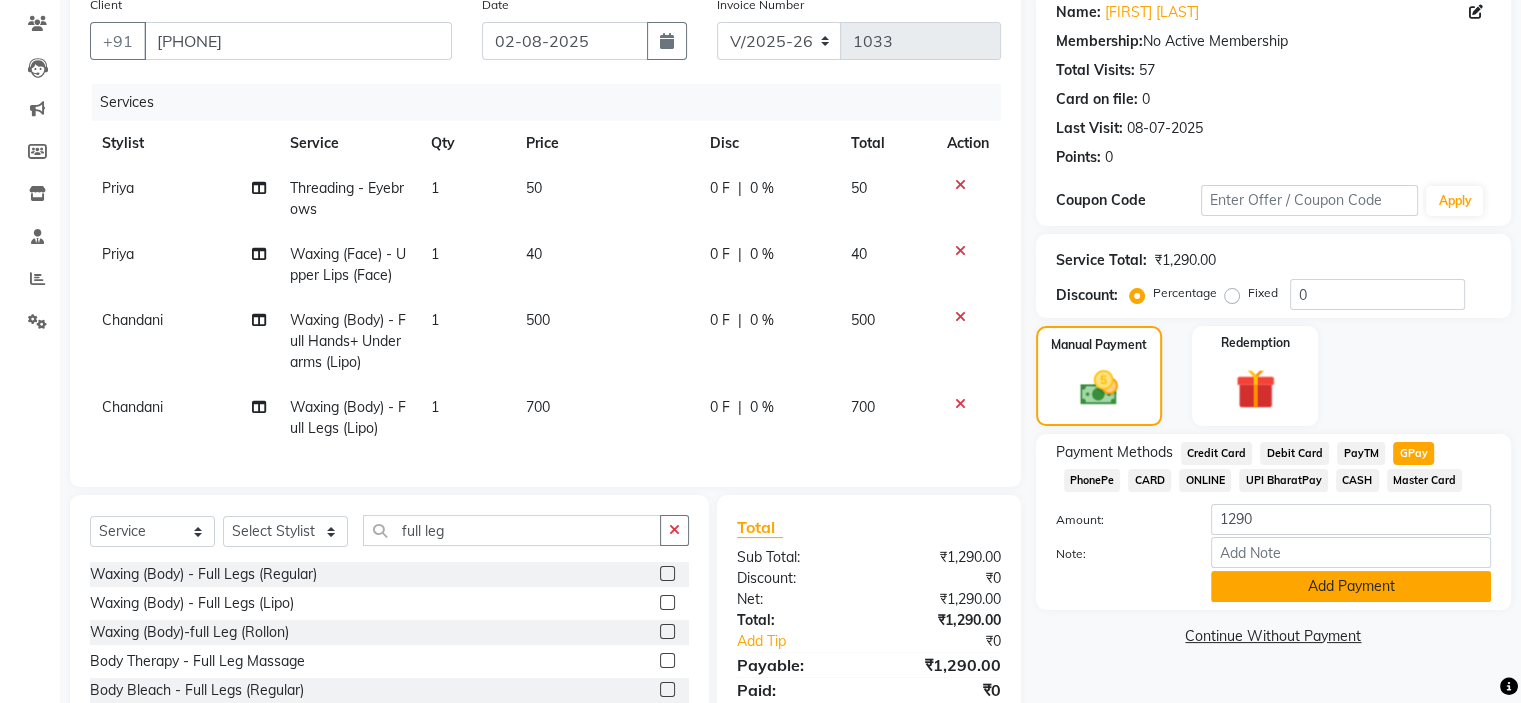 click on "Add Payment" 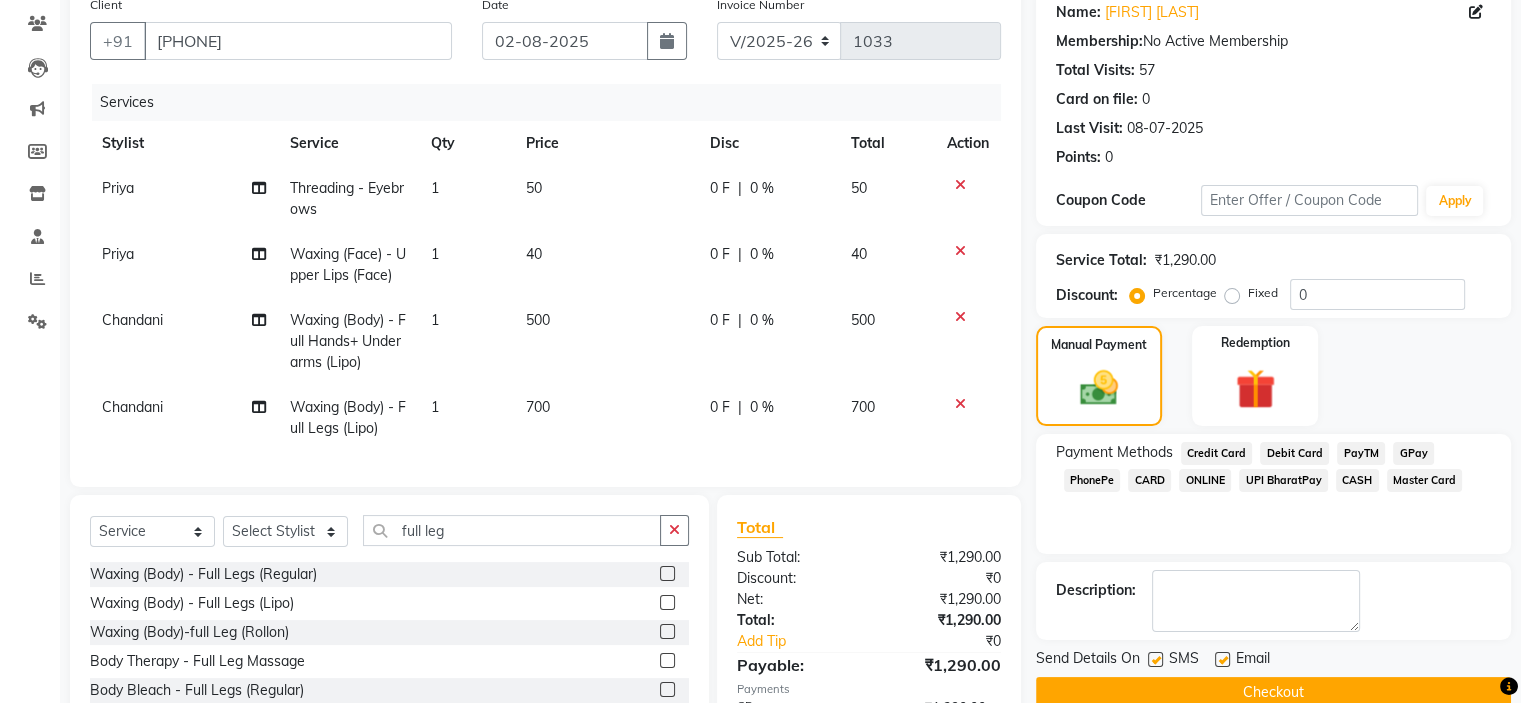 scroll, scrollTop: 295, scrollLeft: 0, axis: vertical 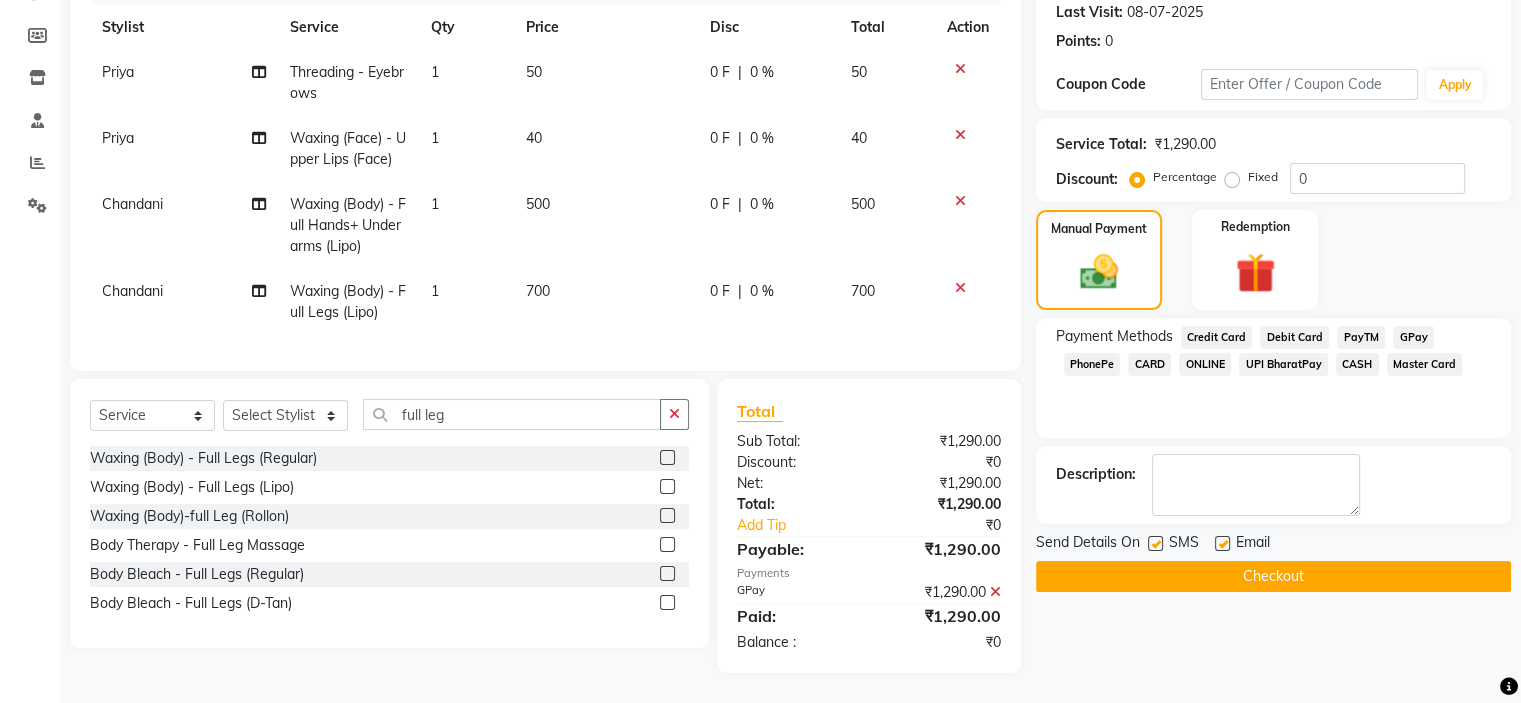 click on "Checkout" 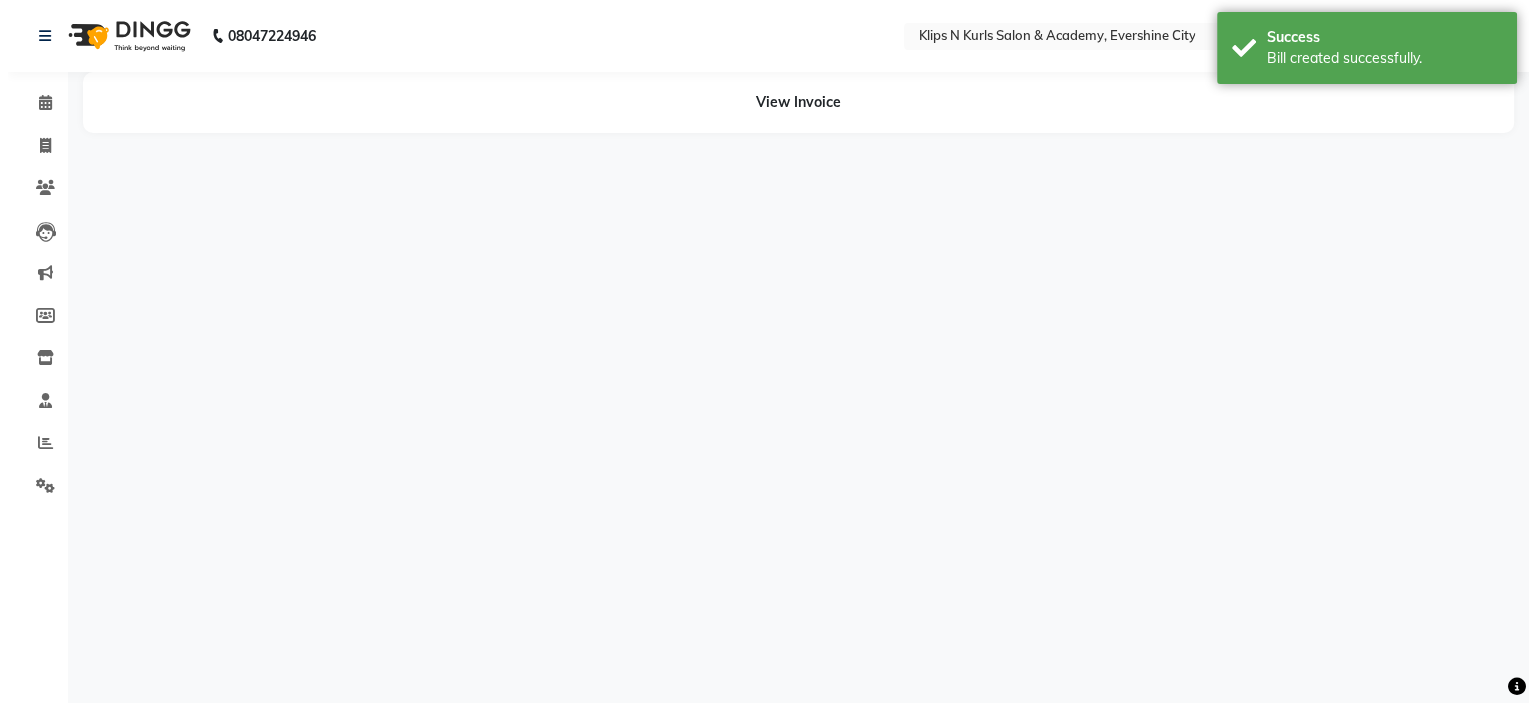 scroll, scrollTop: 0, scrollLeft: 0, axis: both 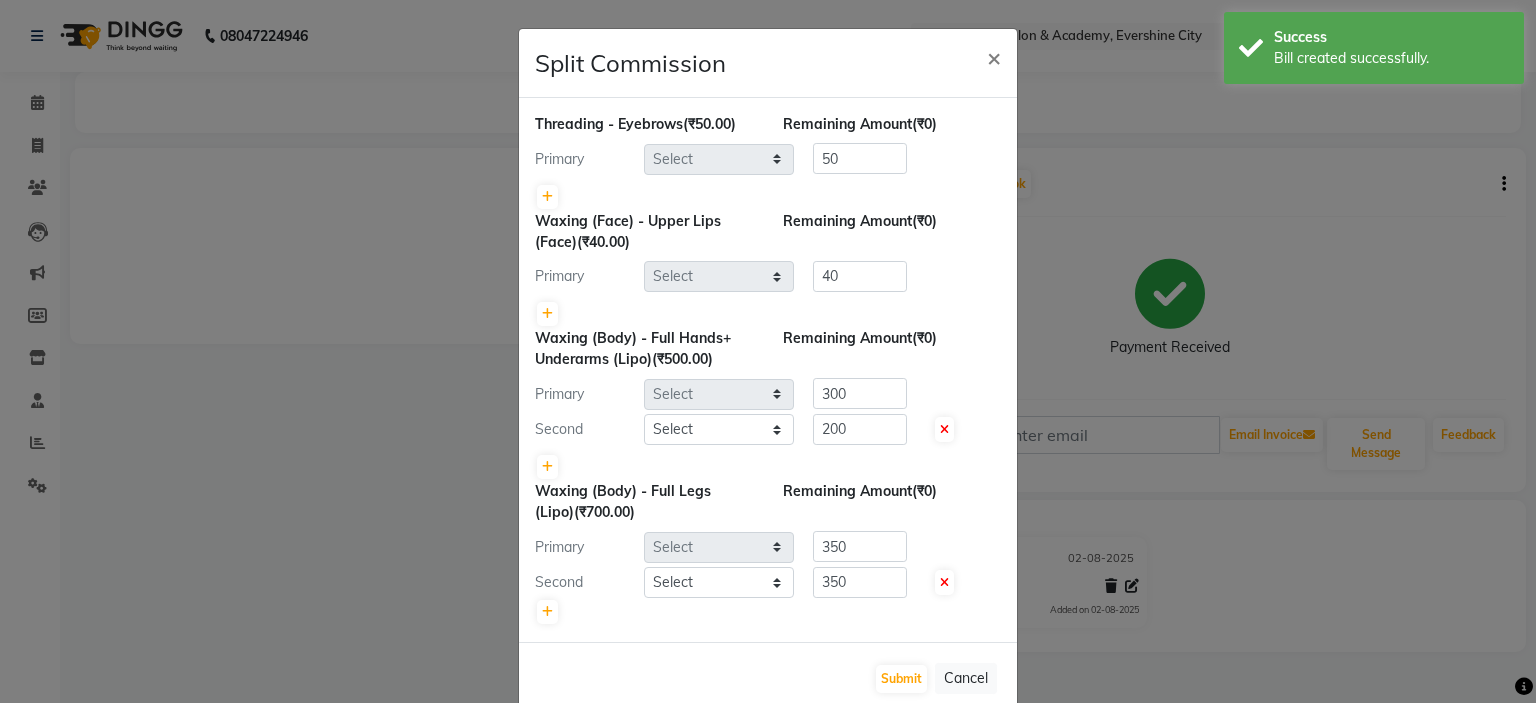 select on "[NUMBER]" 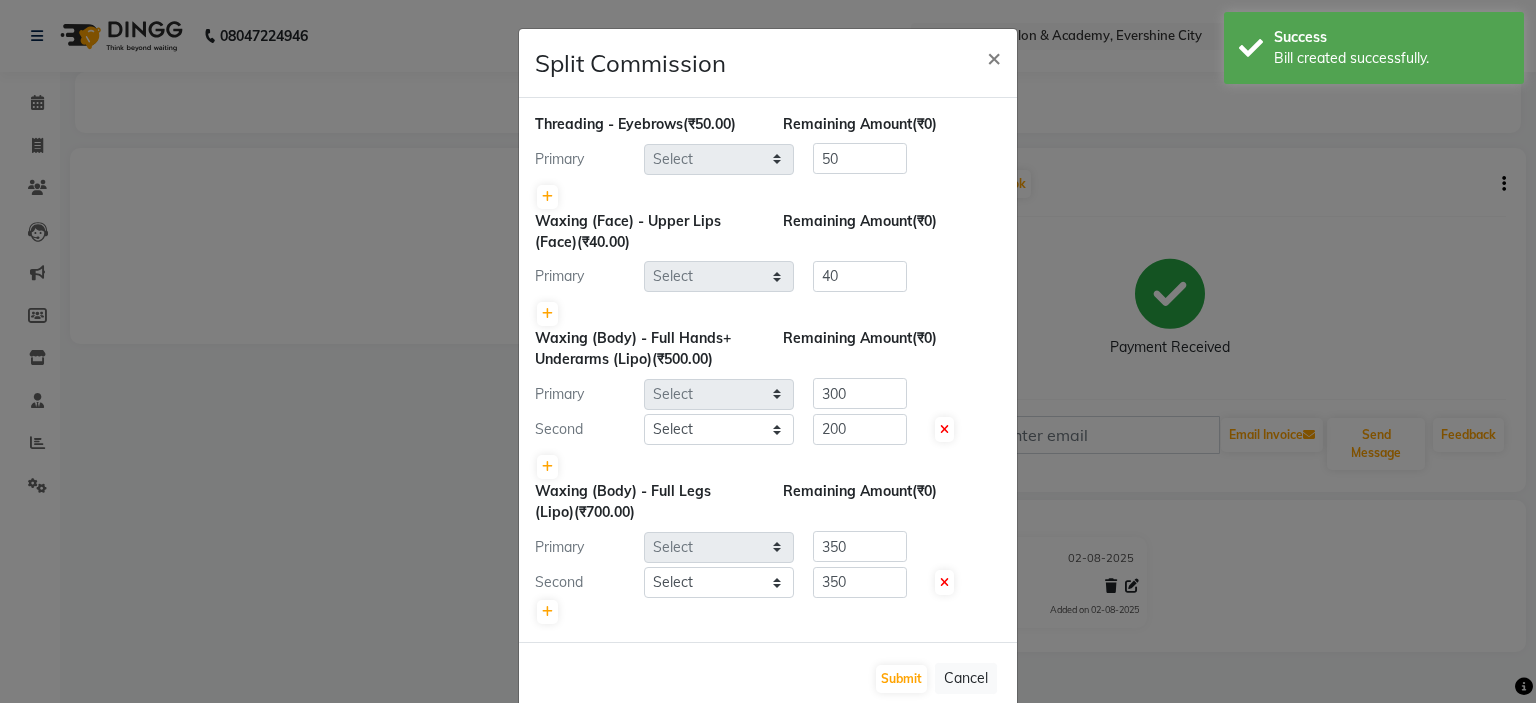 select on "[NUMBER]" 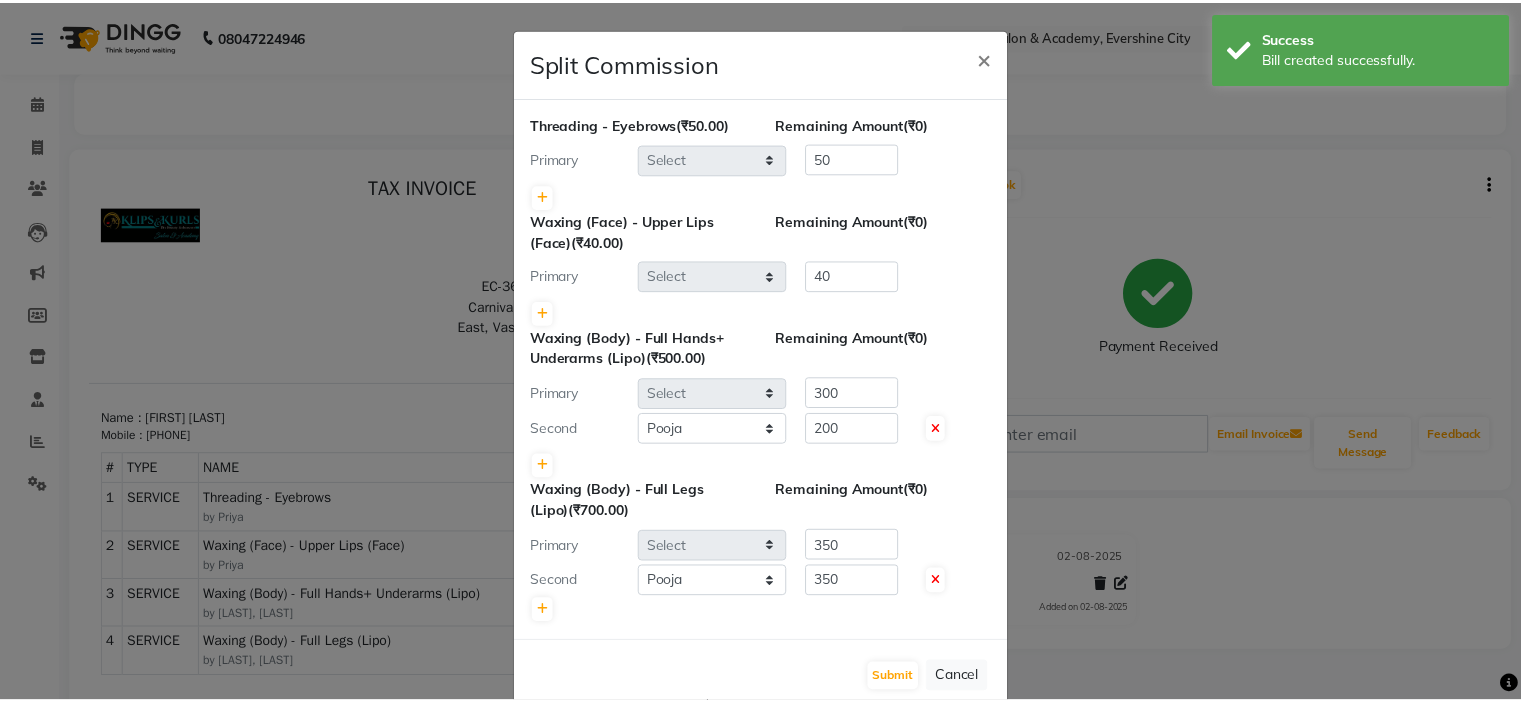 scroll, scrollTop: 0, scrollLeft: 0, axis: both 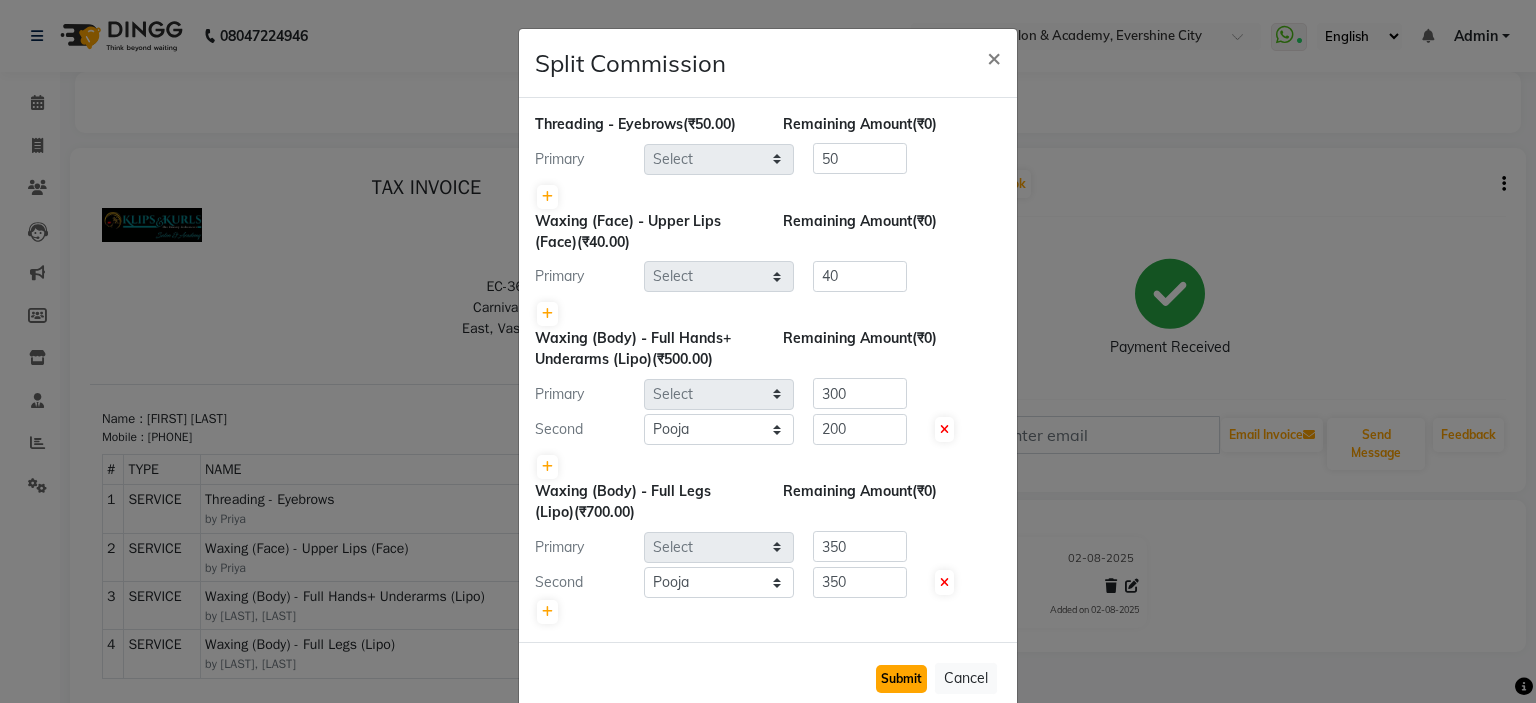 click on "Submit" 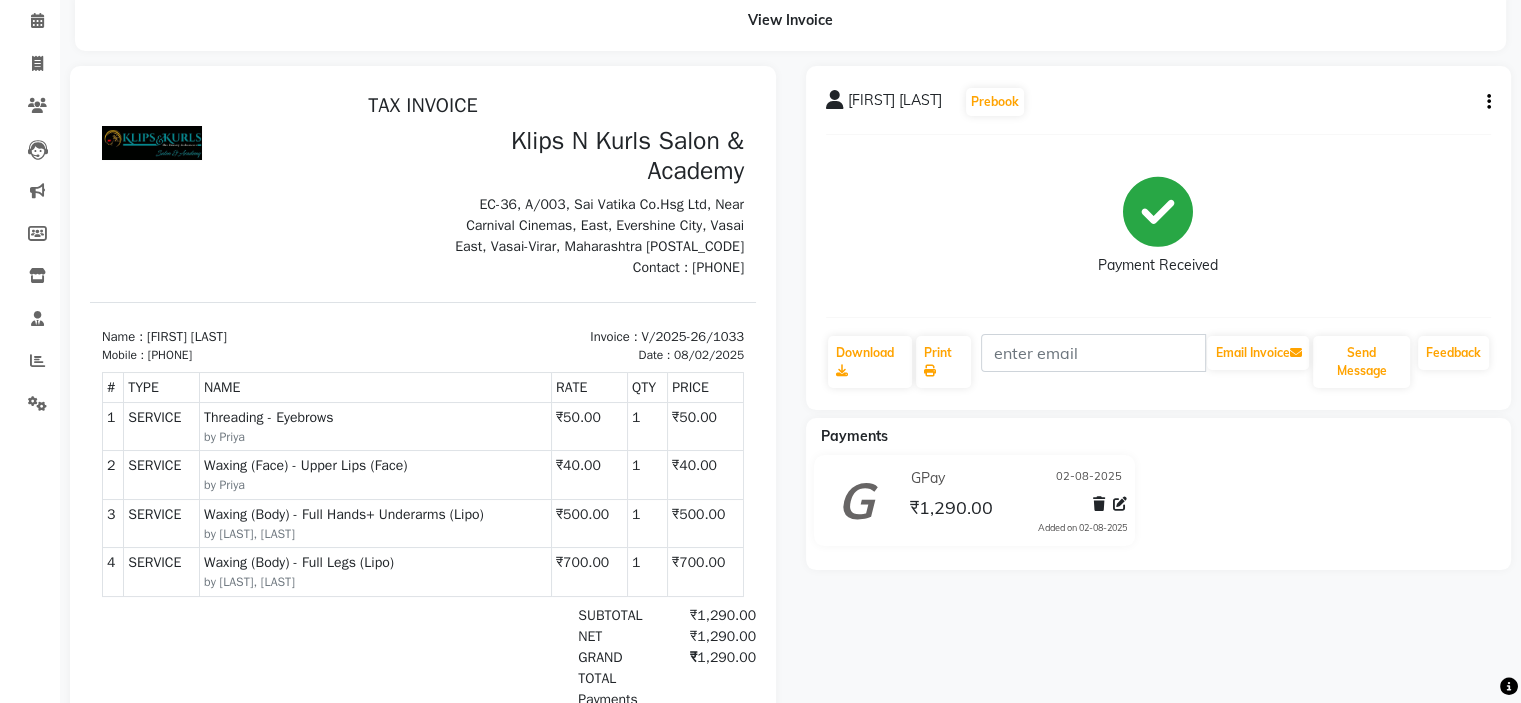 scroll, scrollTop: 120, scrollLeft: 0, axis: vertical 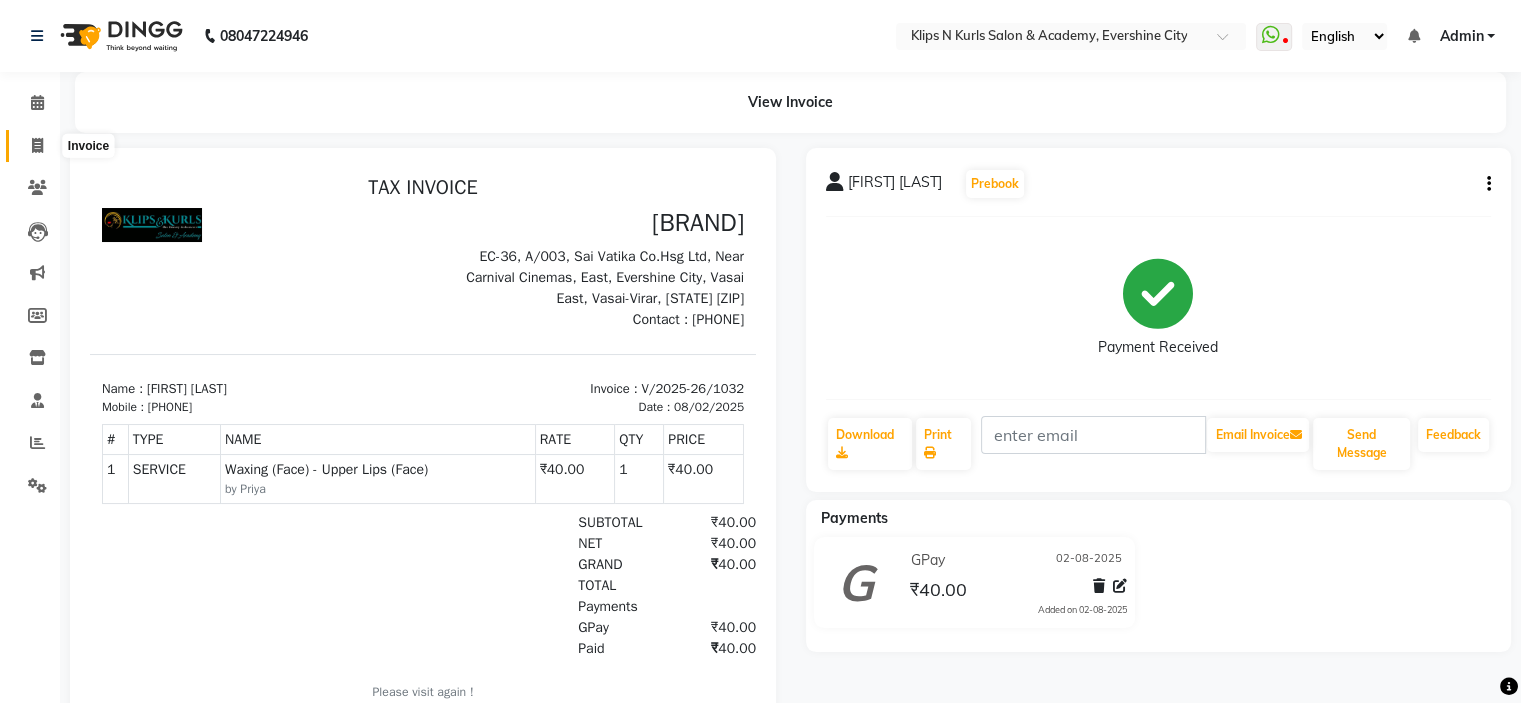 click 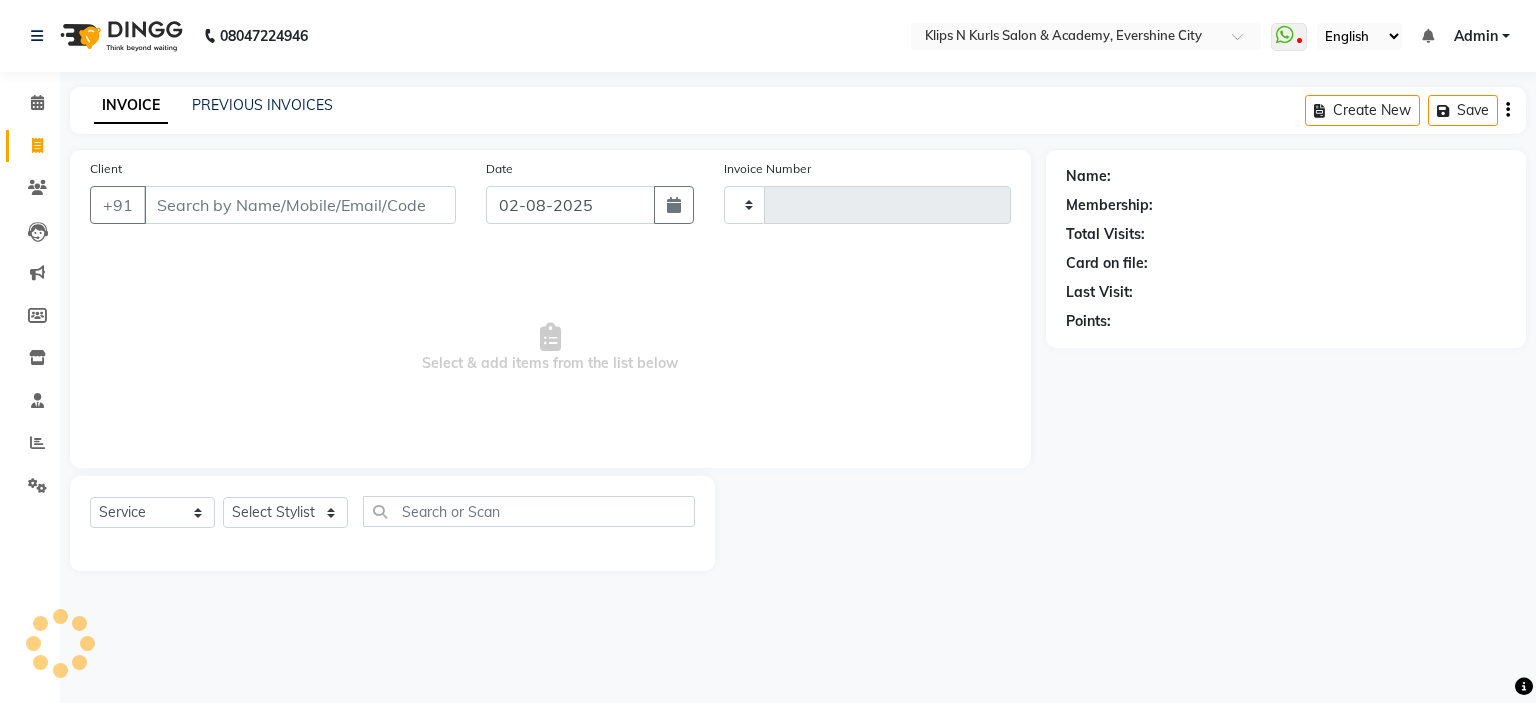 type on "1033" 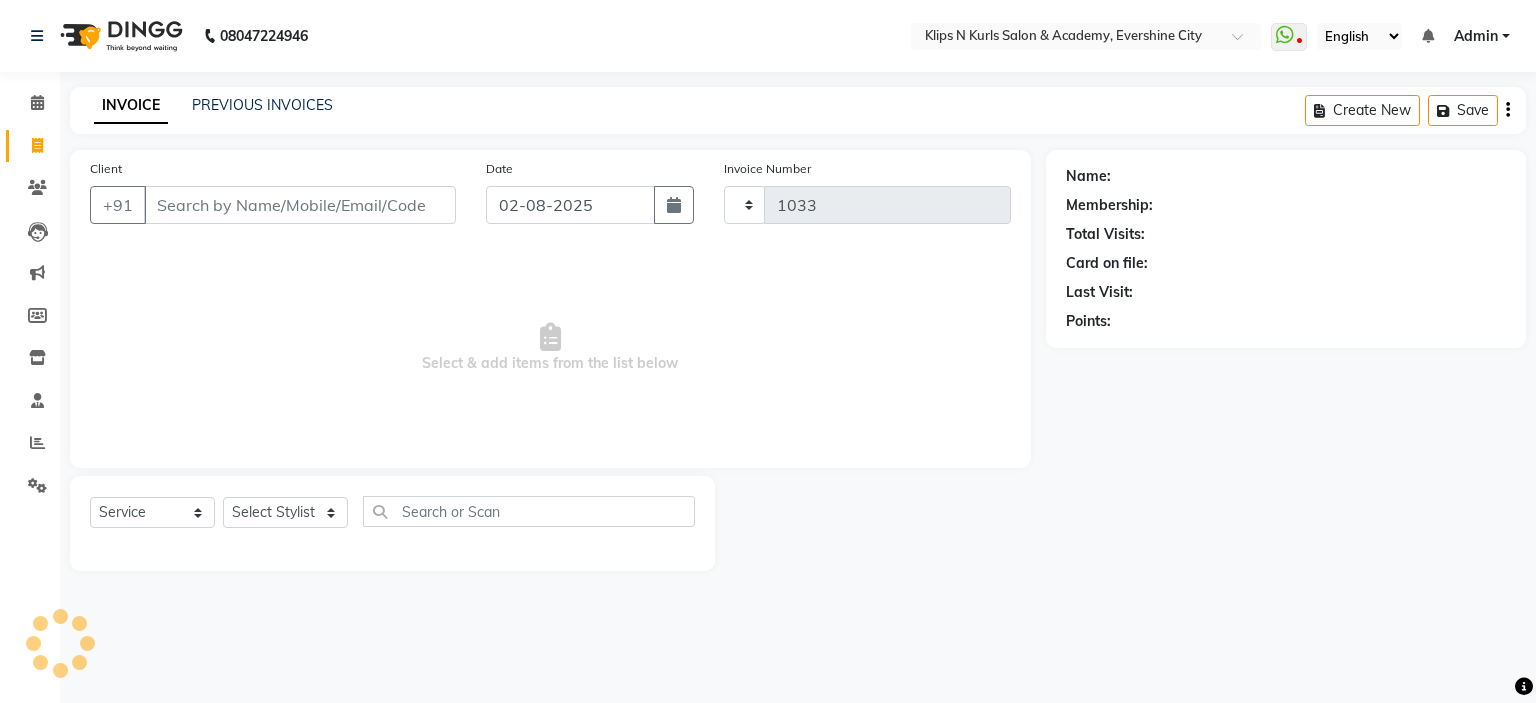 select on "124" 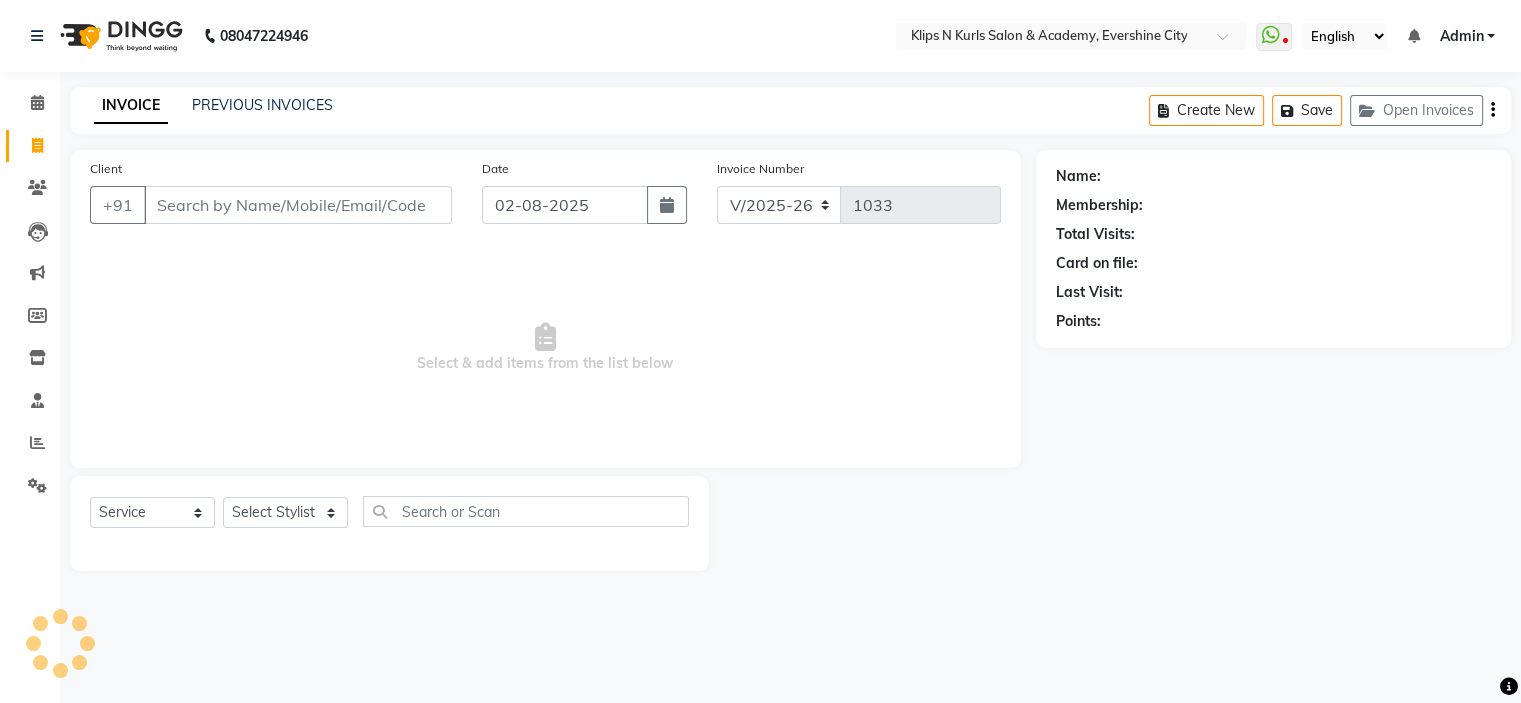 select on "[NUMBER]" 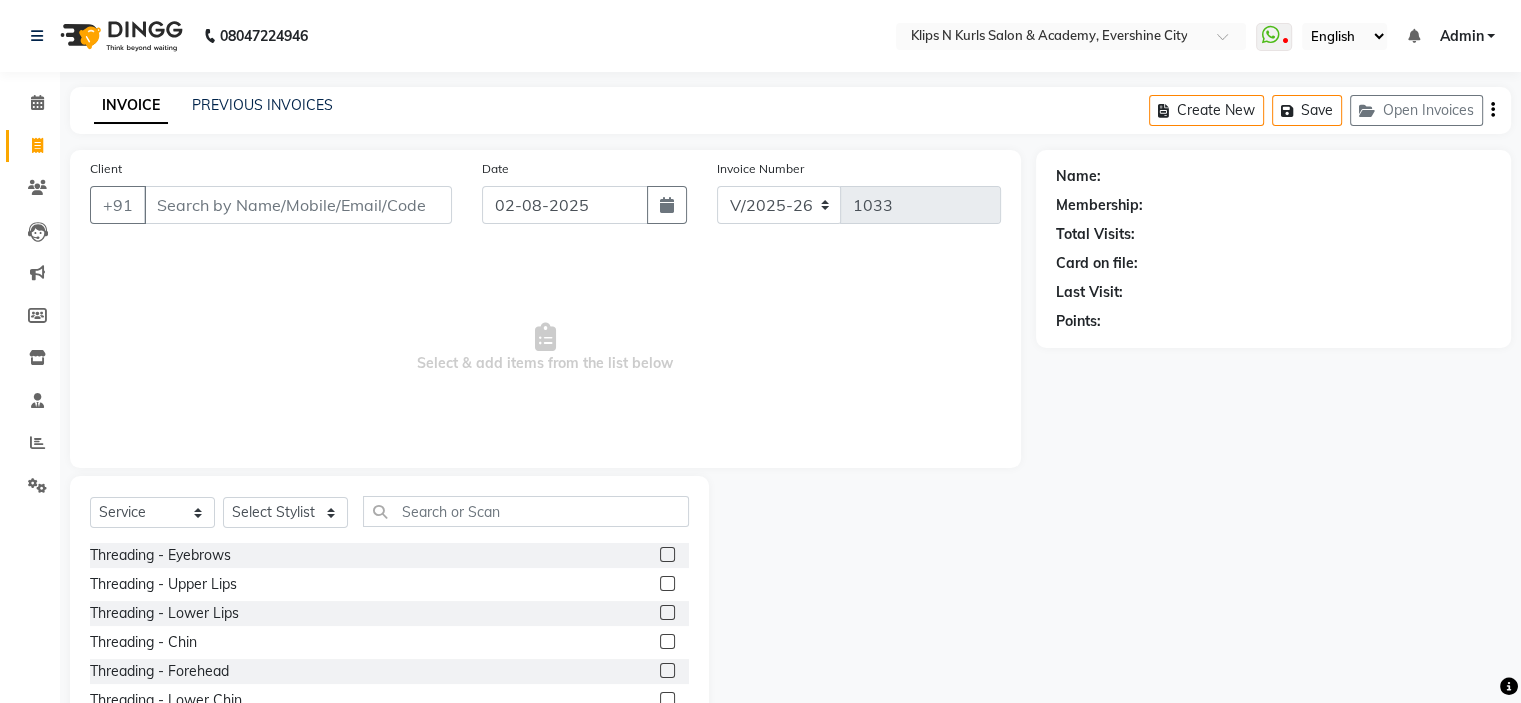 click on "Client" at bounding box center [298, 205] 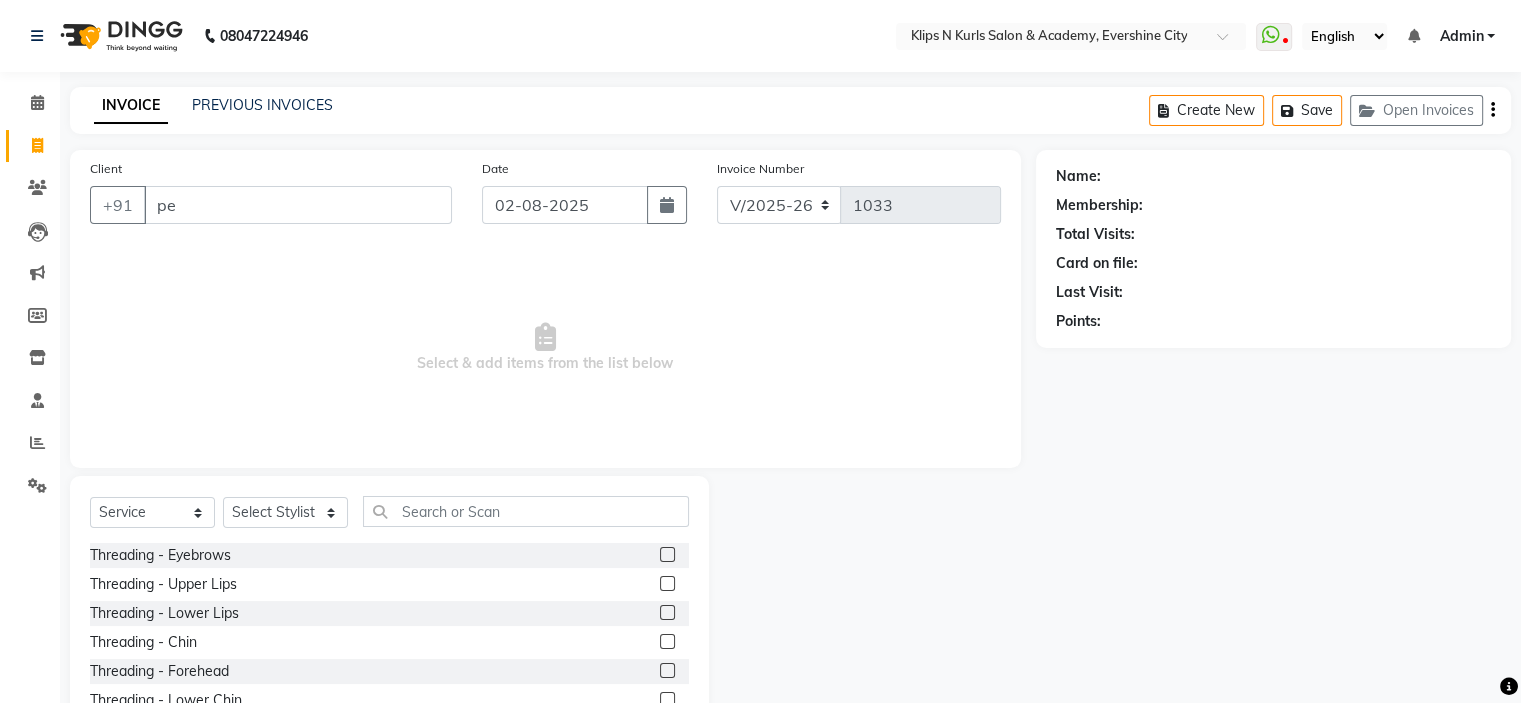 type on "p" 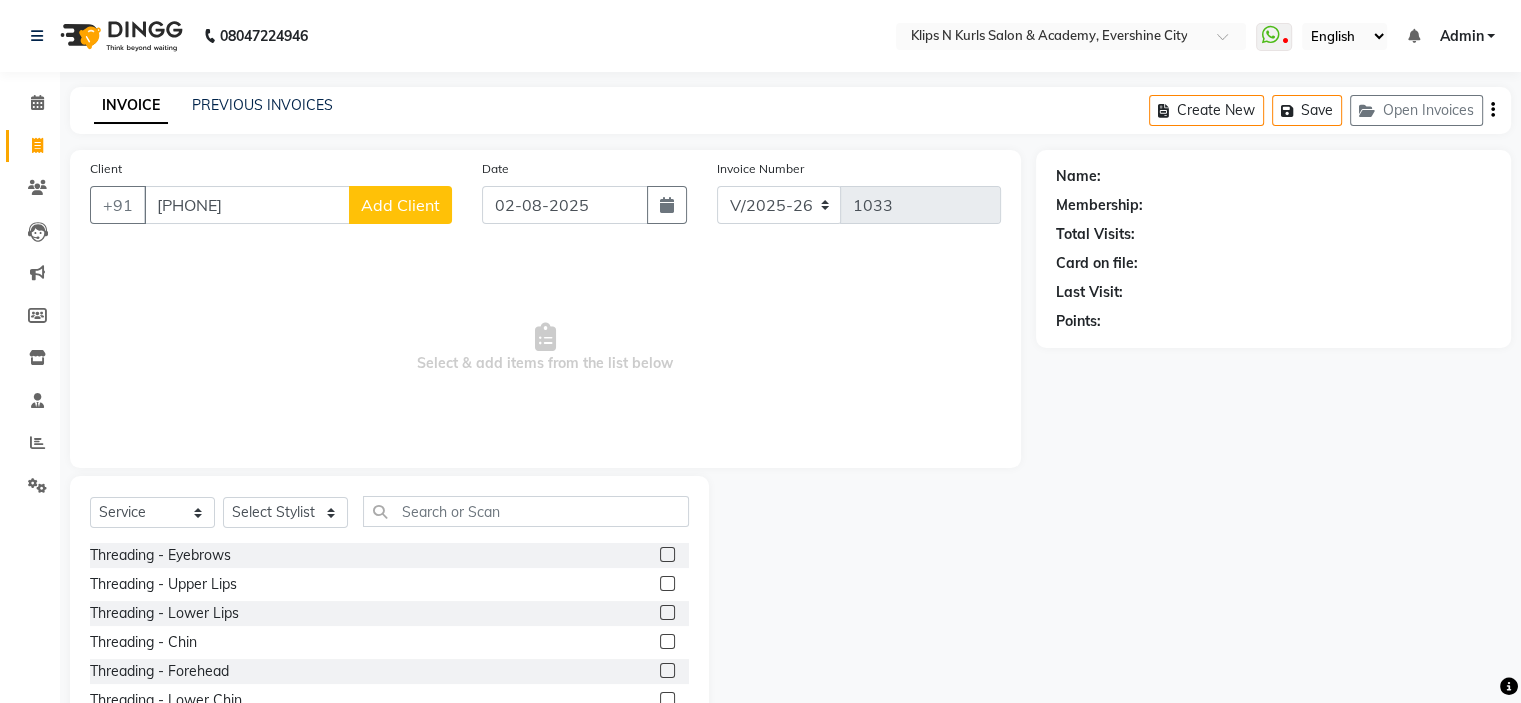 type on "[PHONE]" 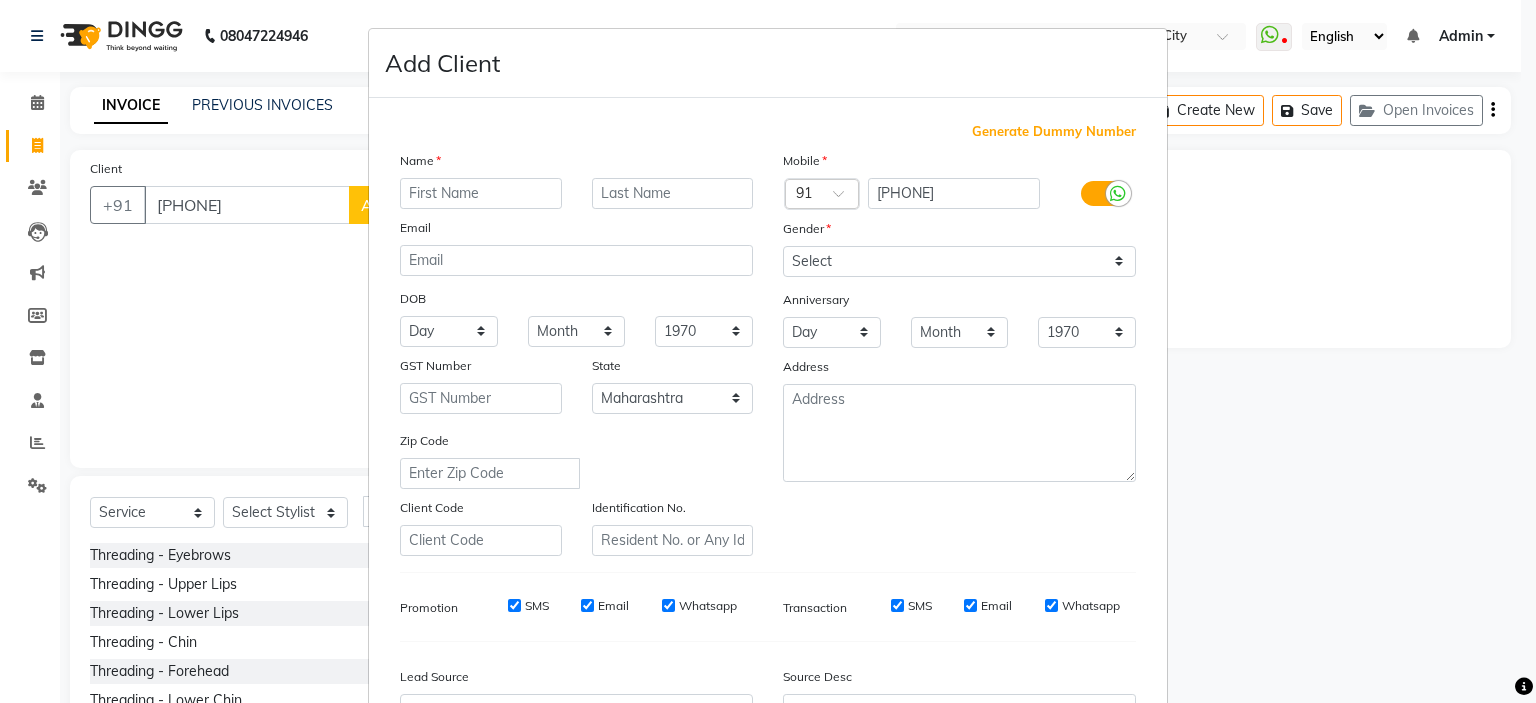 click at bounding box center (481, 193) 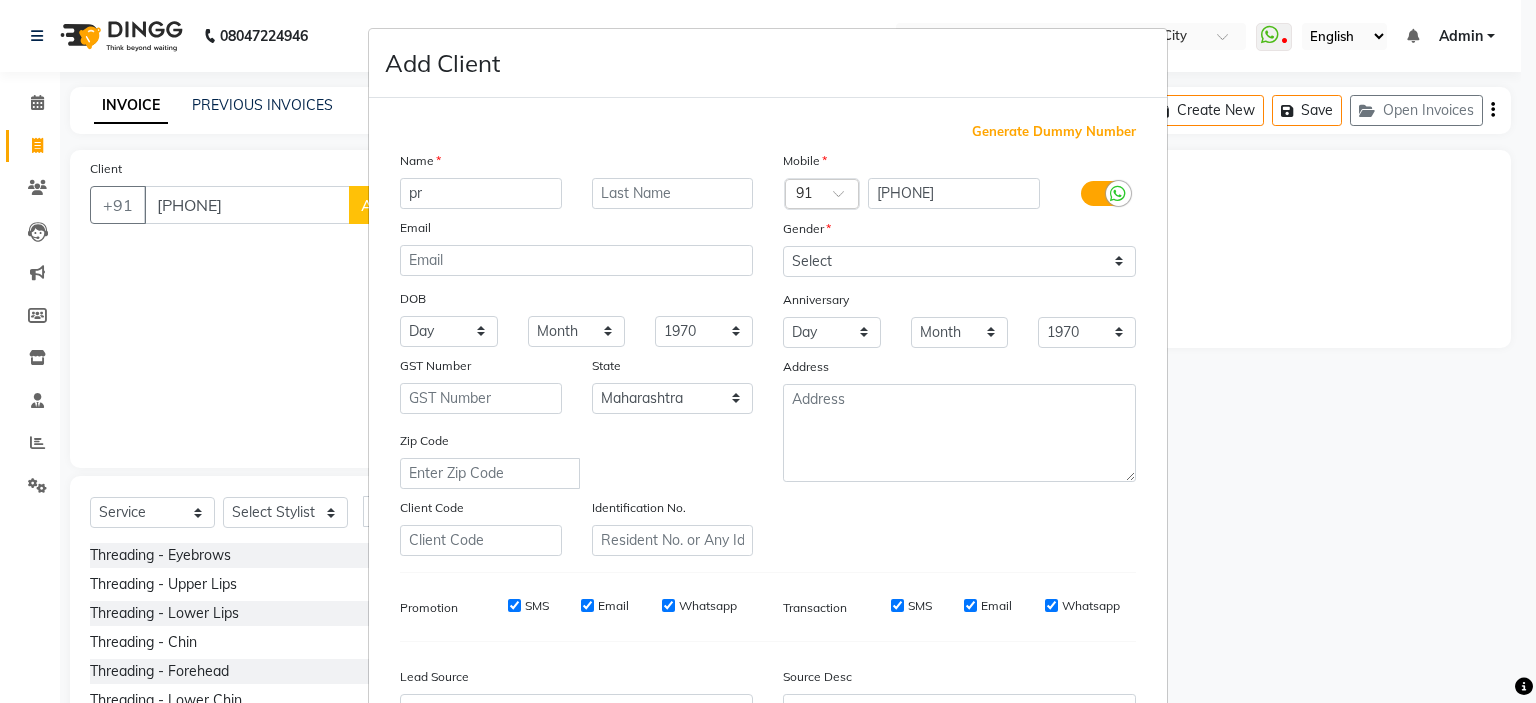 type on "p" 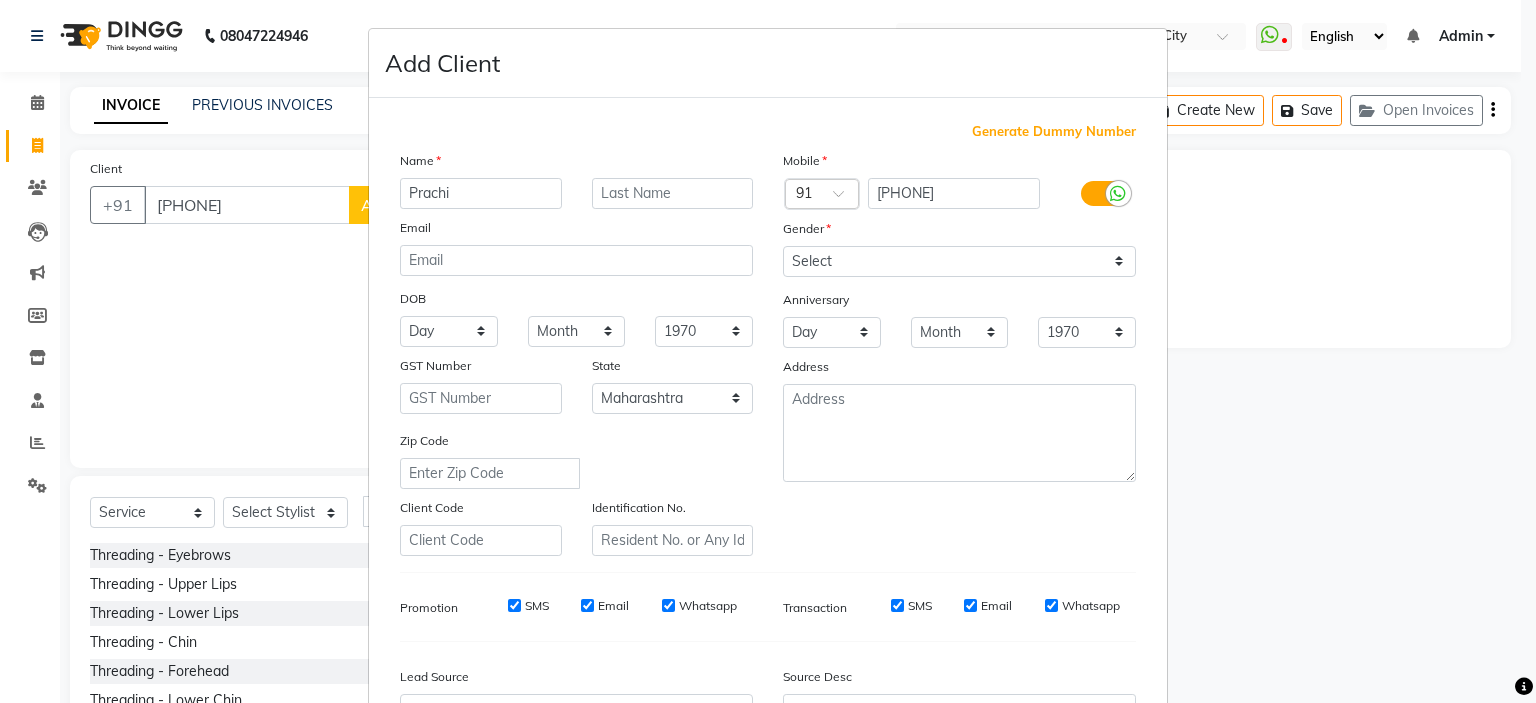 type on "Prachi" 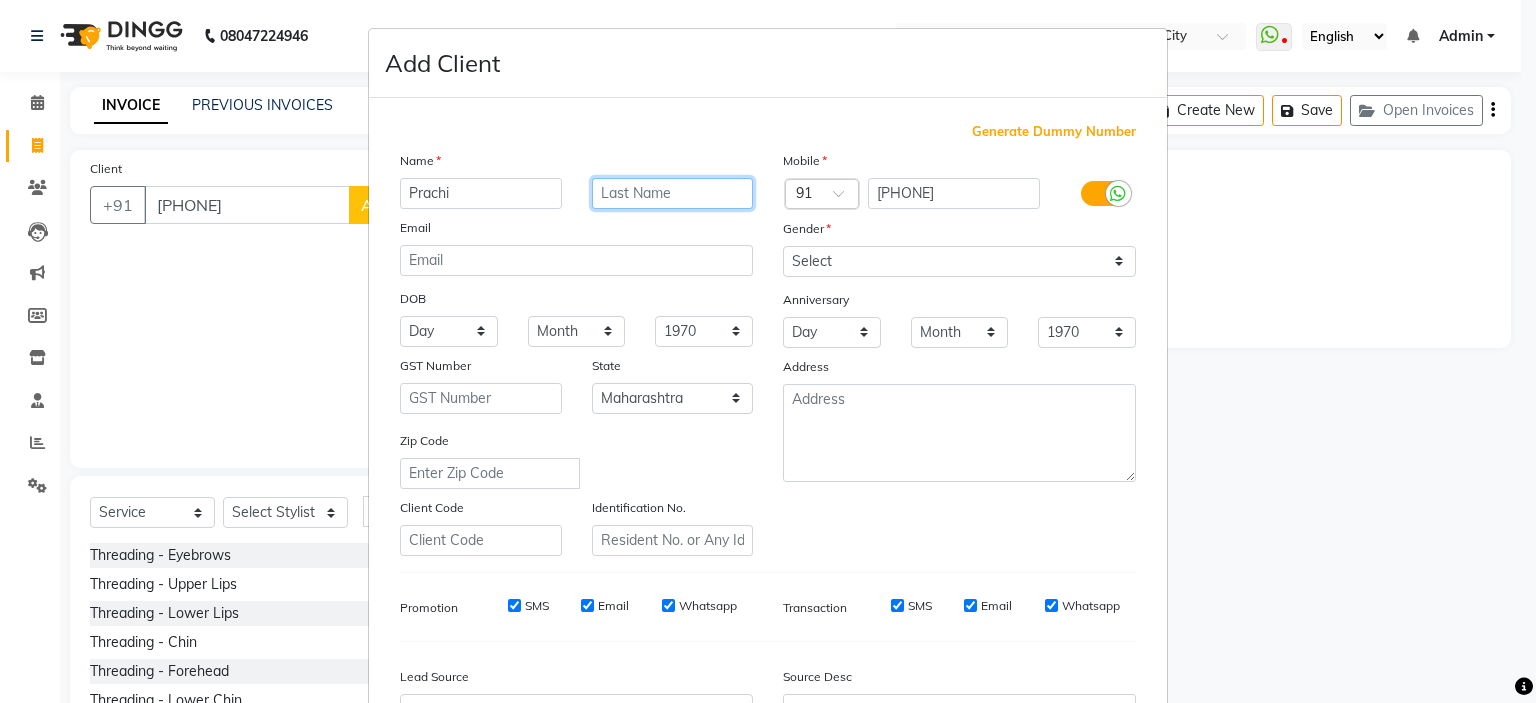 click at bounding box center [673, 193] 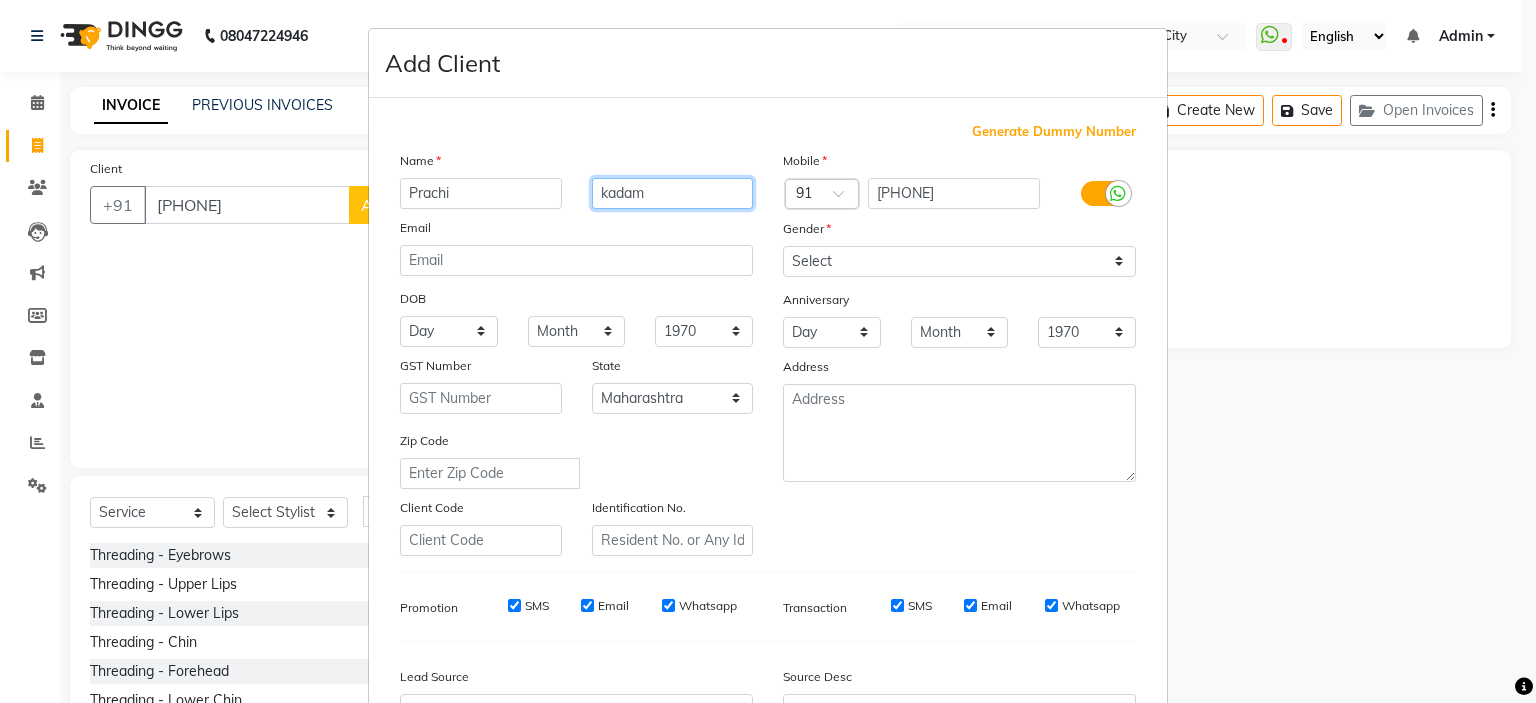 type on "kadam" 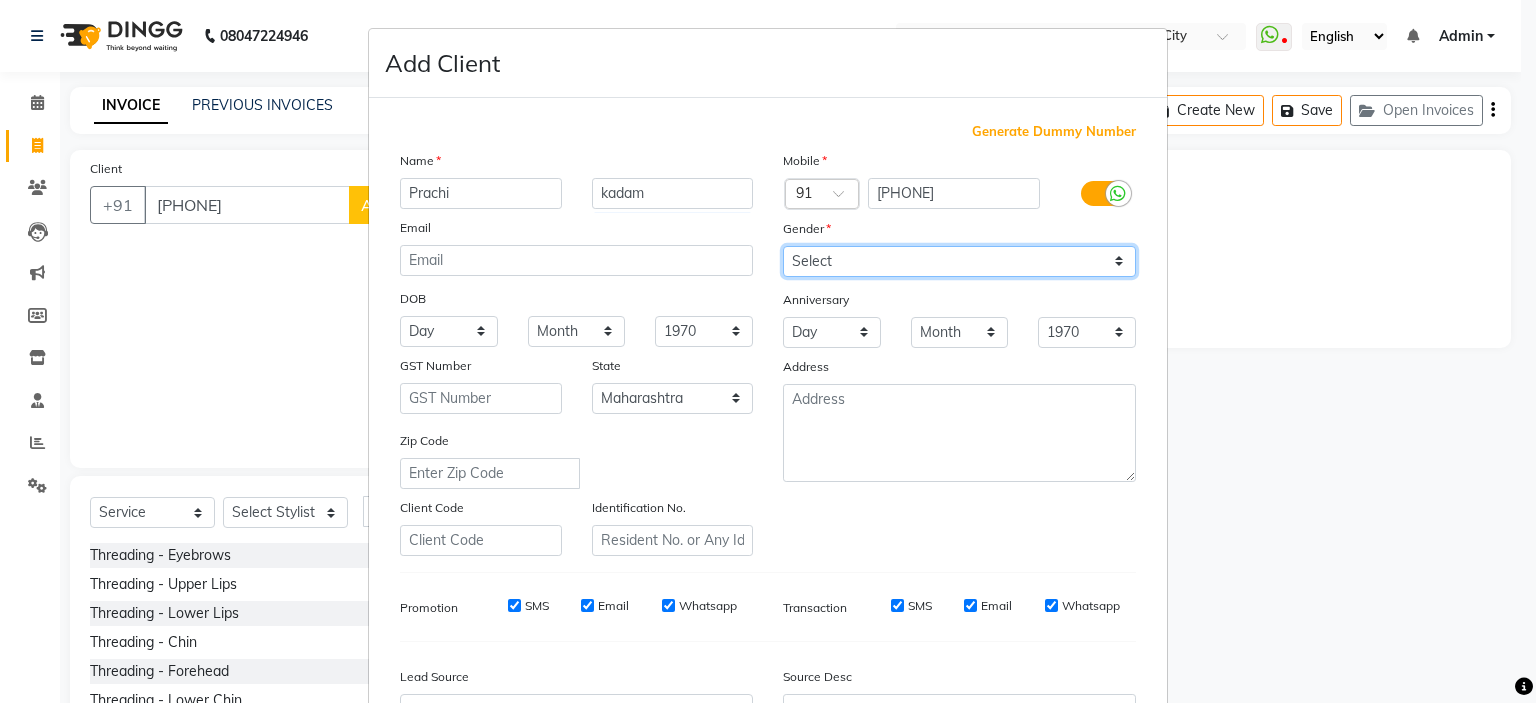 click on "Select Male Female Other Prefer Not To Say" at bounding box center [959, 261] 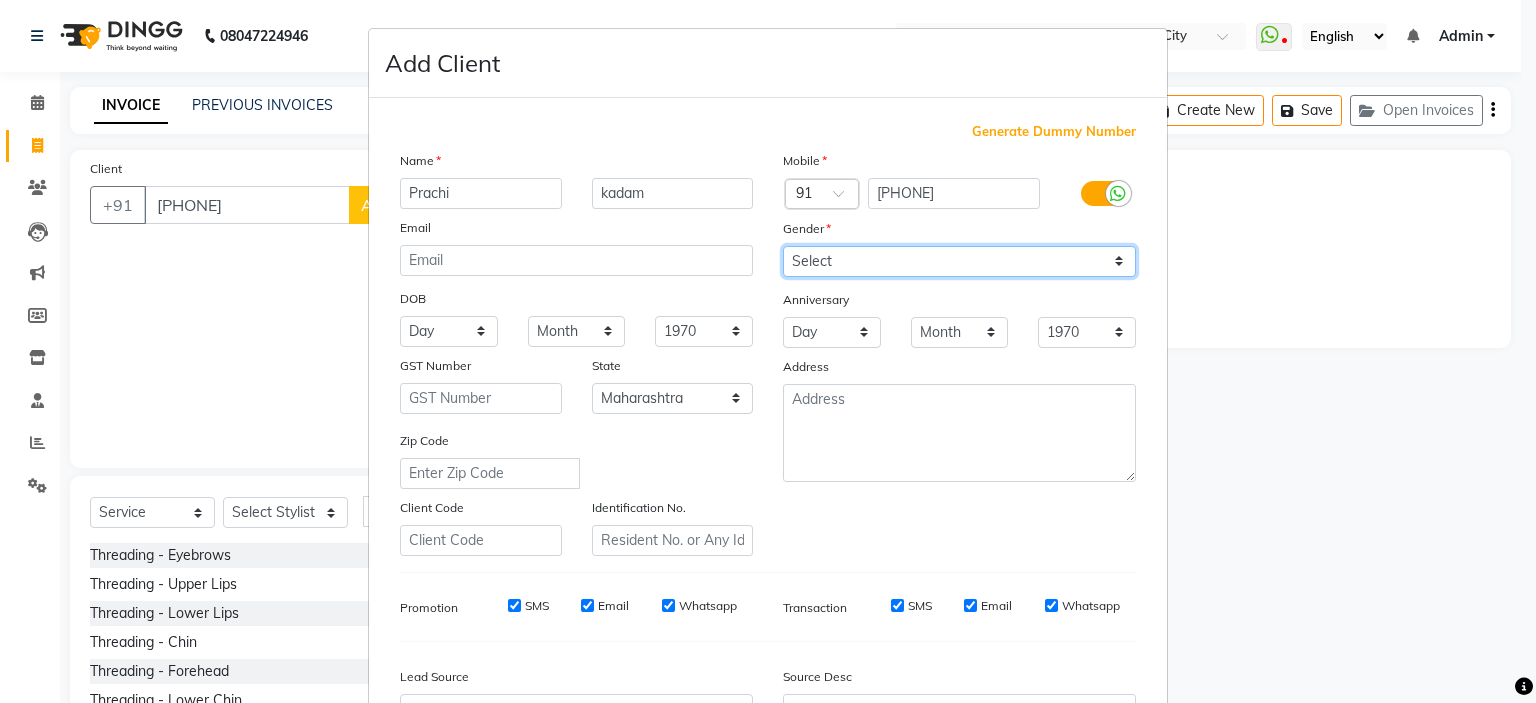 select on "female" 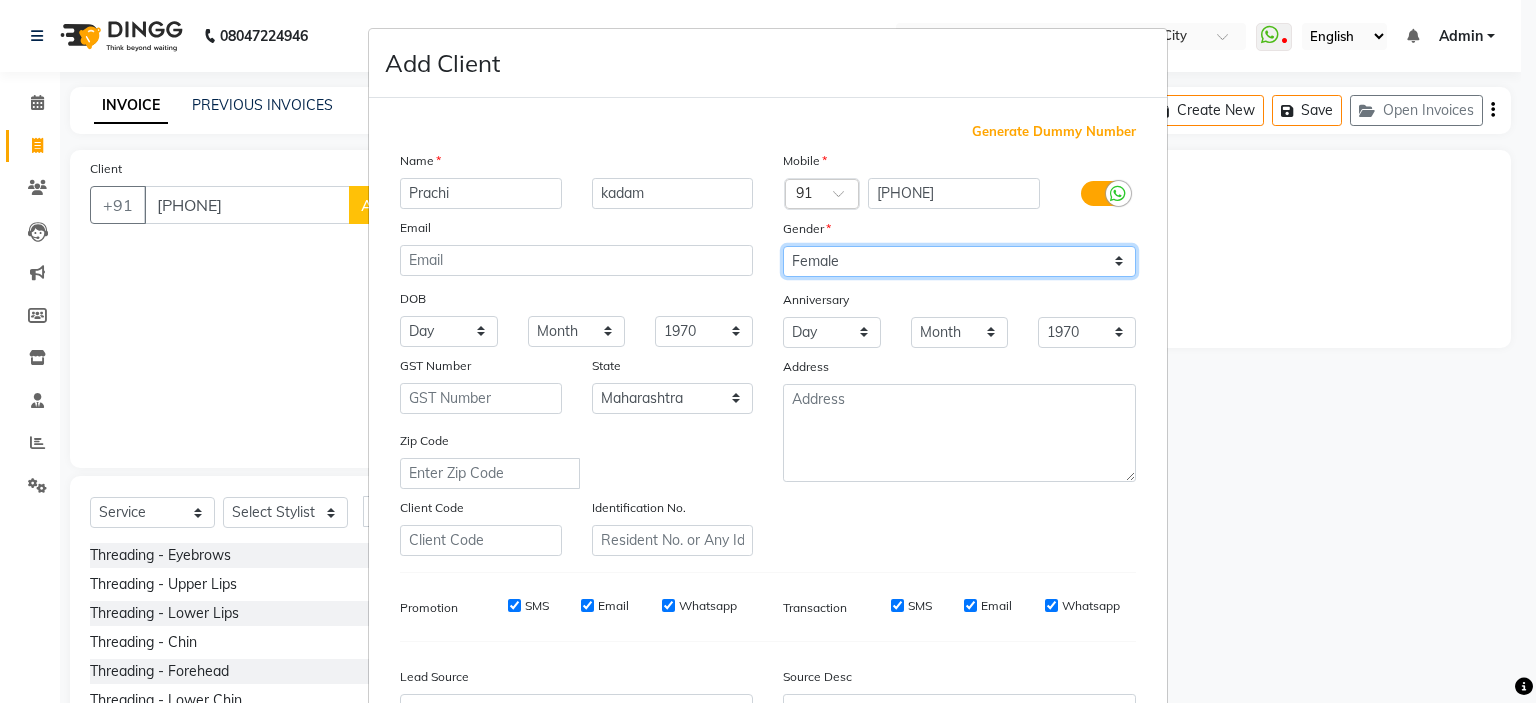 click on "Select Male Female Other Prefer Not To Say" at bounding box center (959, 261) 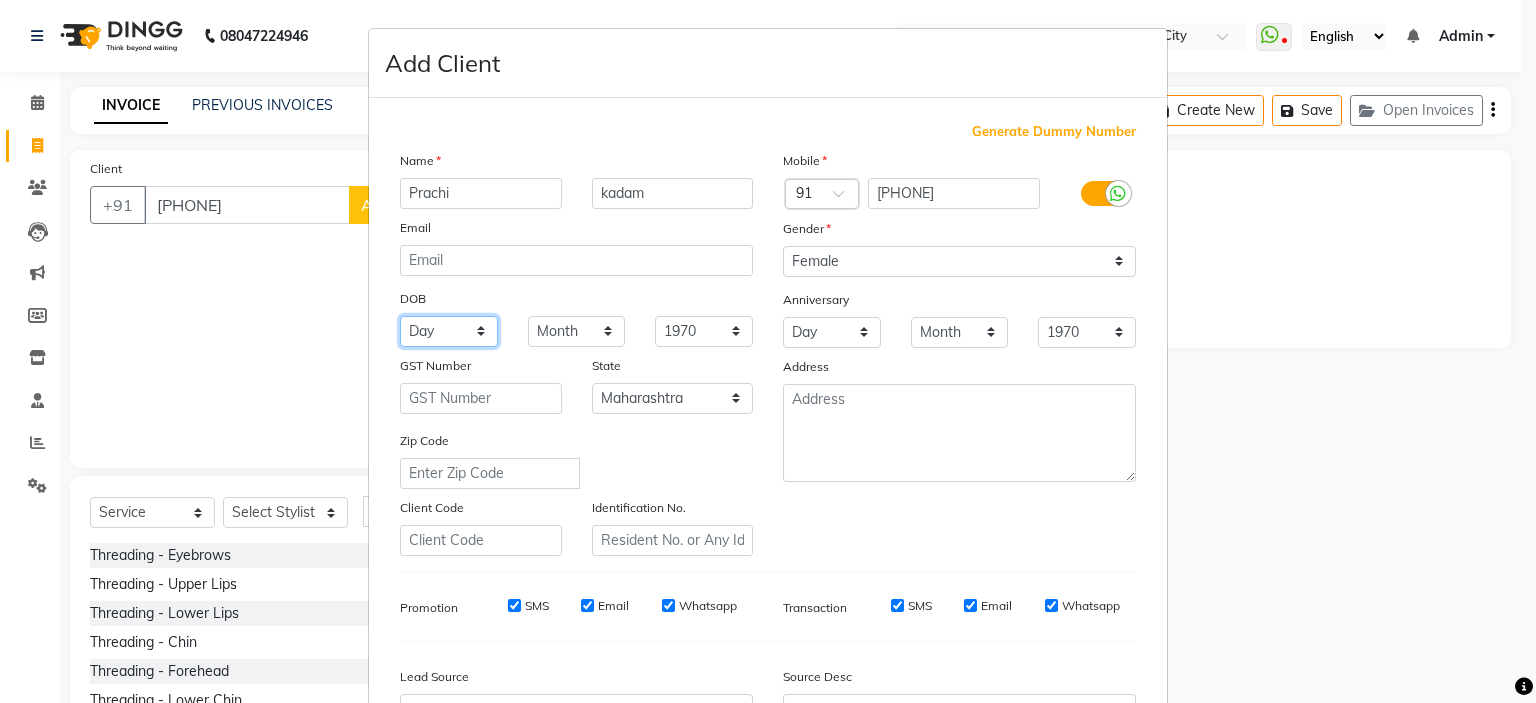 click on "Day 01 02 03 04 05 06 07 08 09 10 11 12 13 14 15 16 17 18 19 20 21 22 23 24 25 26 27 28 29 30 31" at bounding box center [449, 331] 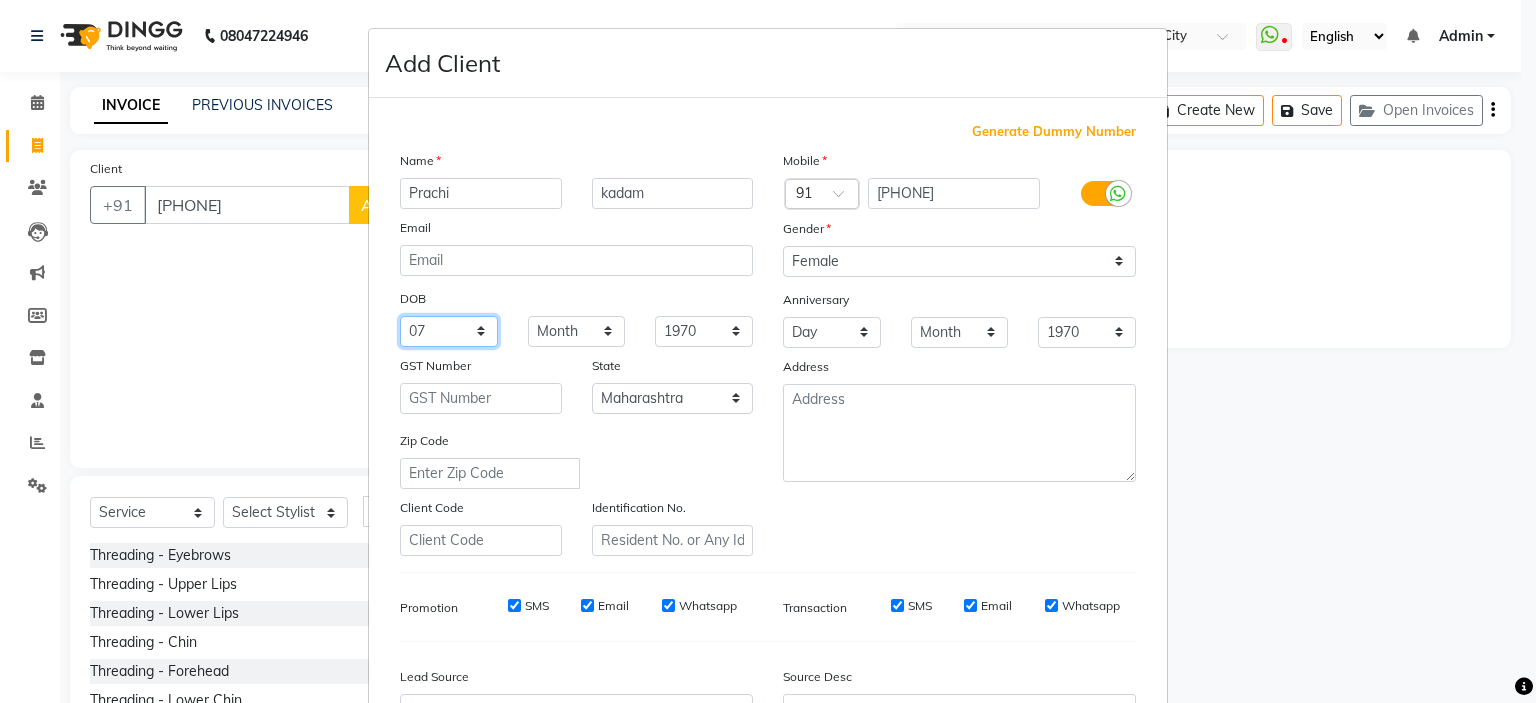 click on "Day 01 02 03 04 05 06 07 08 09 10 11 12 13 14 15 16 17 18 19 20 21 22 23 24 25 26 27 28 29 30 31" at bounding box center [449, 331] 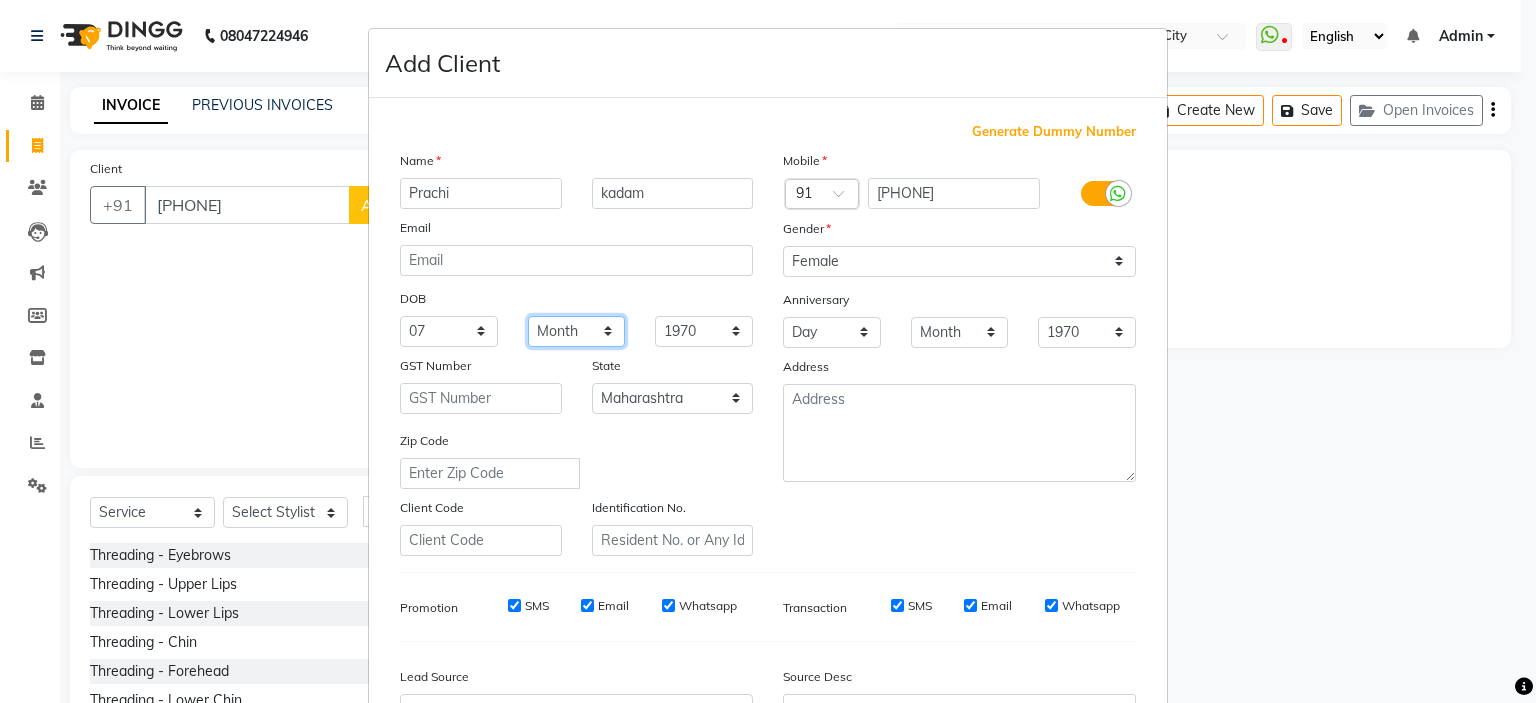 click on "Month January February March April May June July August September October November December" at bounding box center [577, 331] 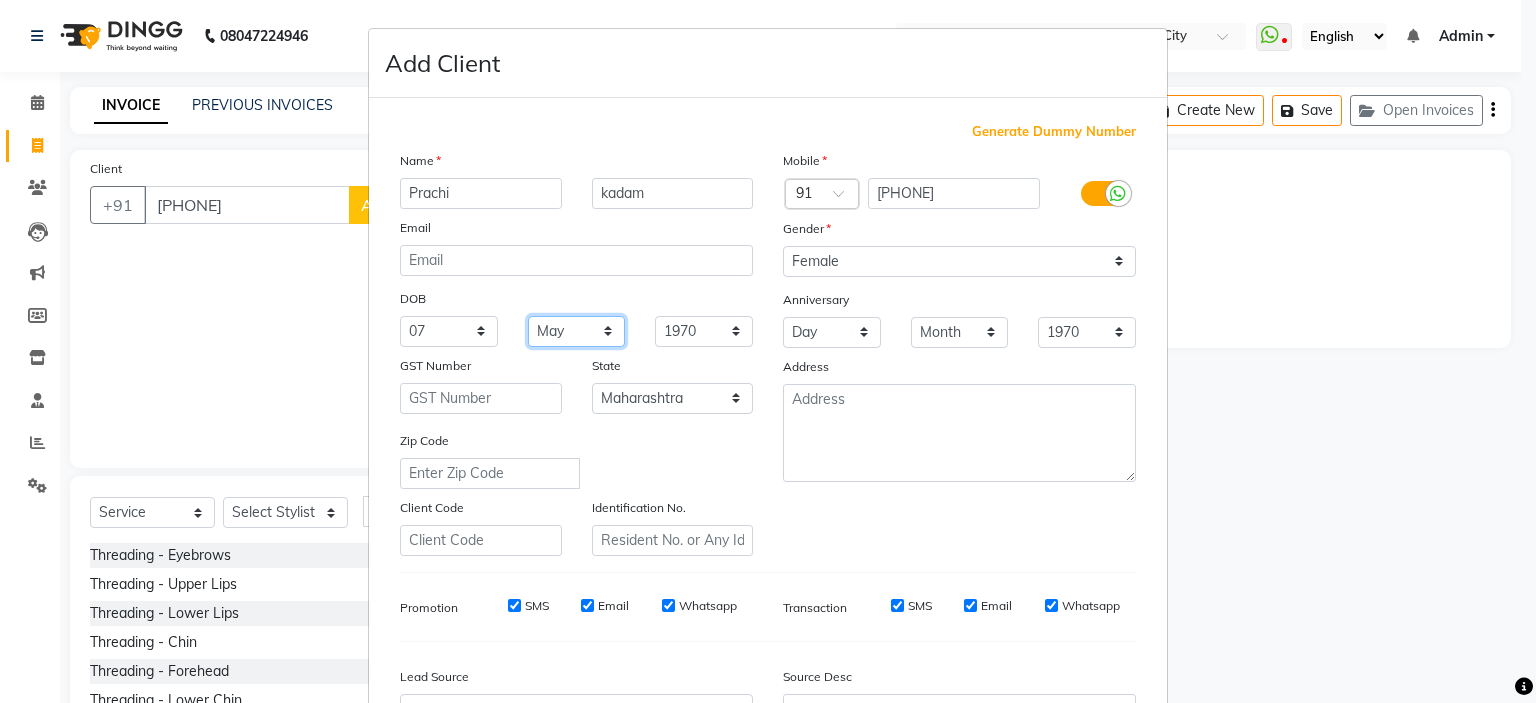 click on "Month January February March April May June July August September October November December" at bounding box center (577, 331) 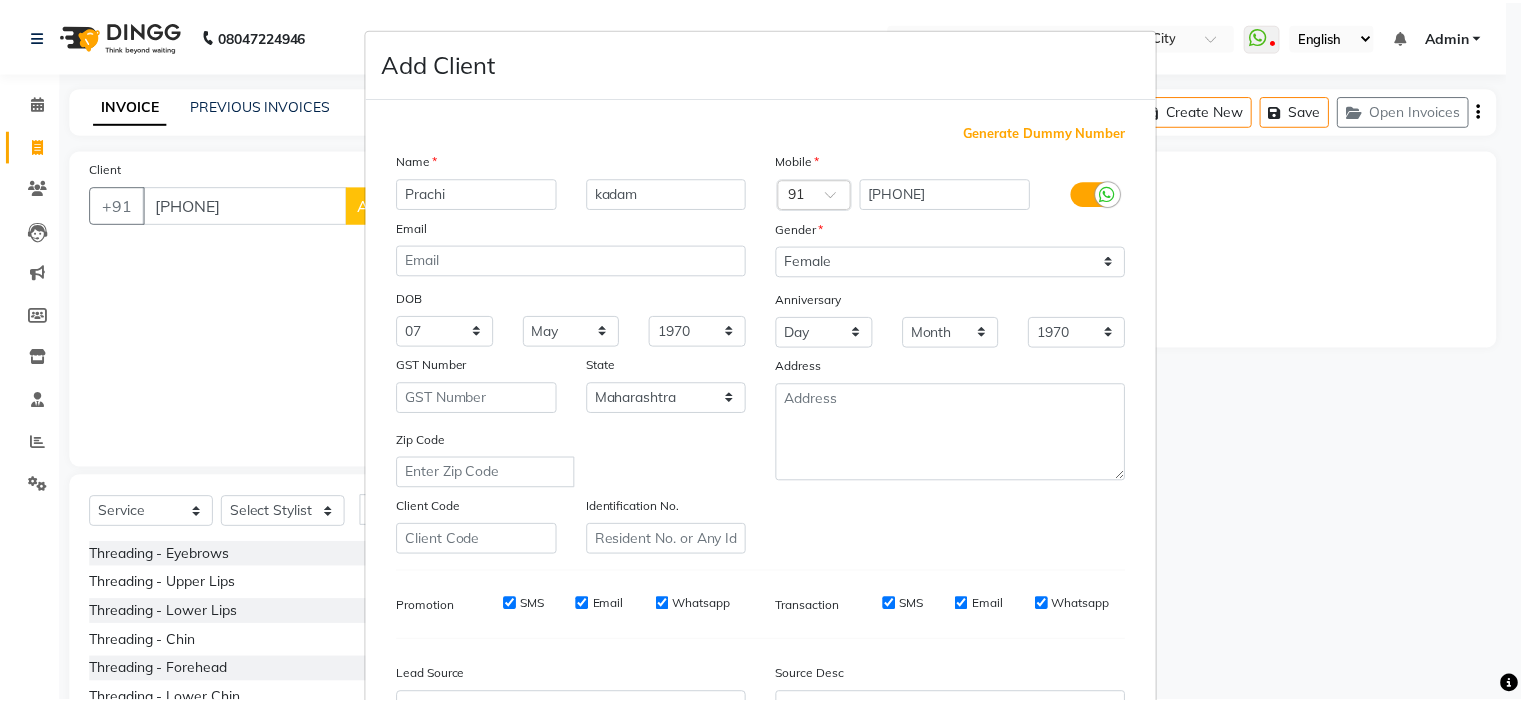 scroll, scrollTop: 229, scrollLeft: 0, axis: vertical 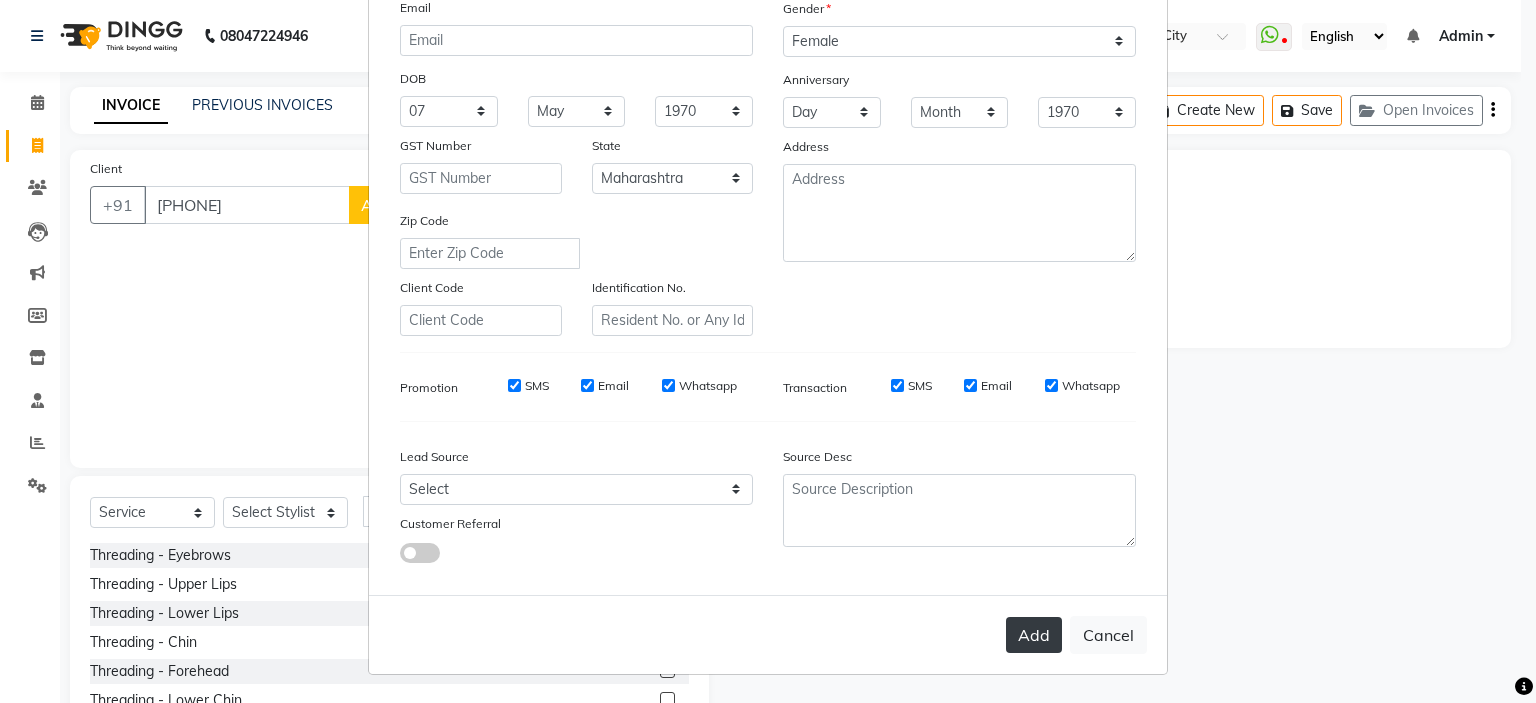 click on "Add" at bounding box center [1034, 635] 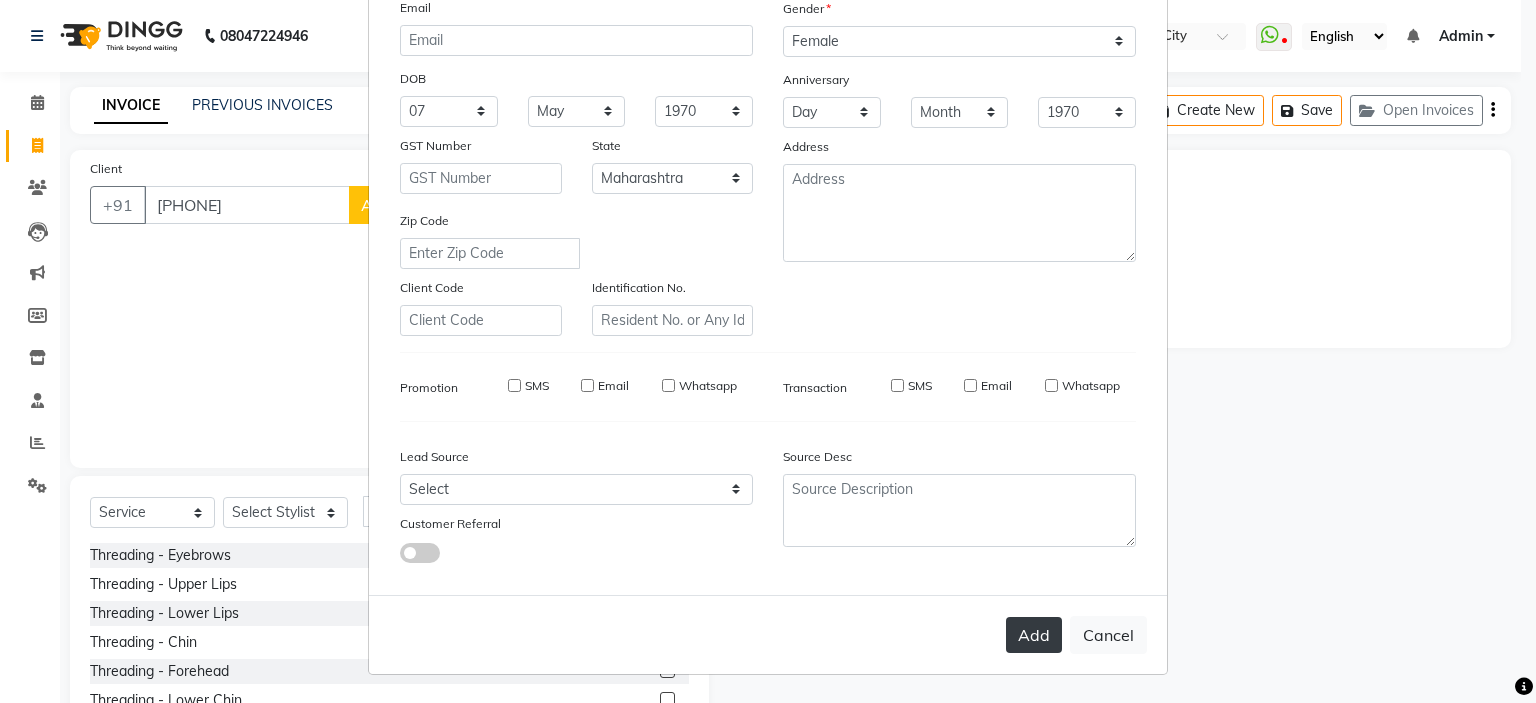 type 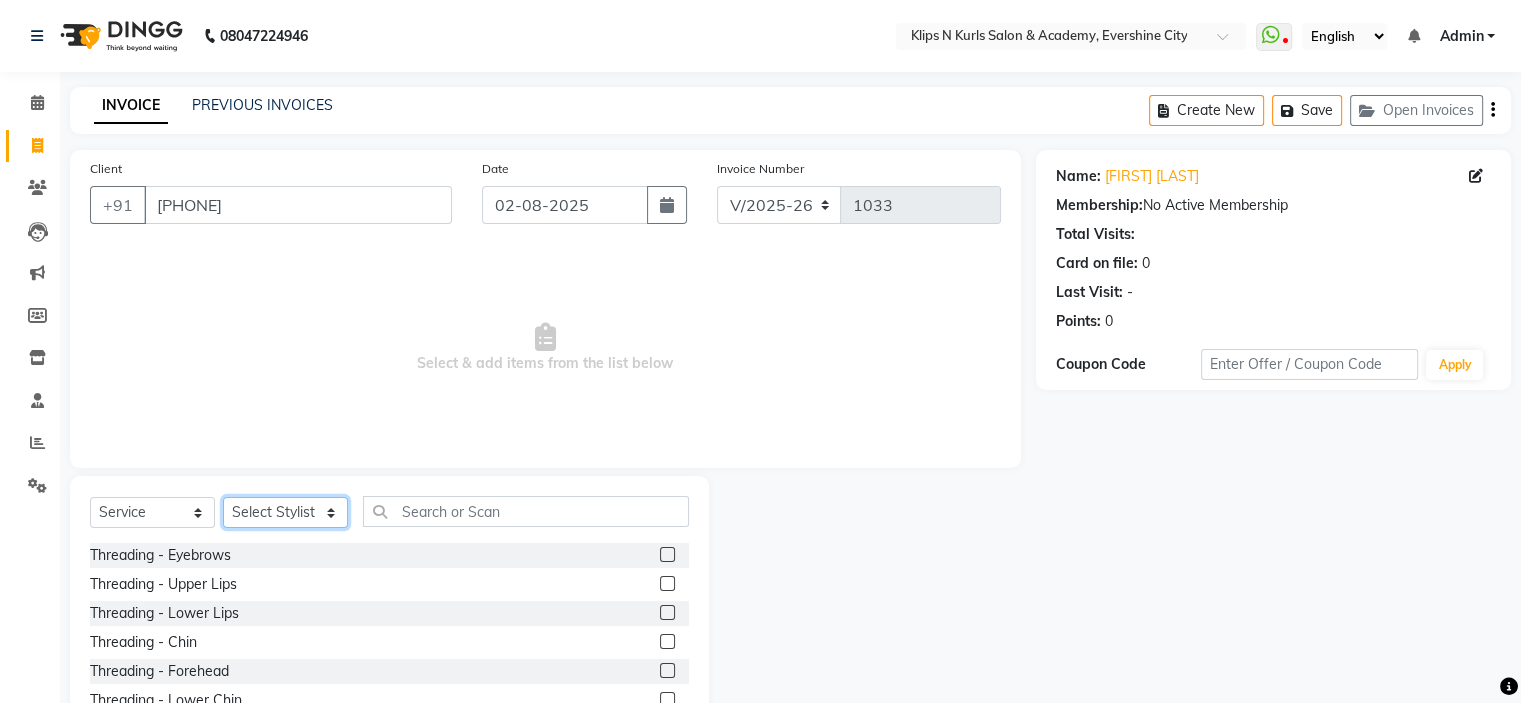 click on "Select Stylist [FIRST] Front Desk [FIRST] [FIRST] [FIRST] [FIRST] [FIRST] [FIRST] [FIRST]" 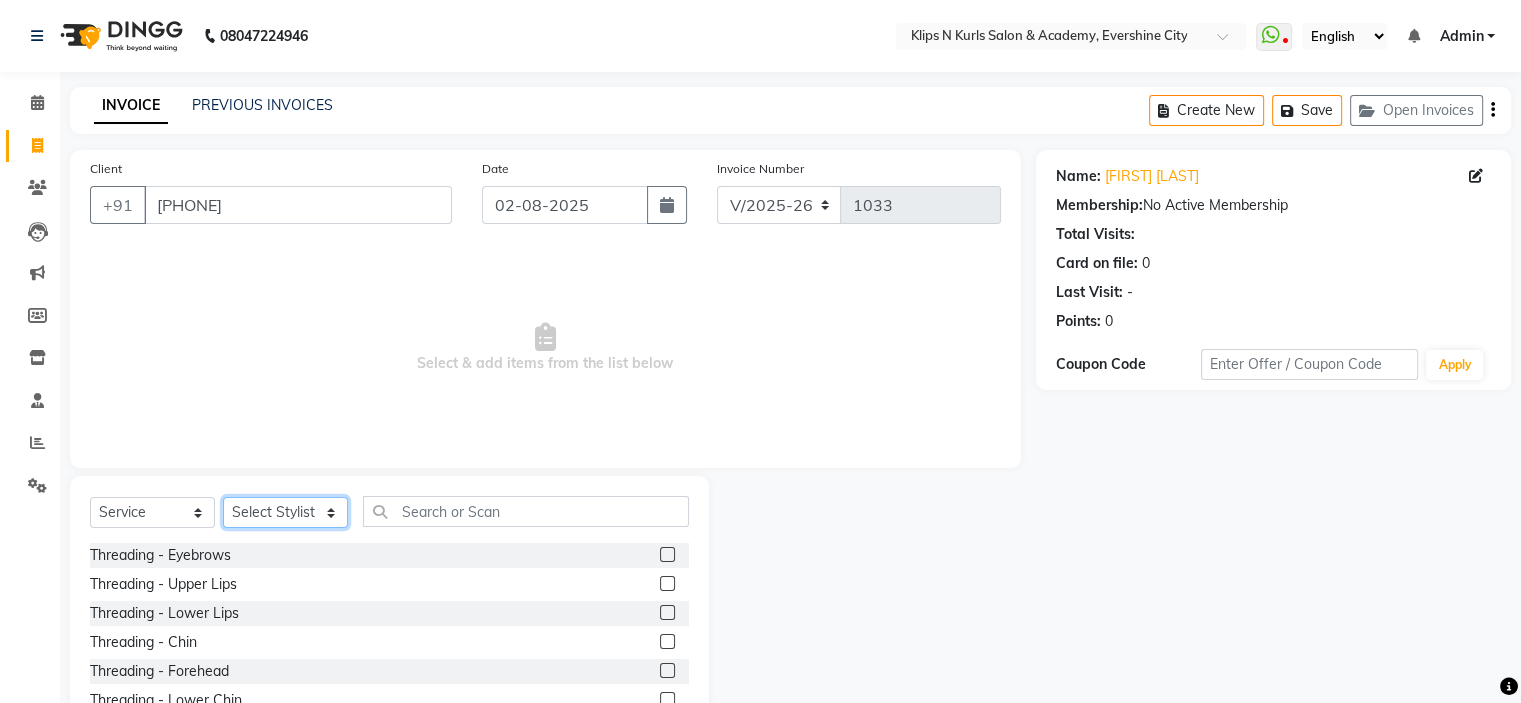 select on "[POSTAL_CODE]" 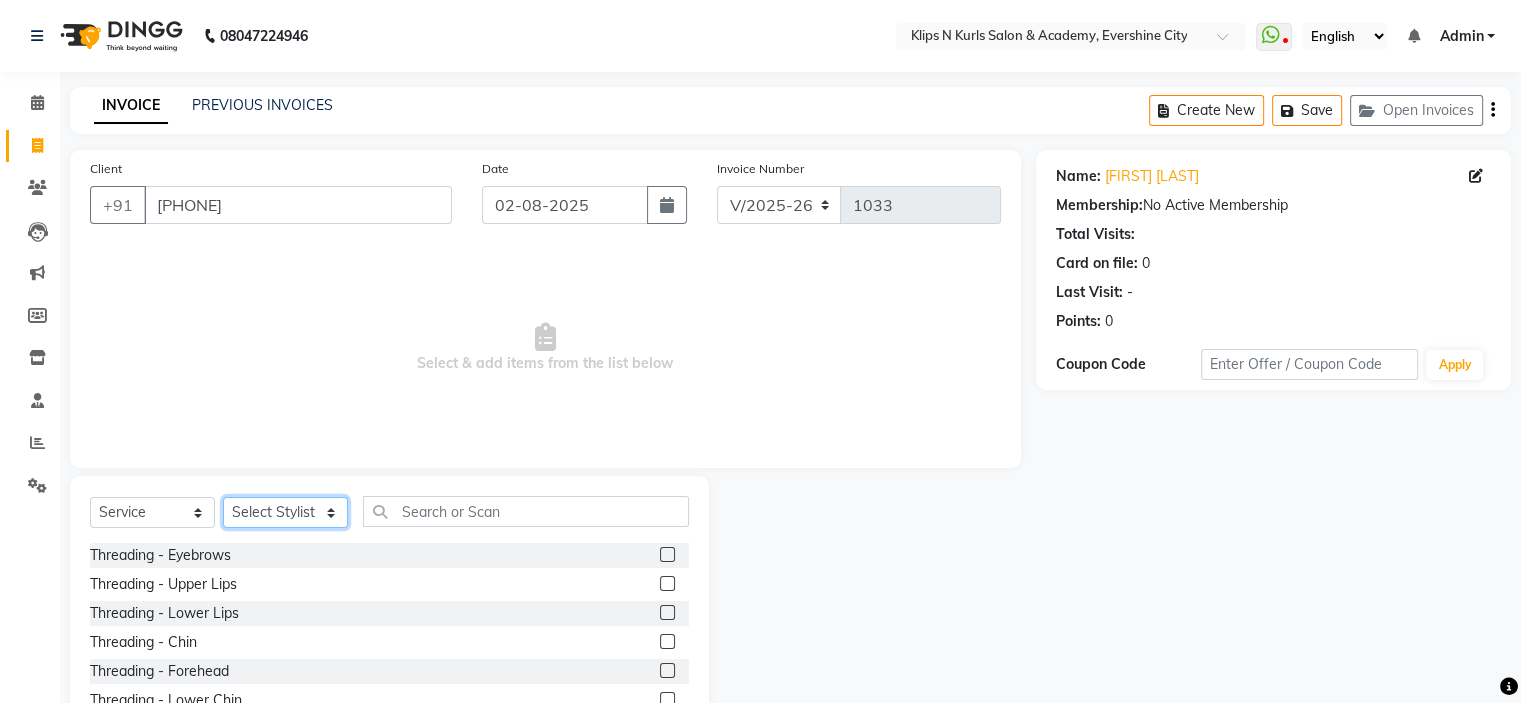 click on "Select Stylist [FIRST] Front Desk [FIRST] [FIRST] [FIRST] [FIRST] [FIRST] [FIRST] [FIRST]" 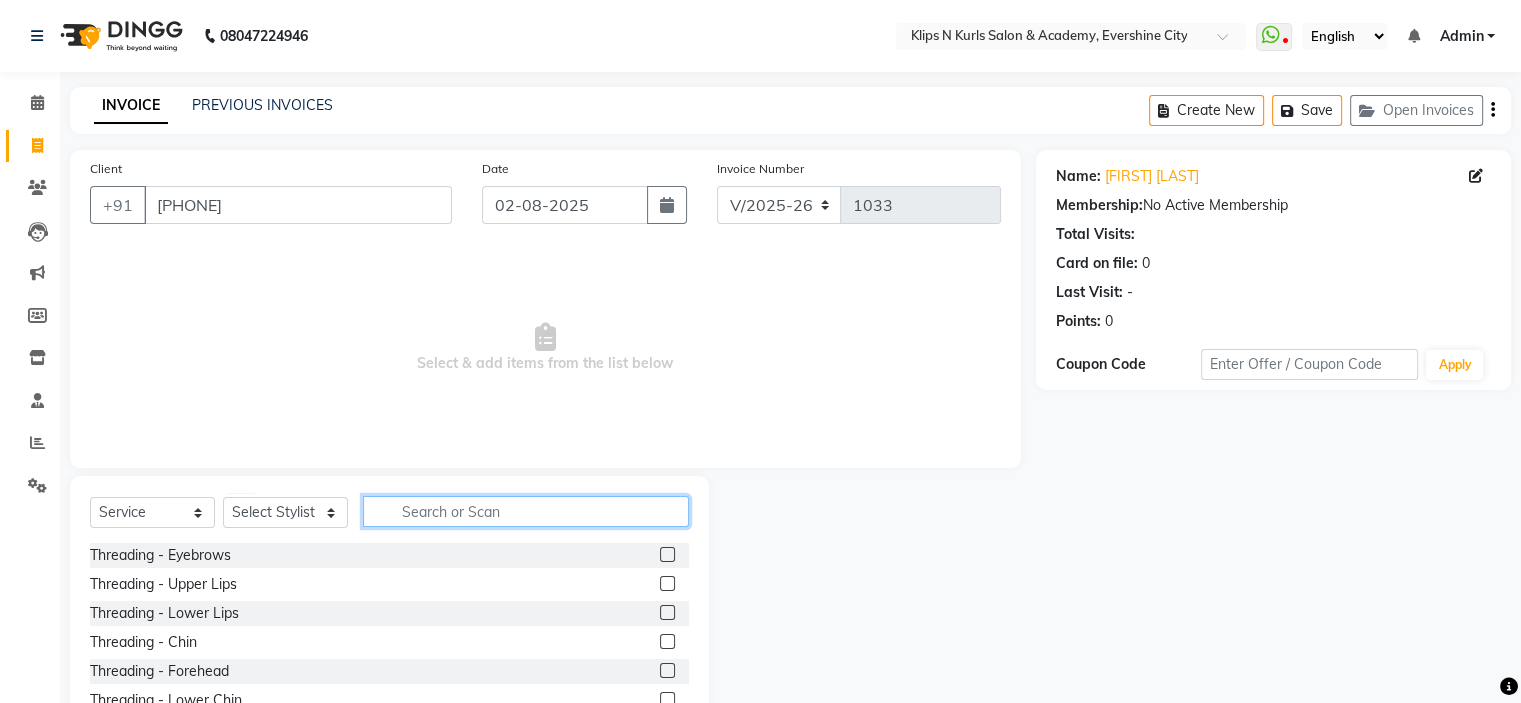 click 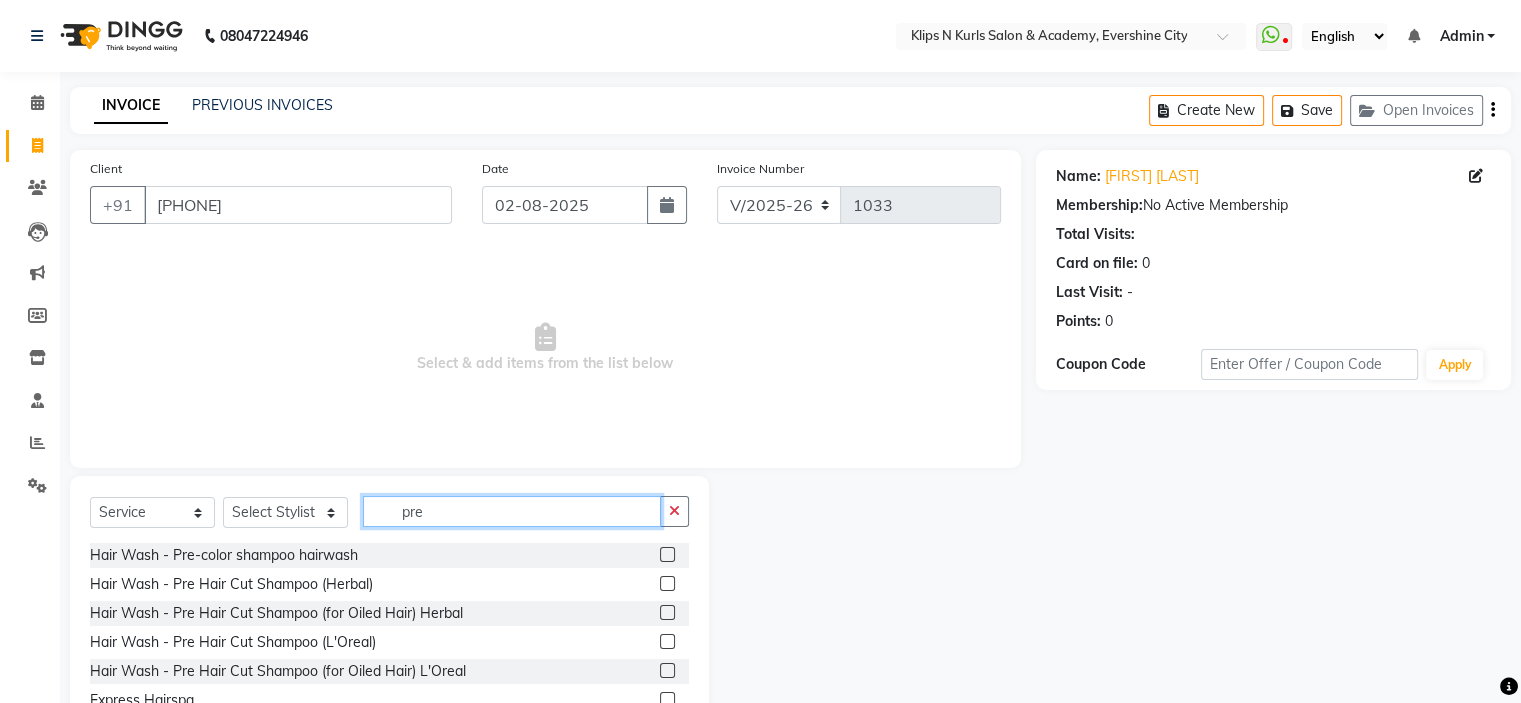 type on "pre" 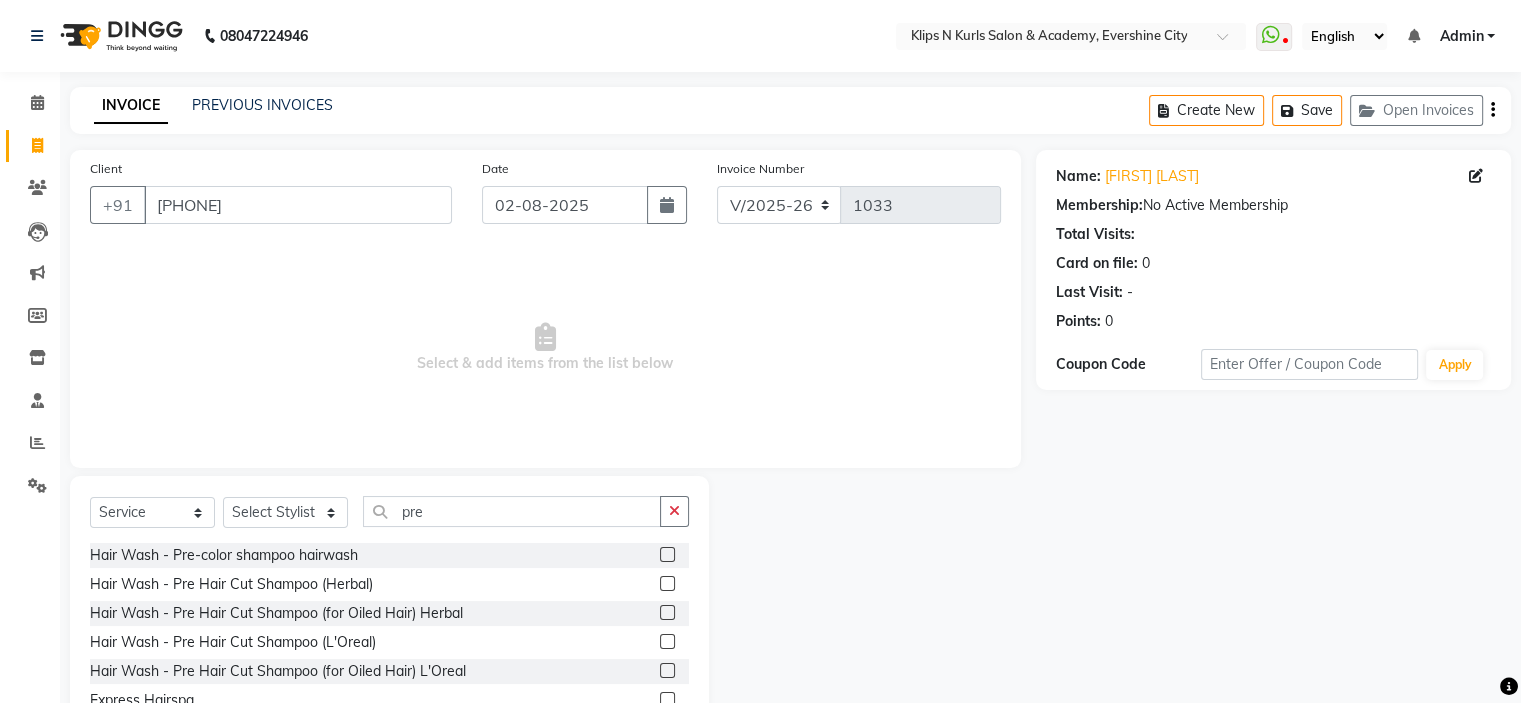 click 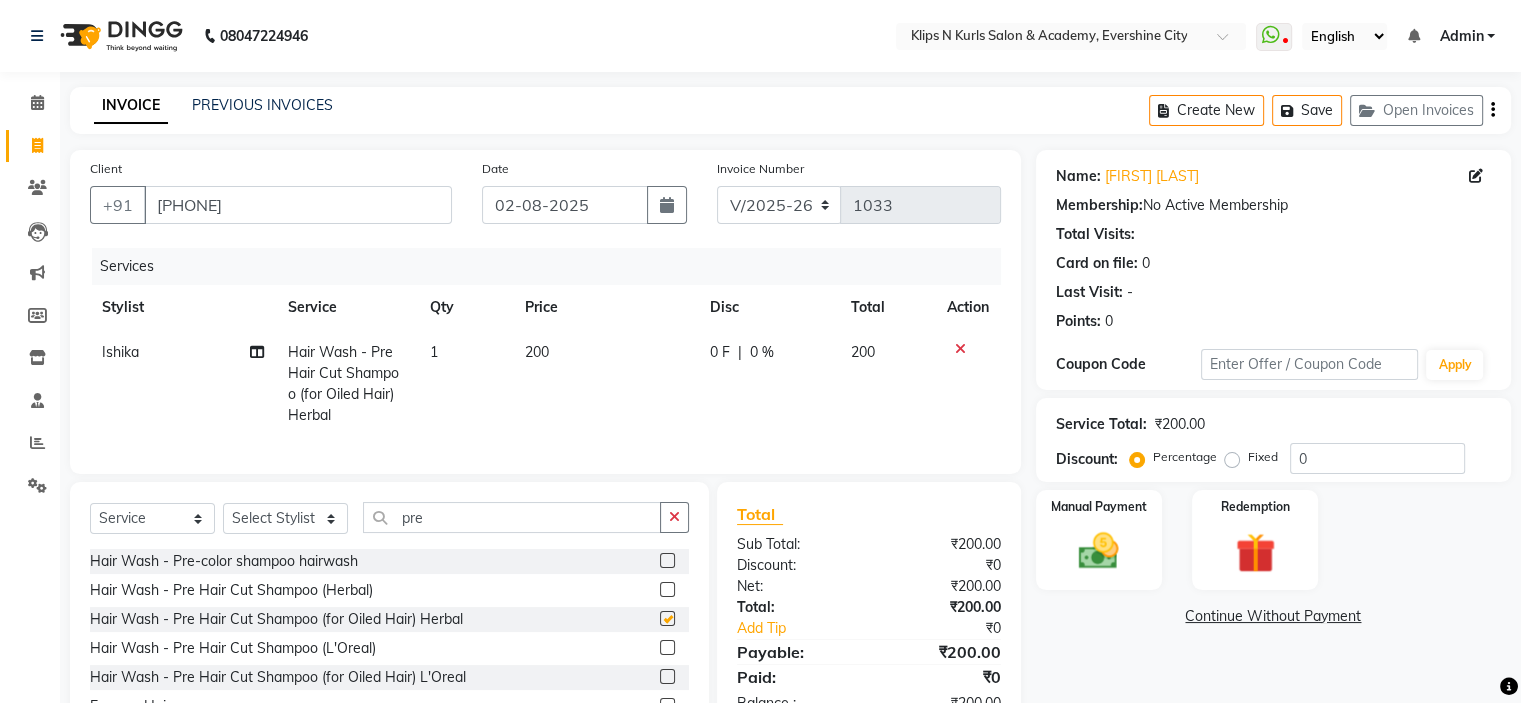 checkbox on "false" 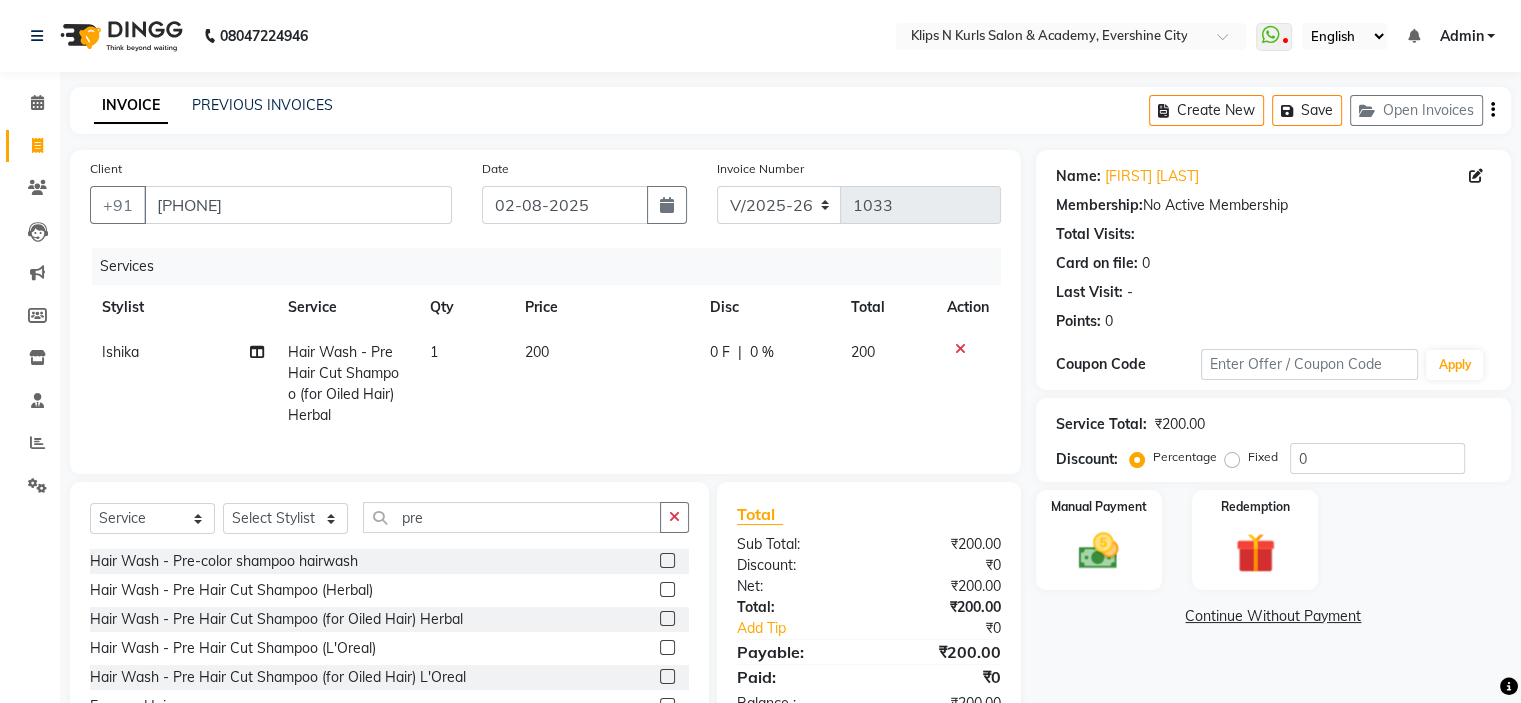 click 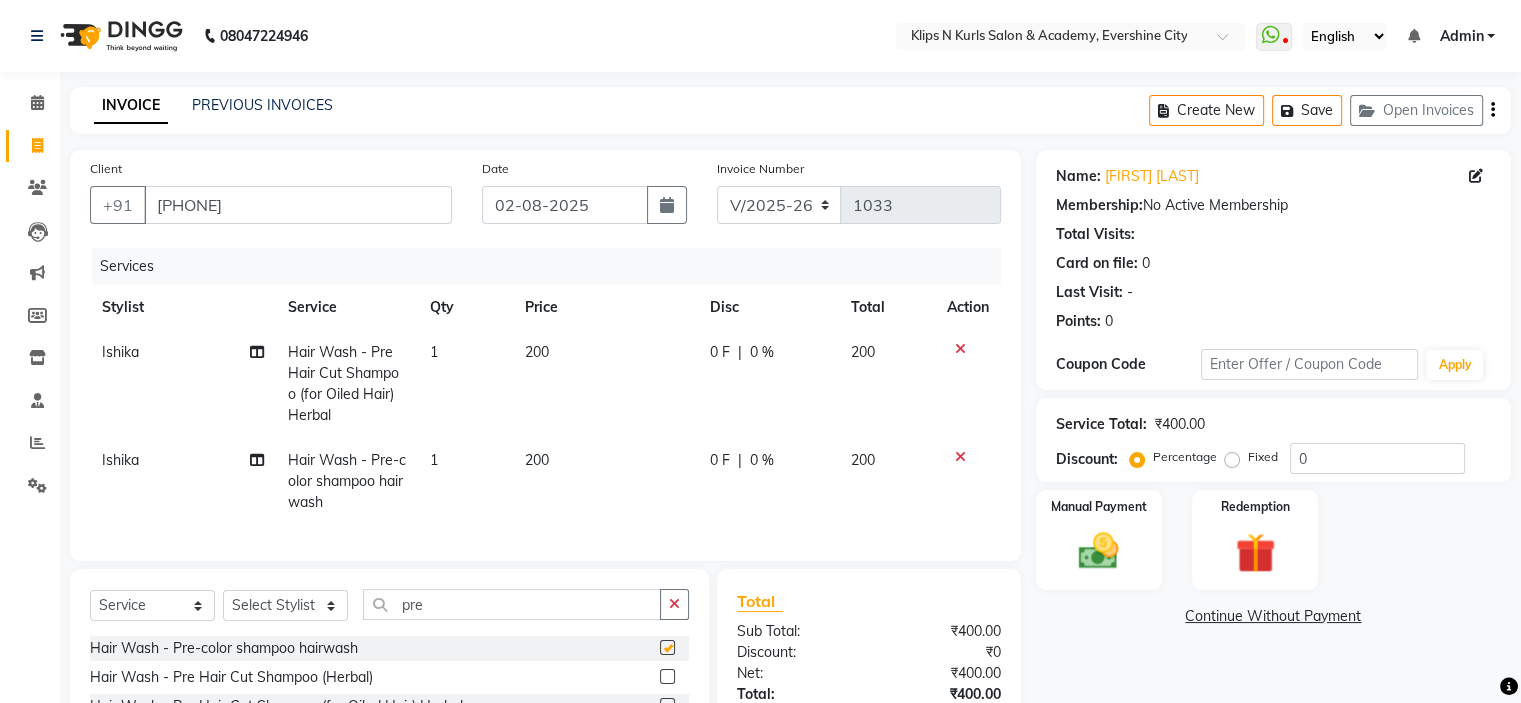 checkbox on "false" 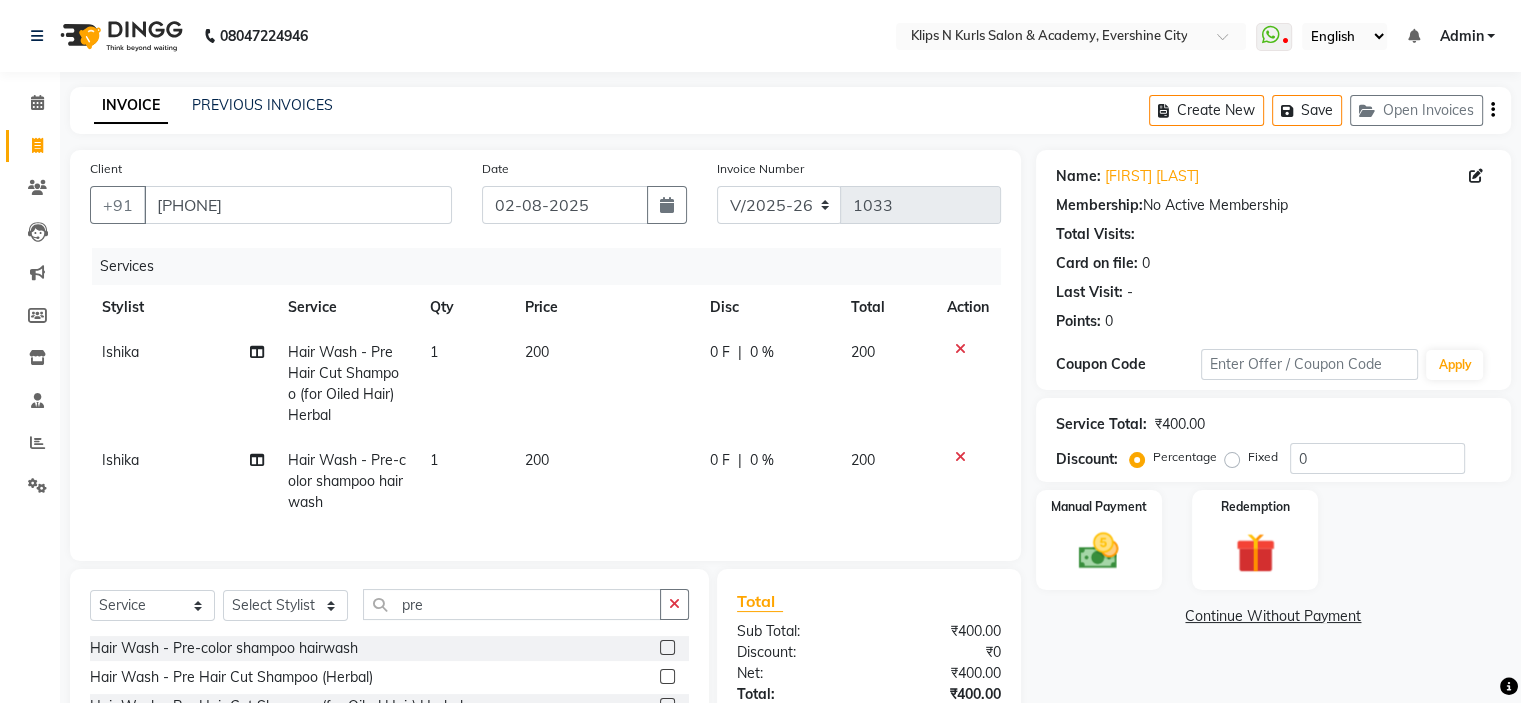 click 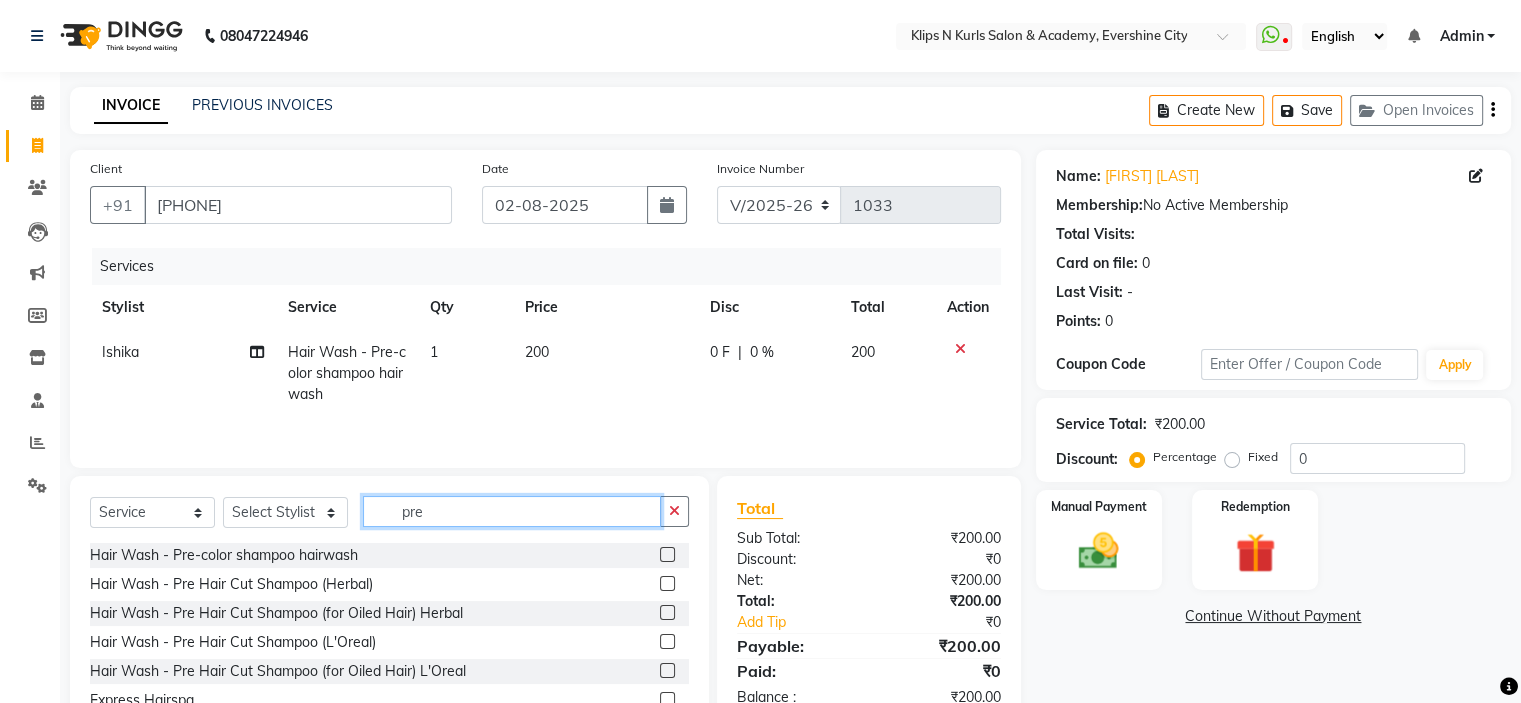 click on "pre" 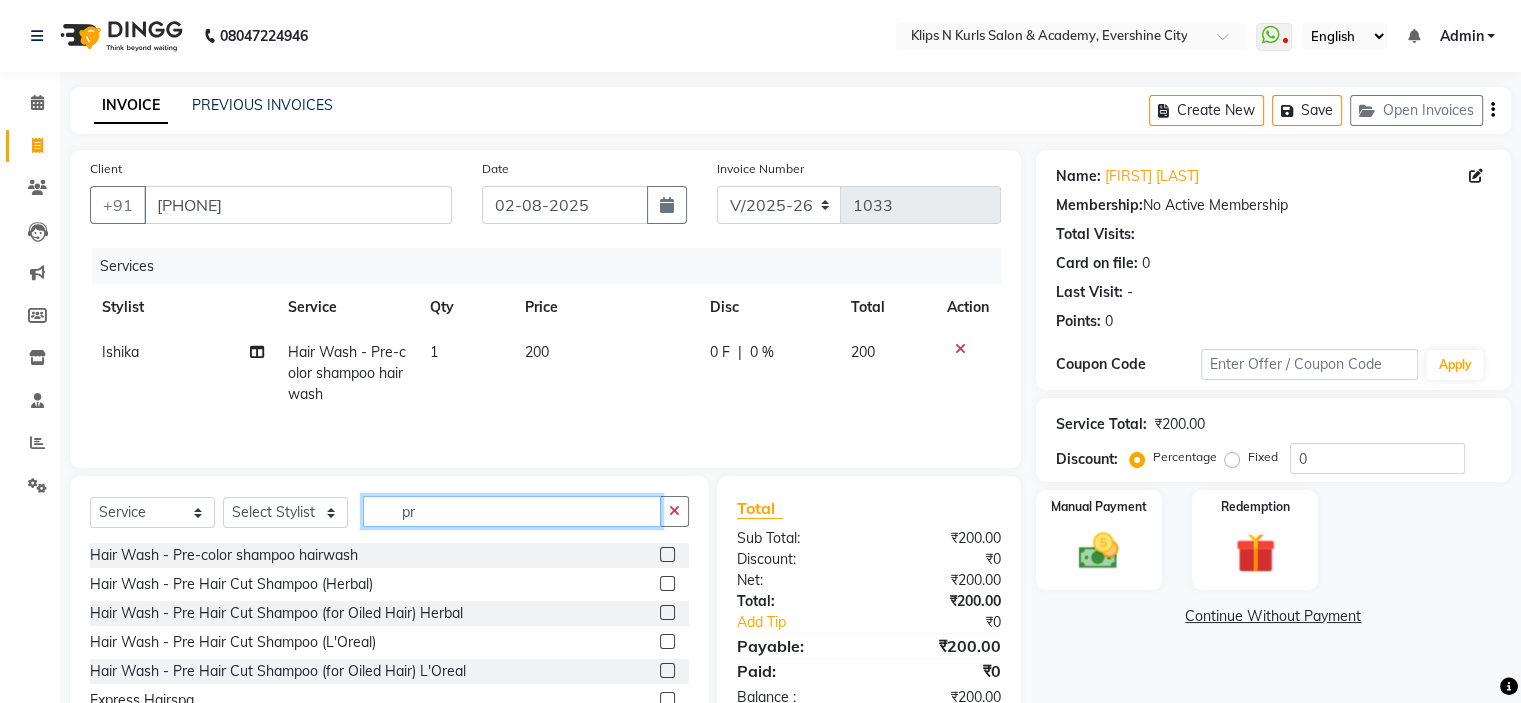 type on "p" 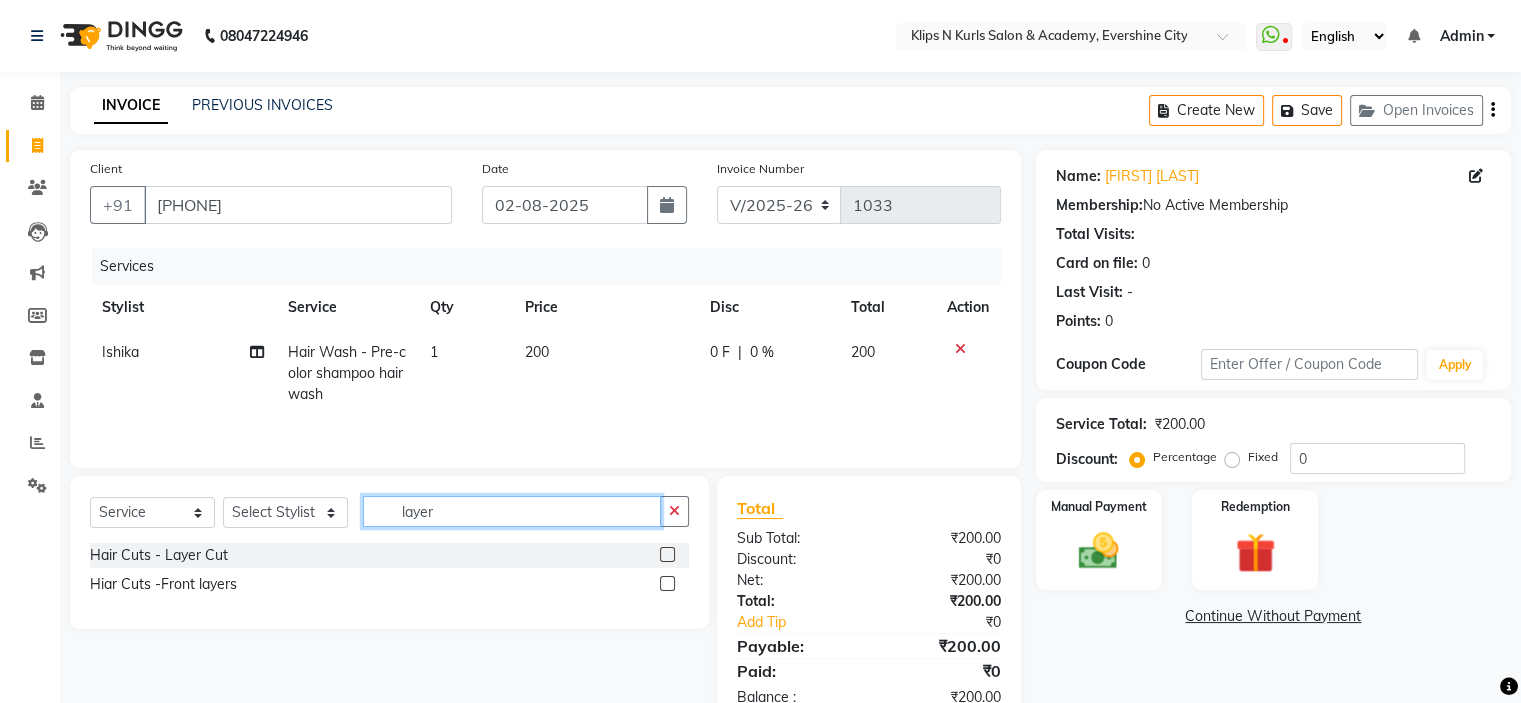 type on "layer" 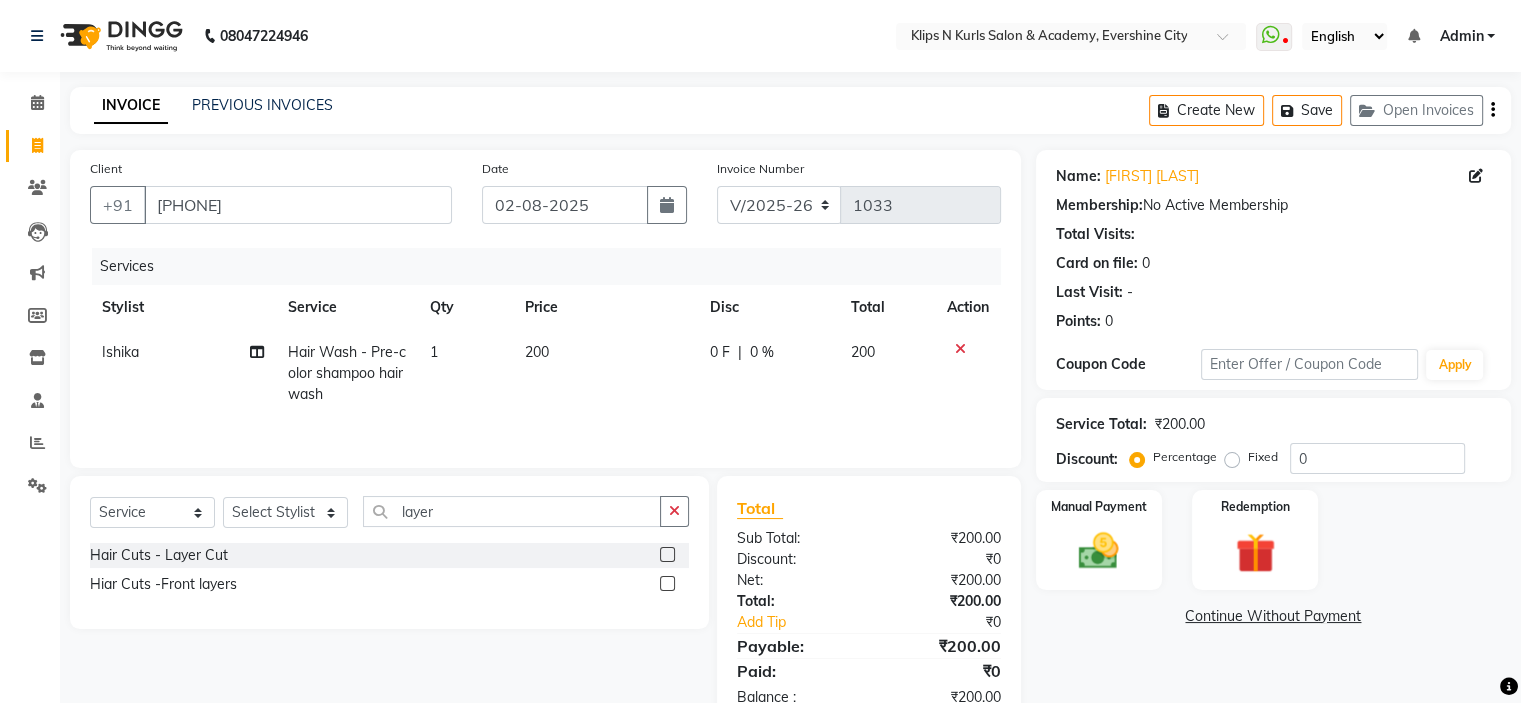 click 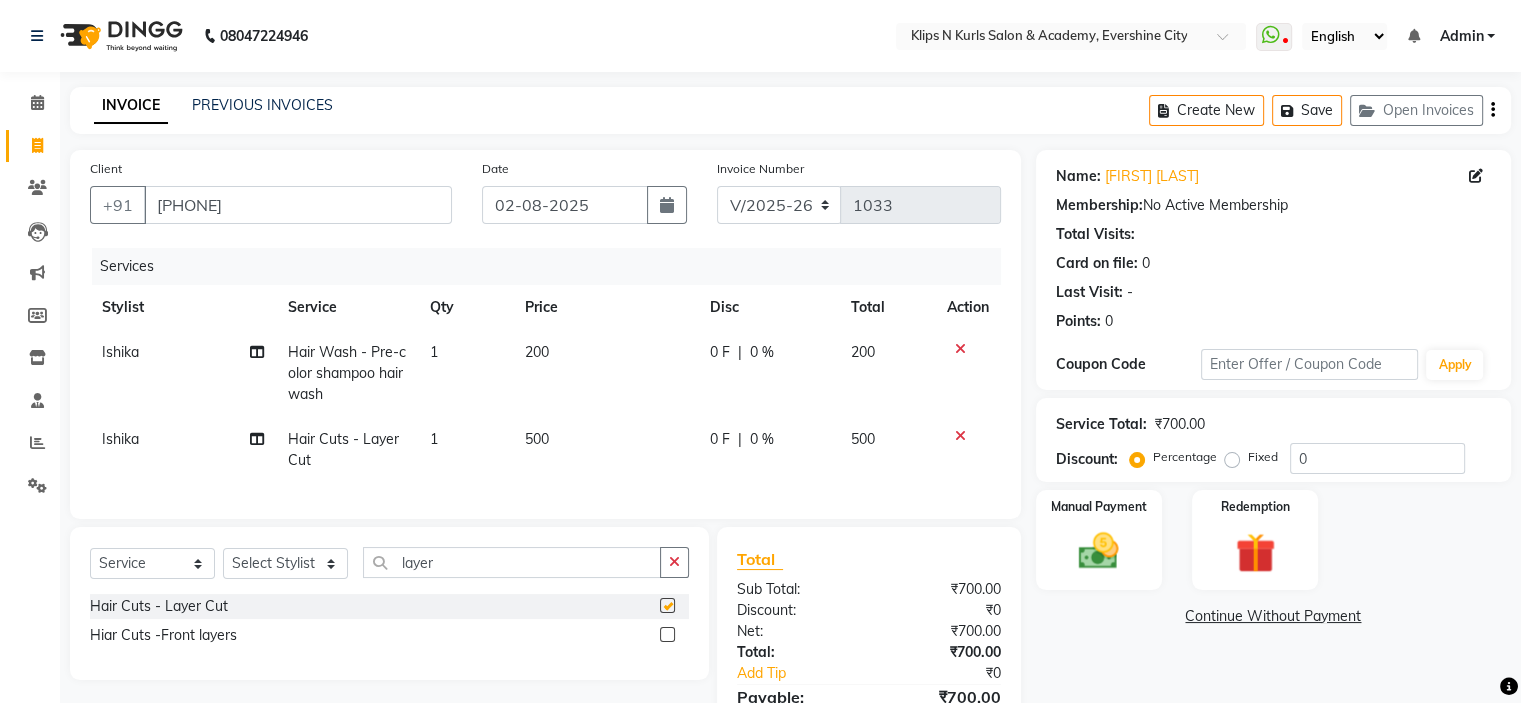 checkbox on "false" 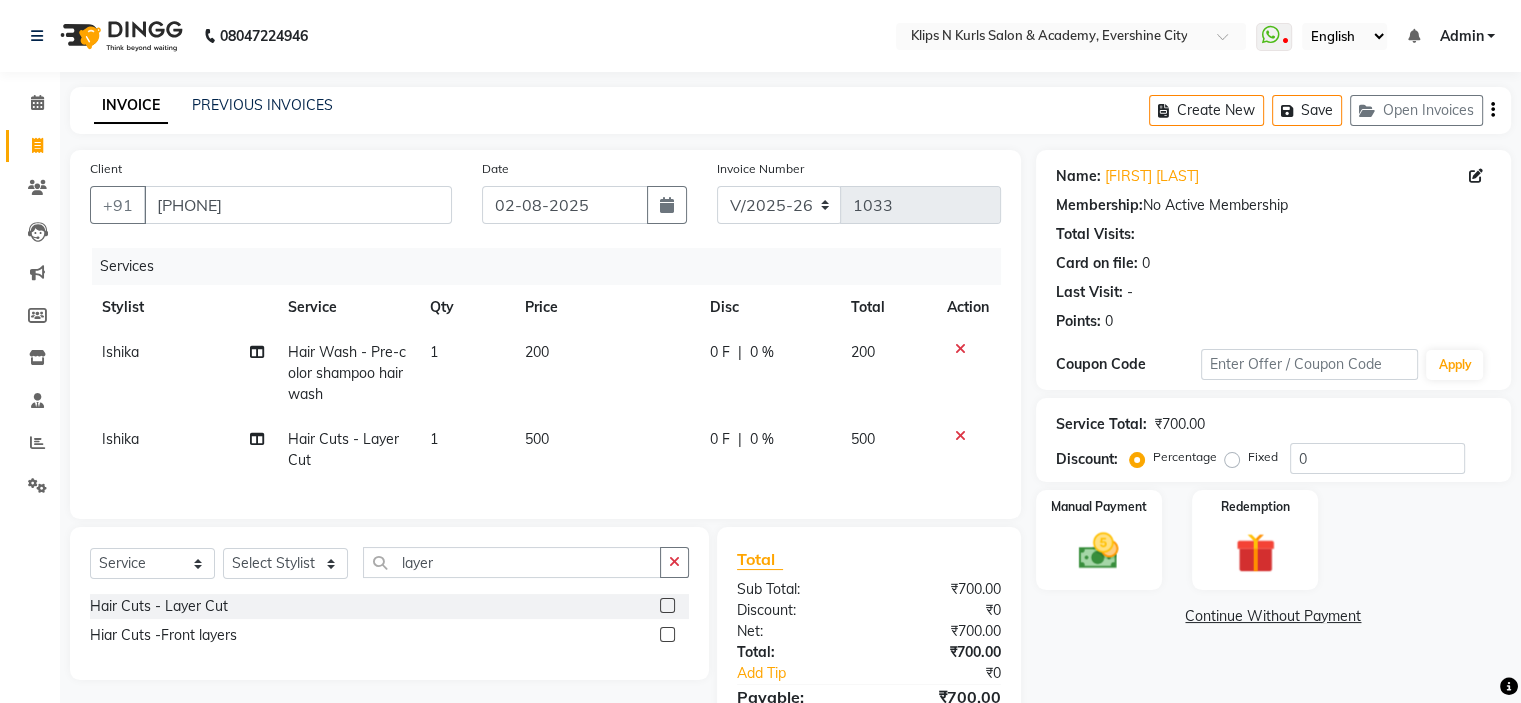 click on "500" 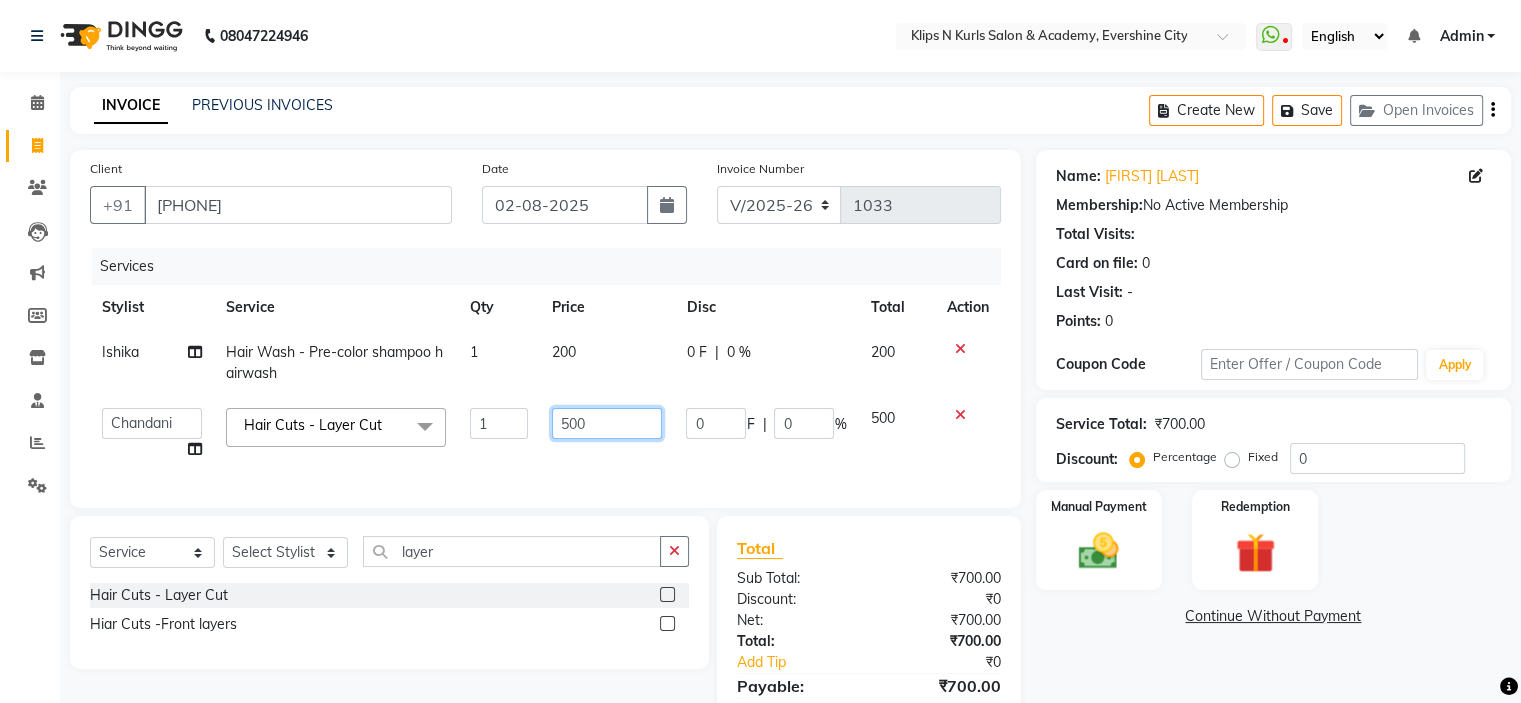 click on "500" 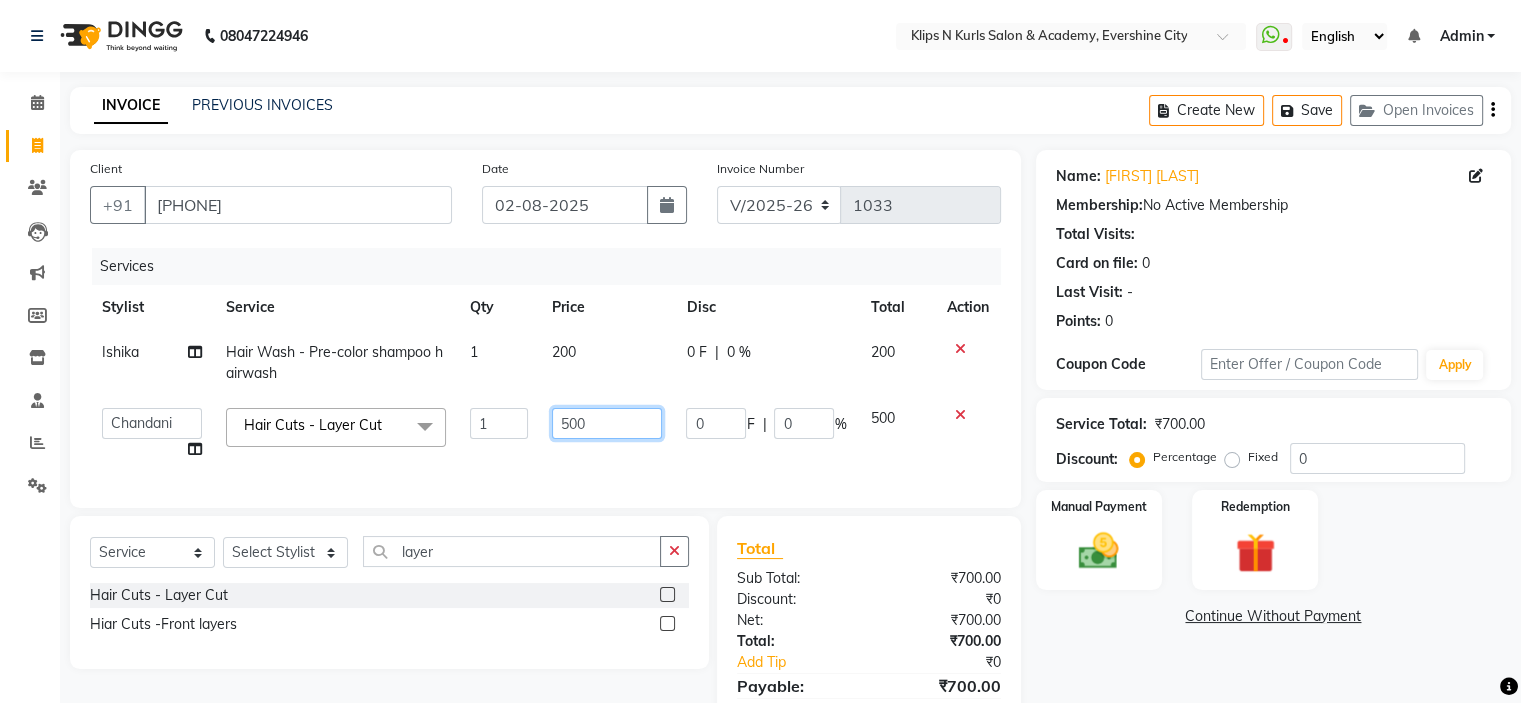 click on "500" 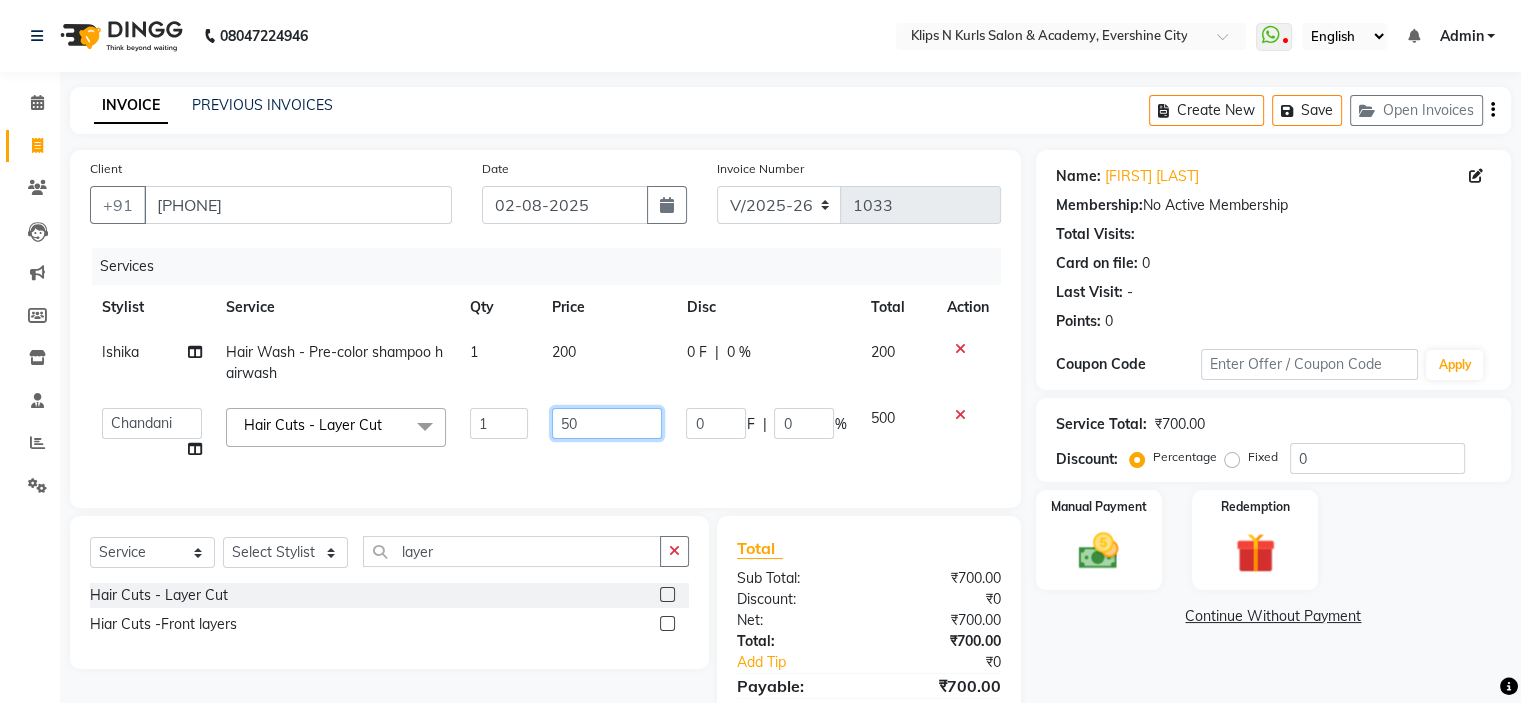 type on "5" 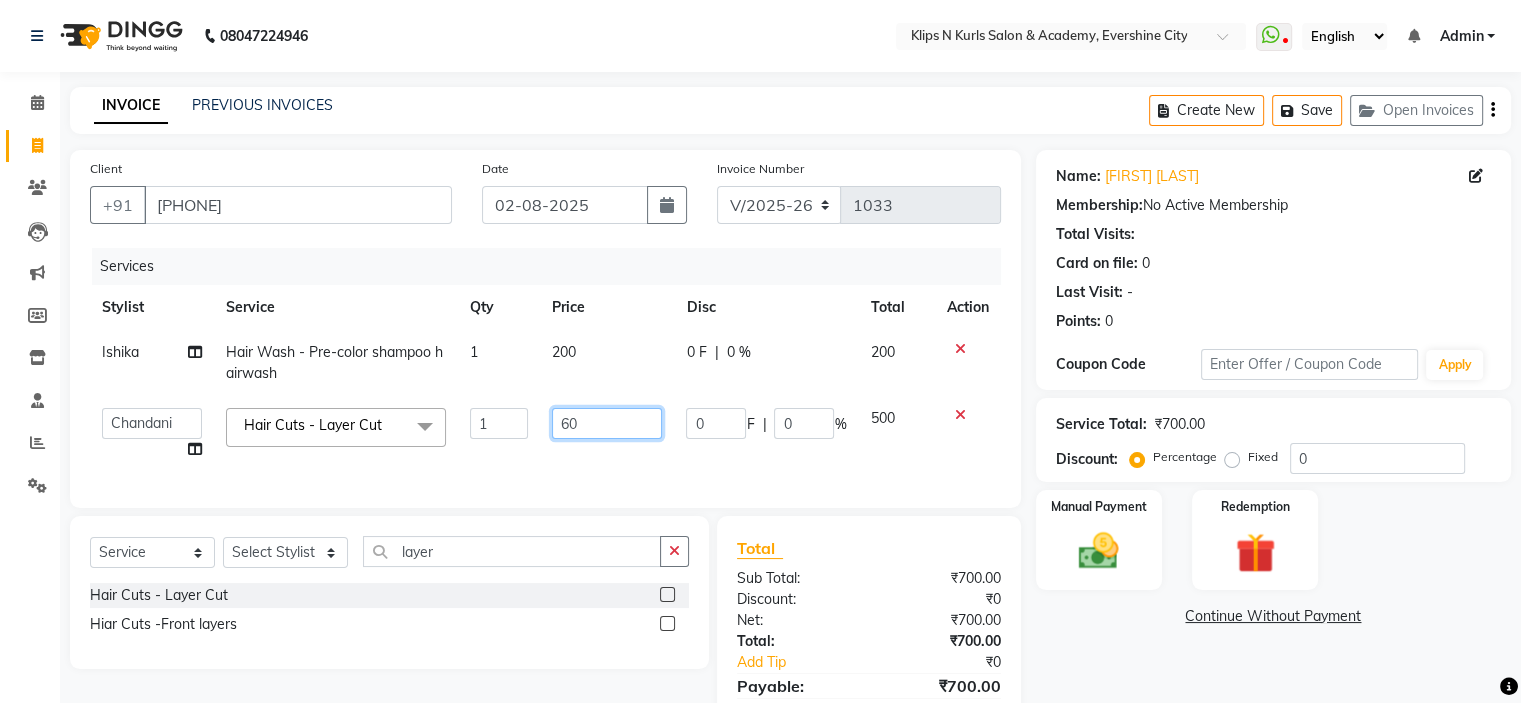 type on "600" 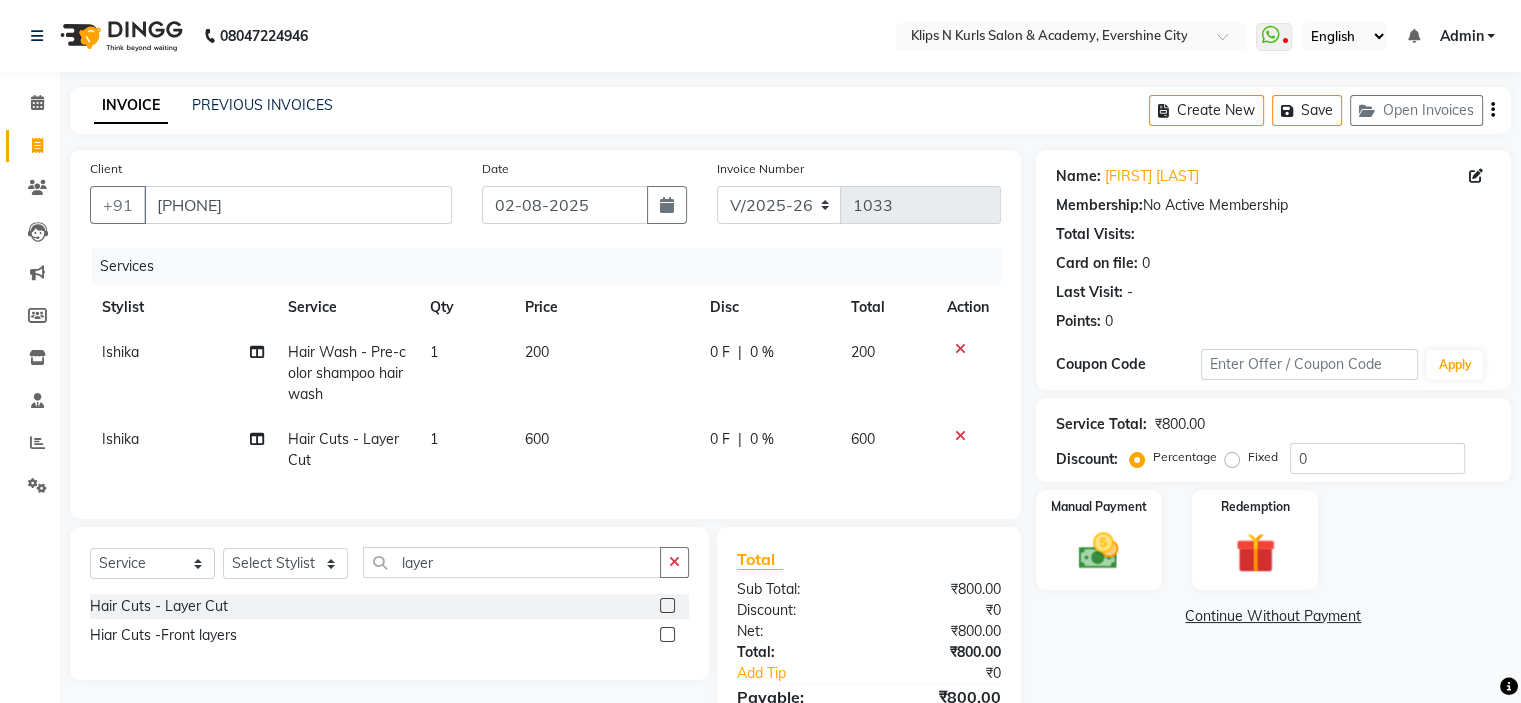 click on "Continue Without Payment" 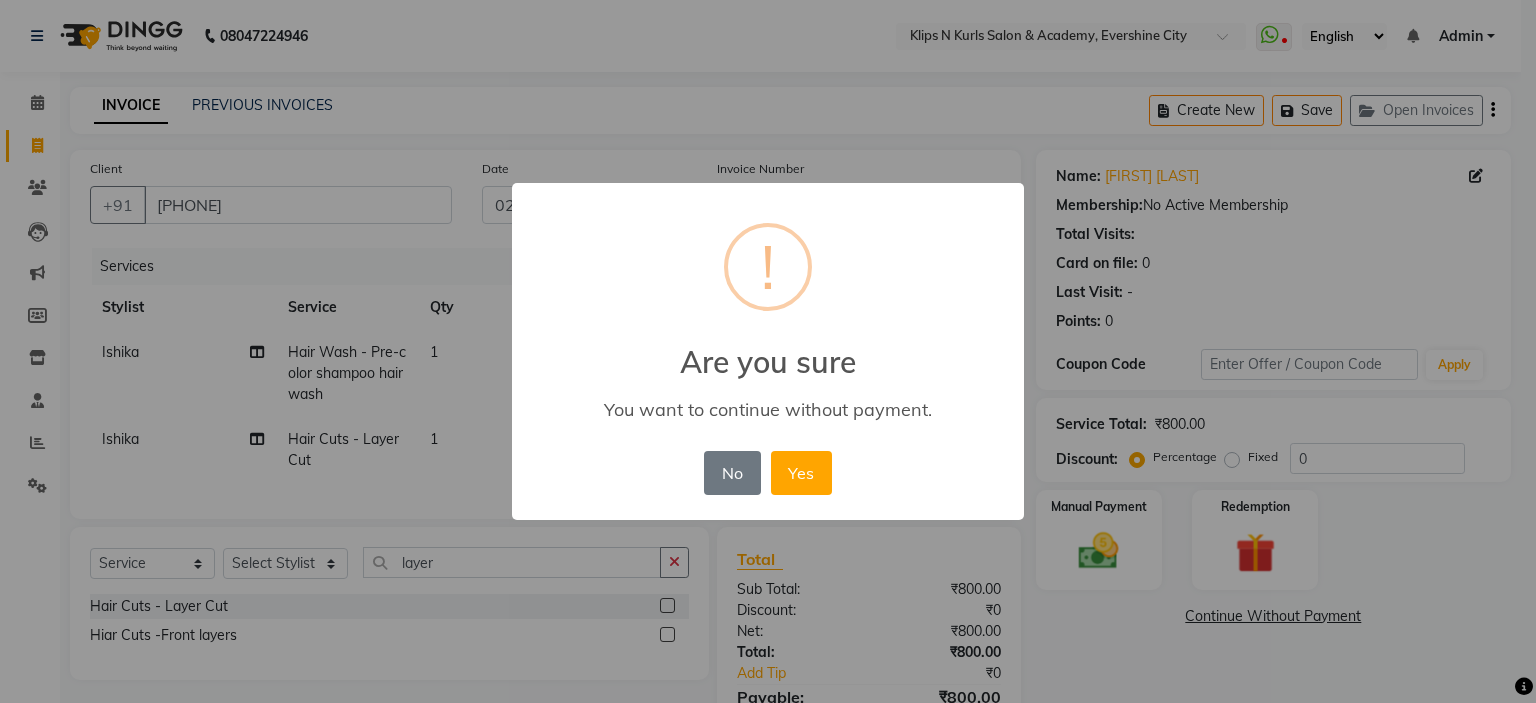 click on "× ! Are you sure You want to continue without payment. No No Yes" at bounding box center (768, 351) 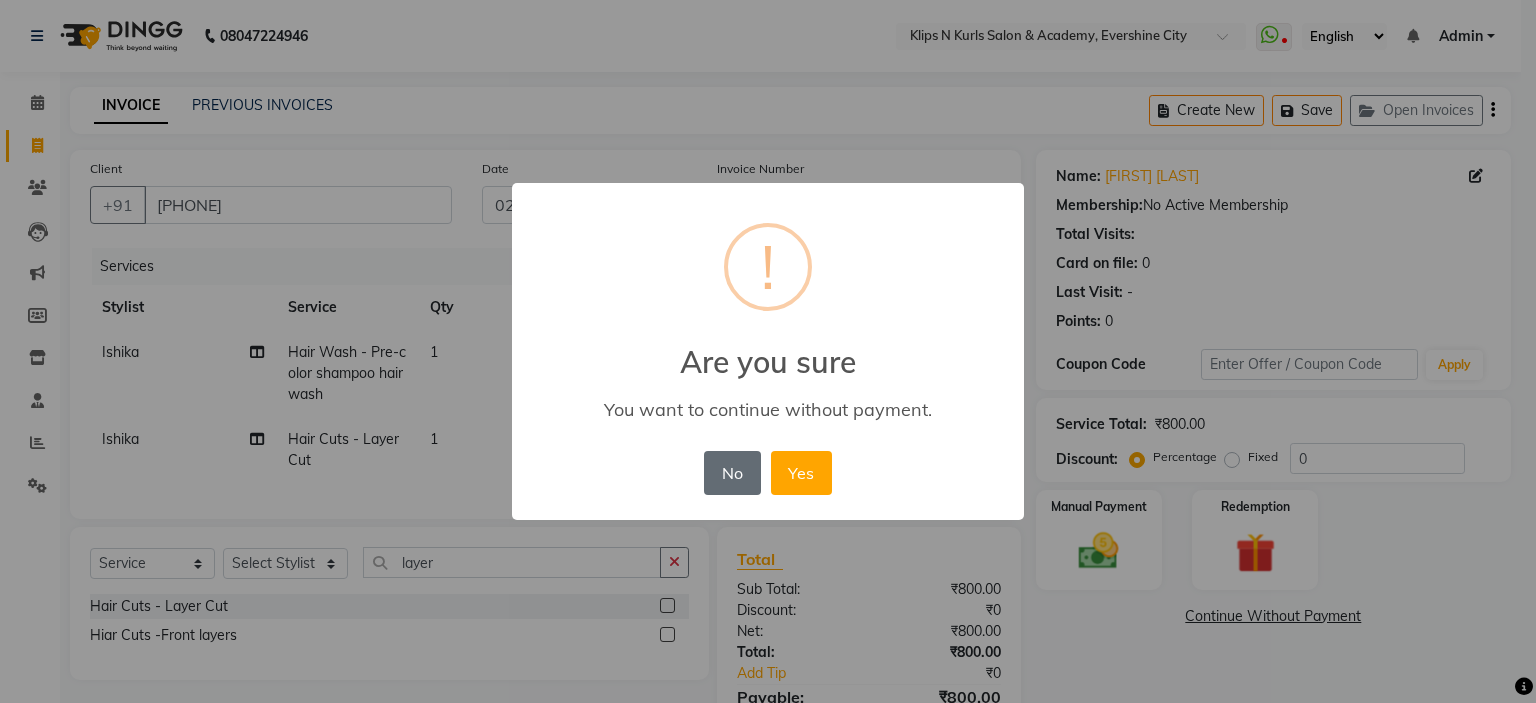 click on "No" at bounding box center [732, 473] 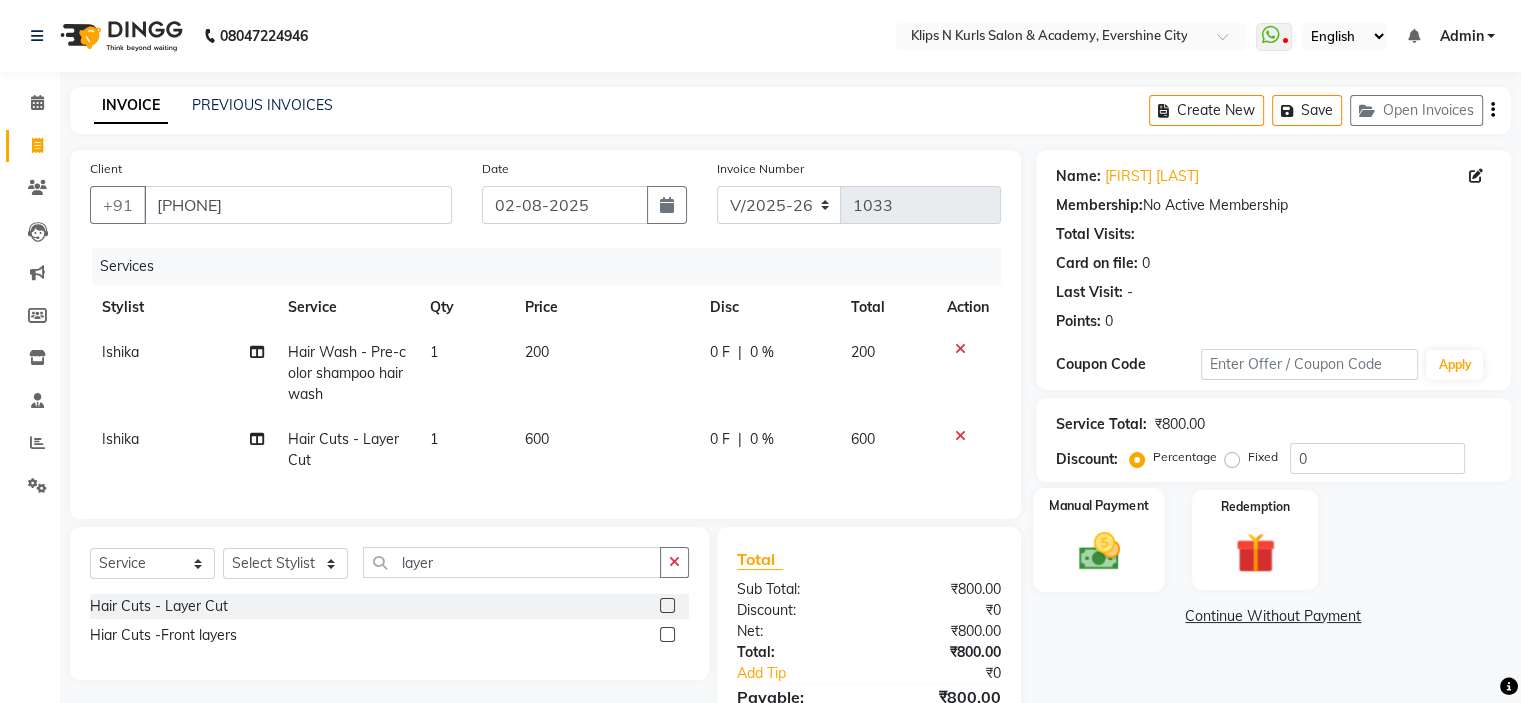 click 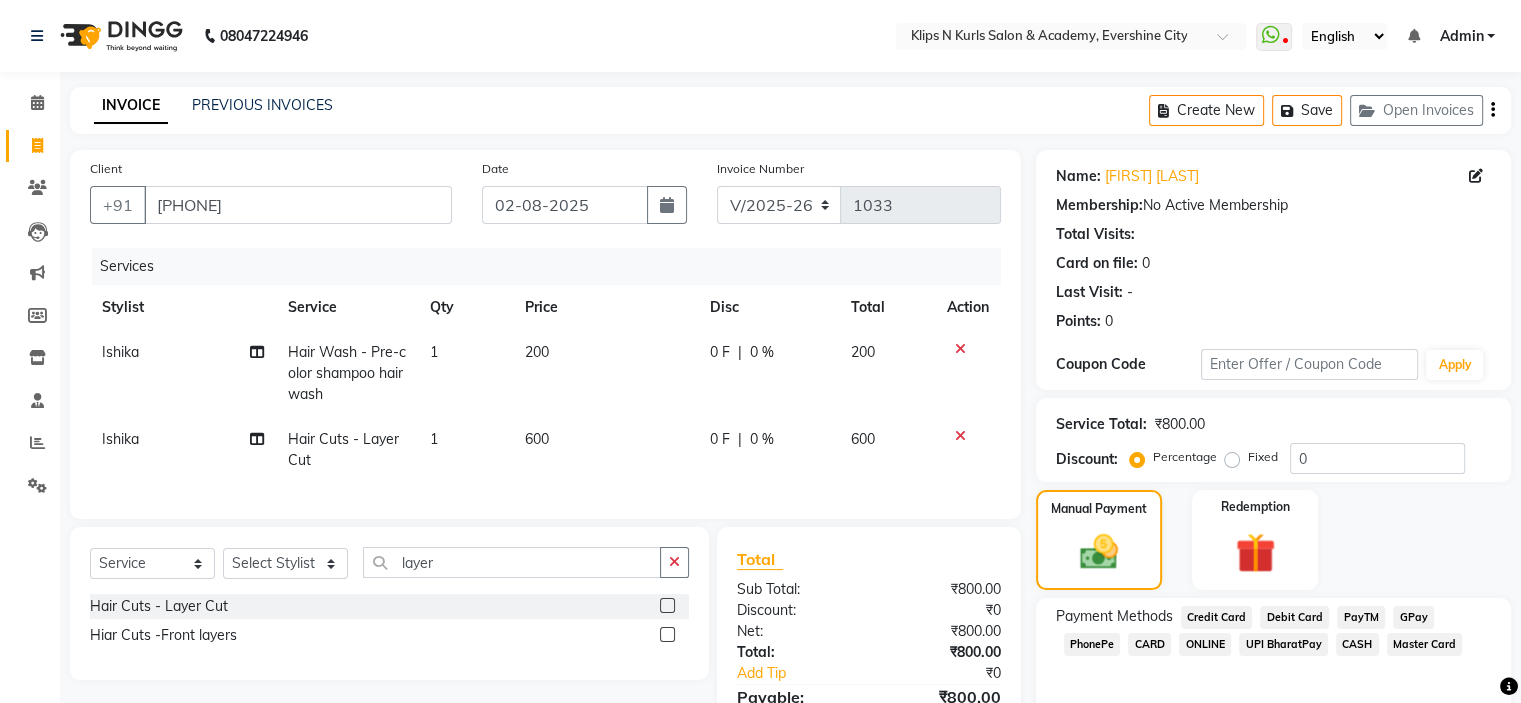 click on "GPay" 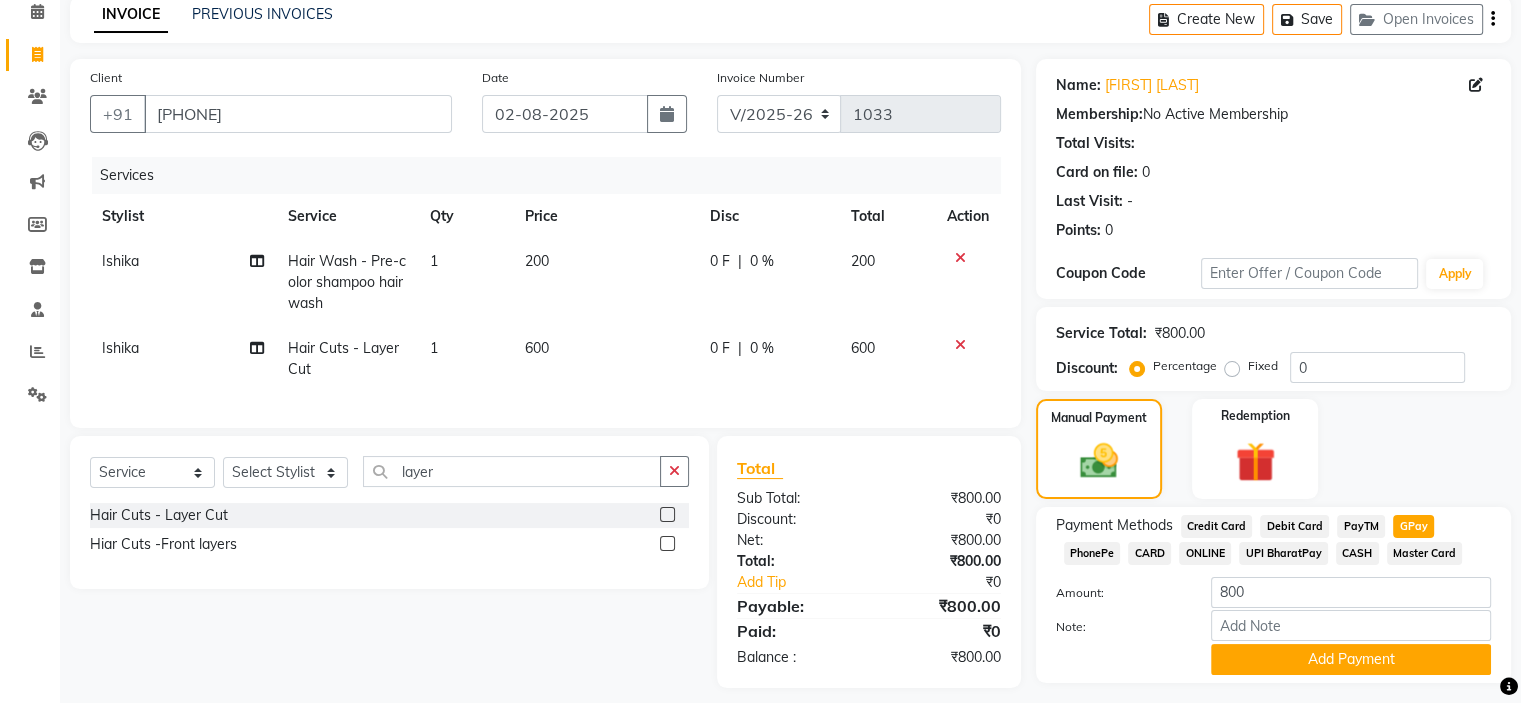 scroll, scrollTop: 144, scrollLeft: 0, axis: vertical 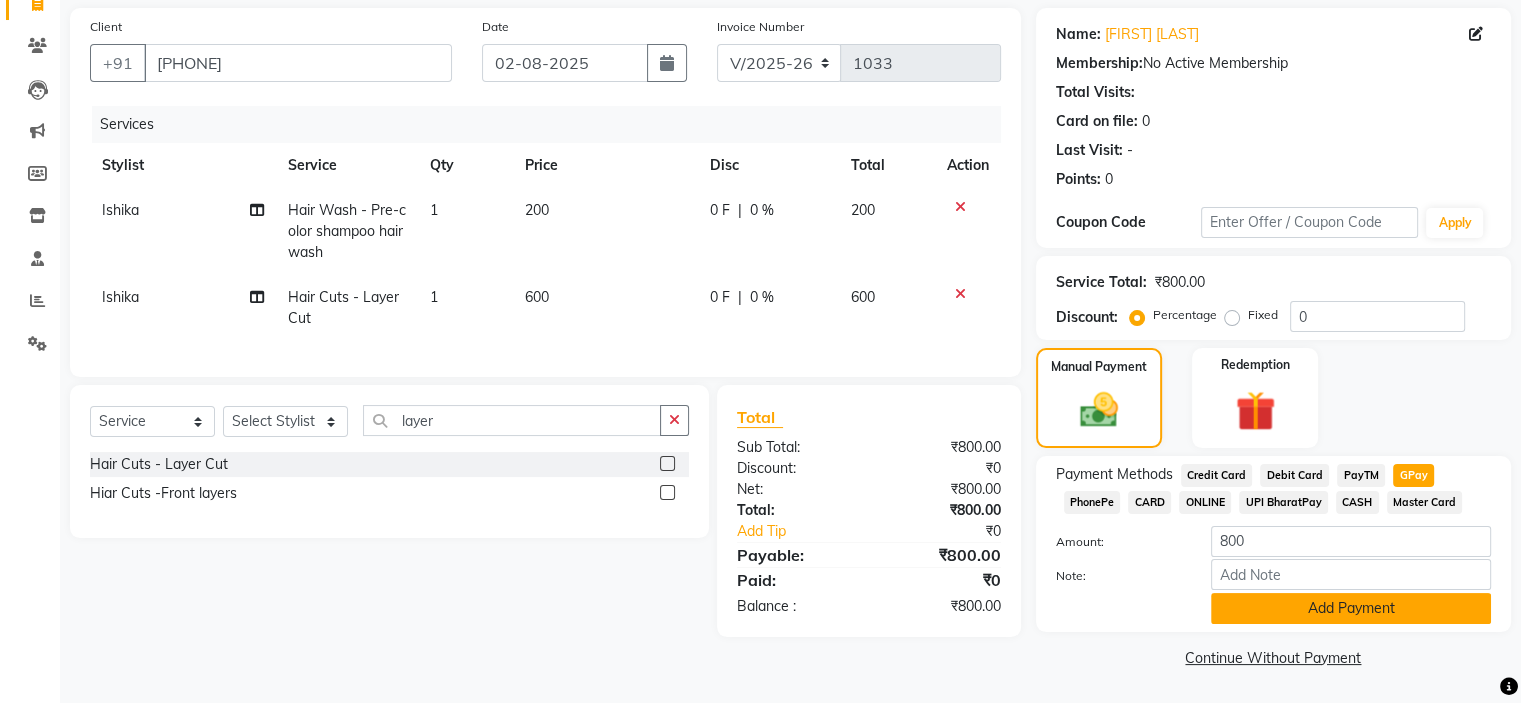 click on "Add Payment" 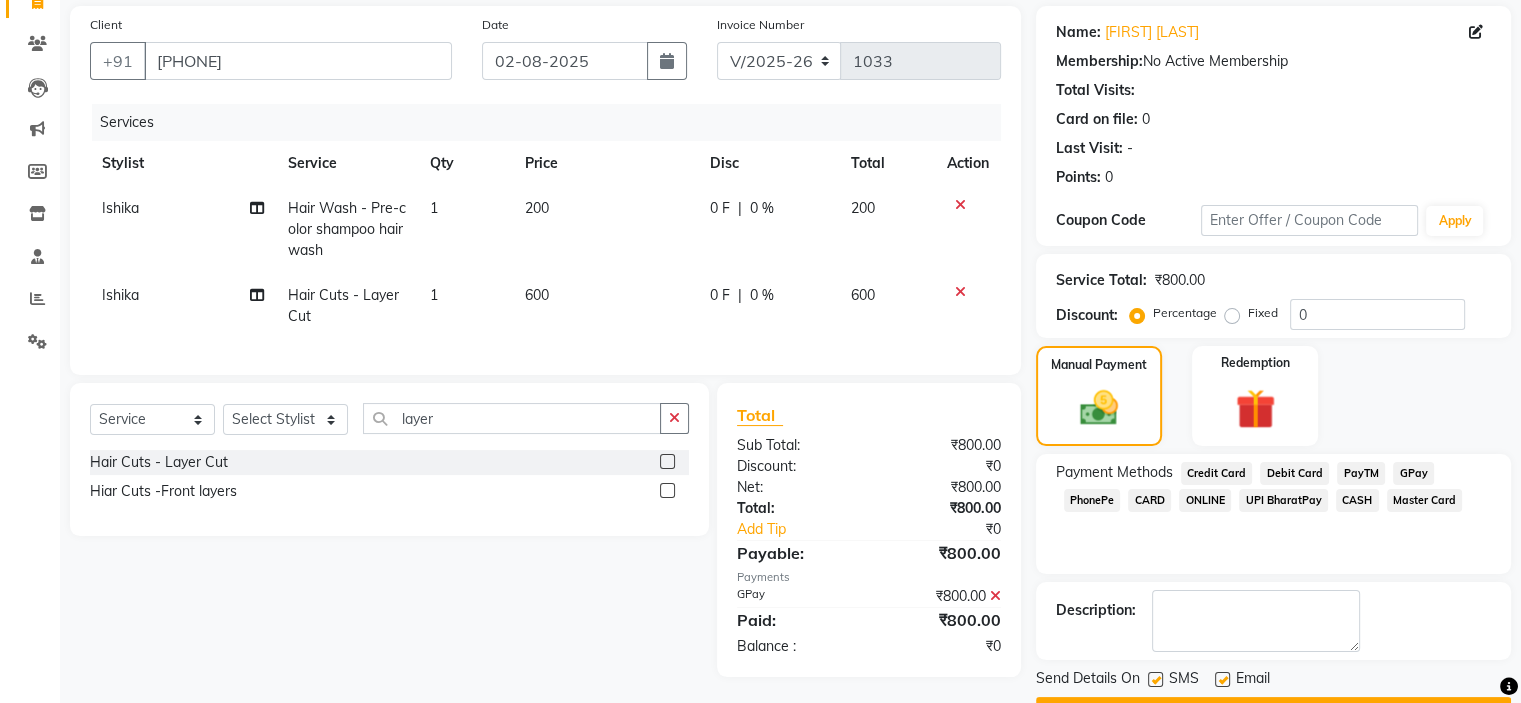 scroll, scrollTop: 184, scrollLeft: 0, axis: vertical 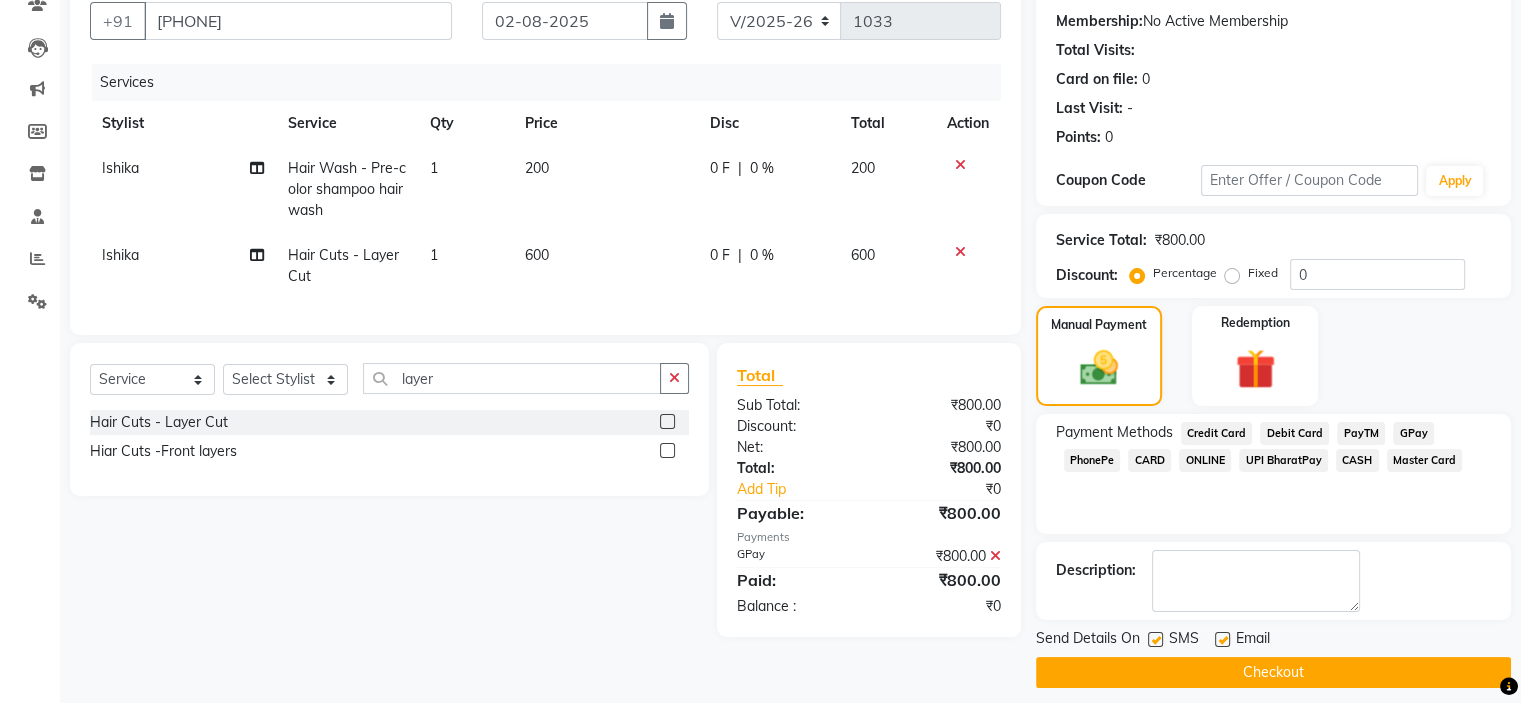 click on "Checkout" 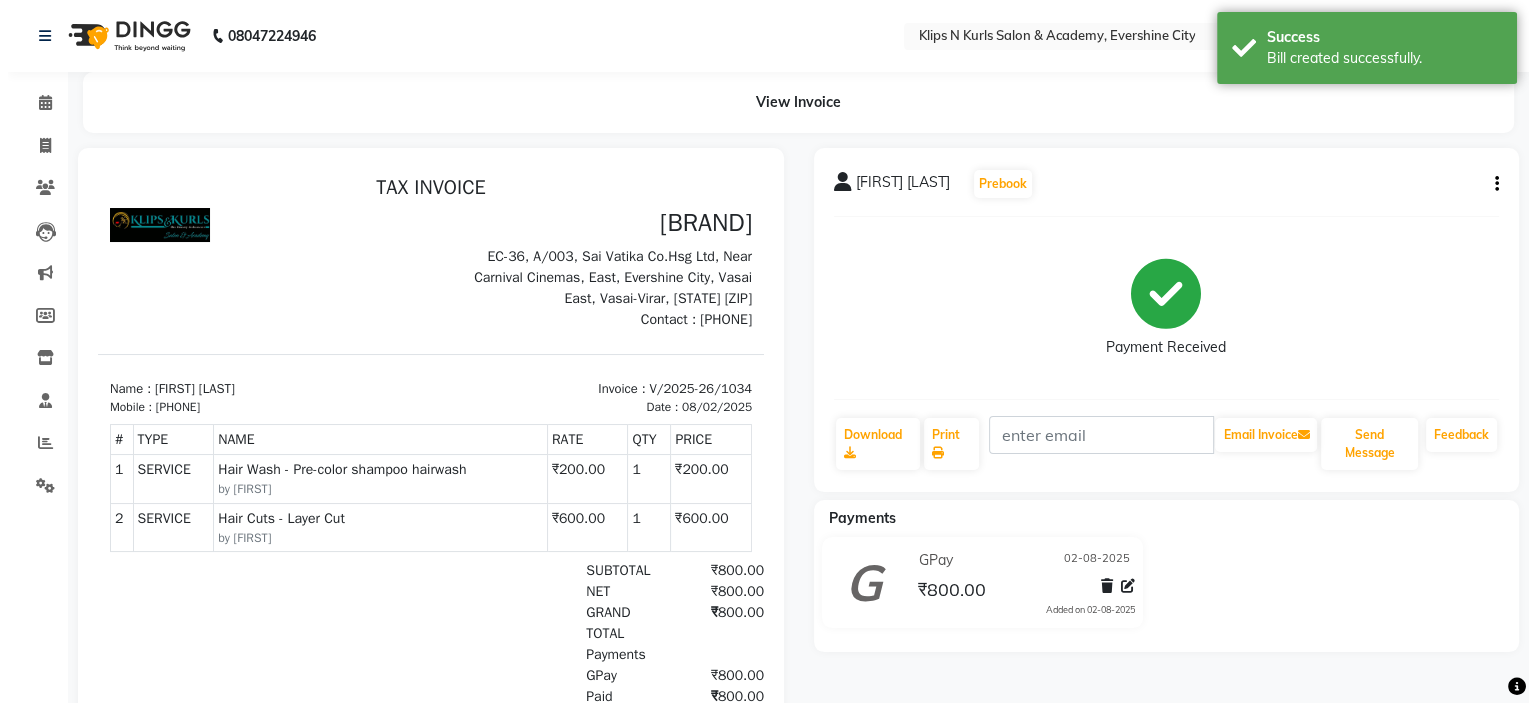 scroll, scrollTop: 0, scrollLeft: 0, axis: both 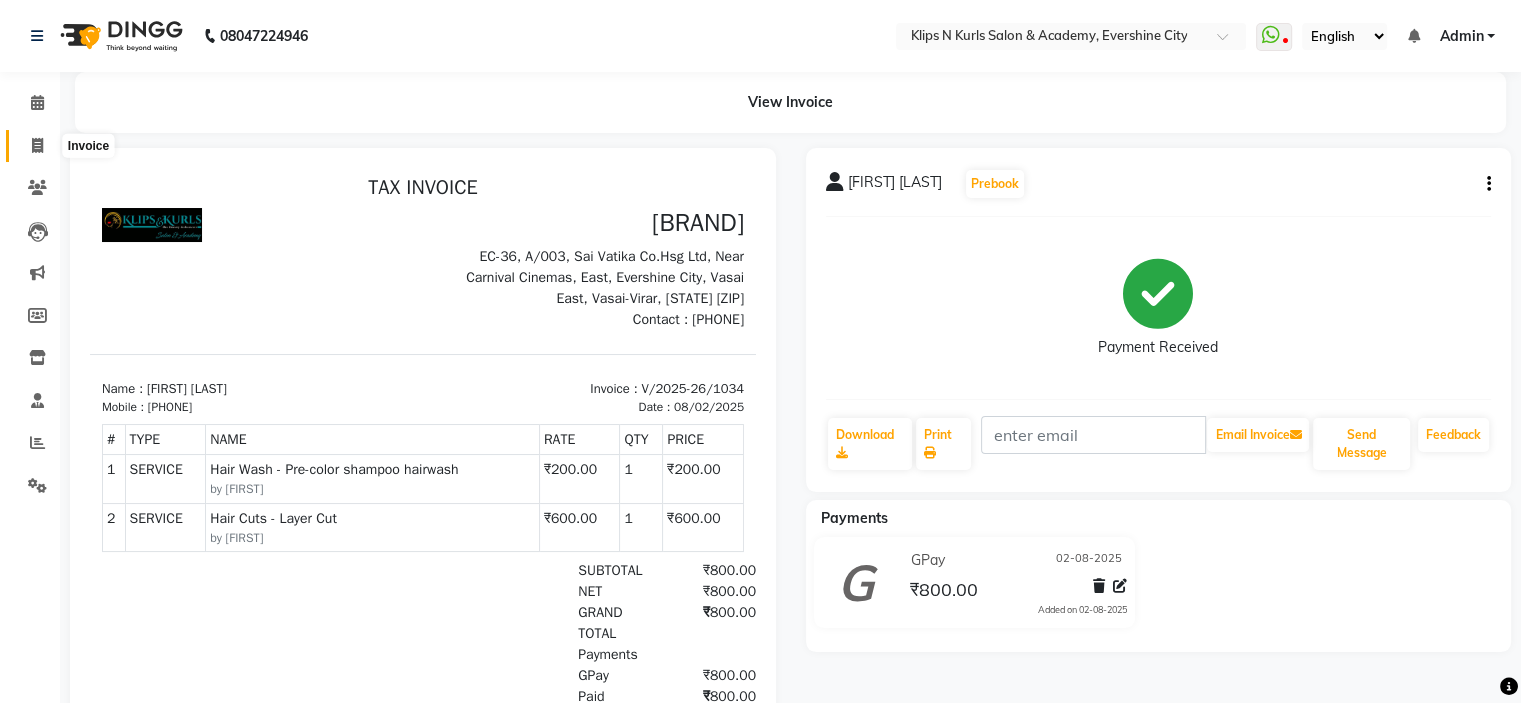 click 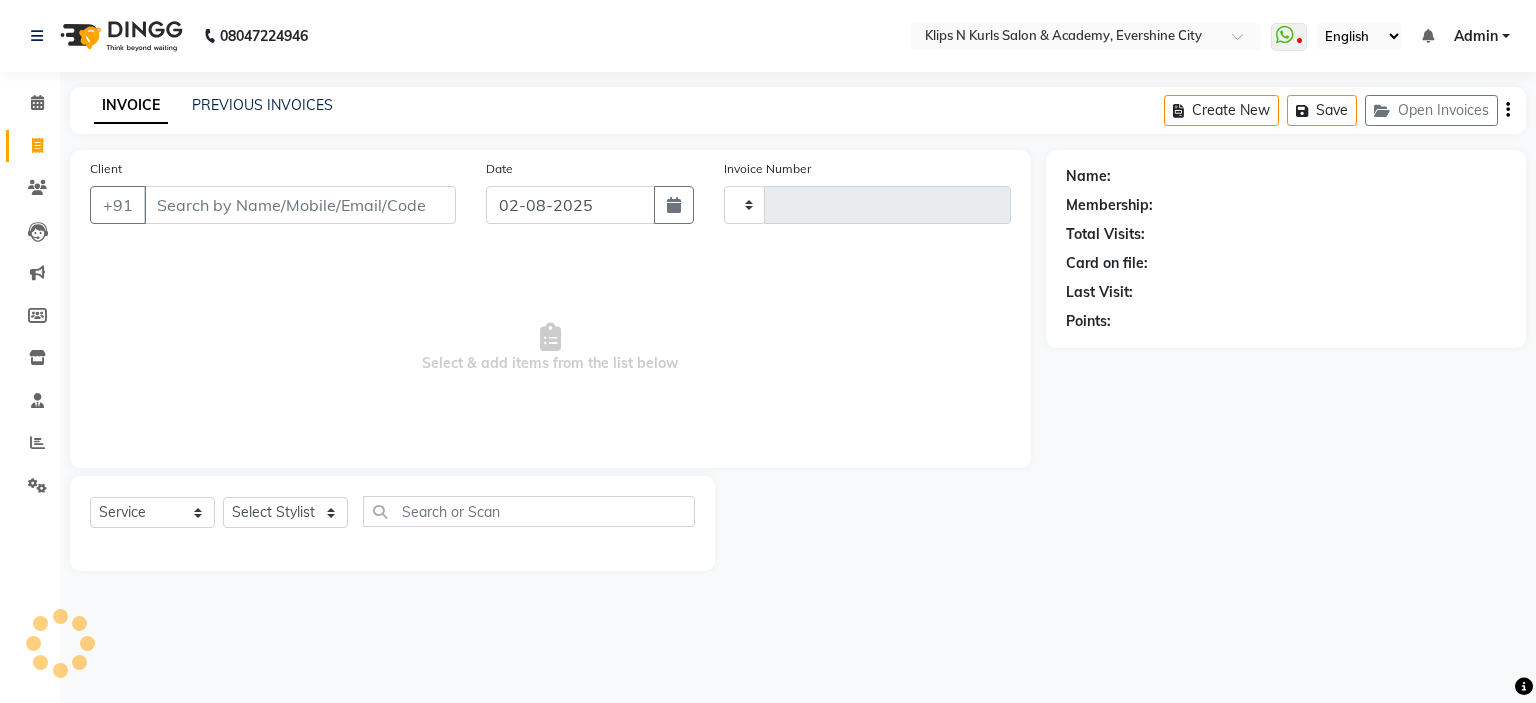 type on "1035" 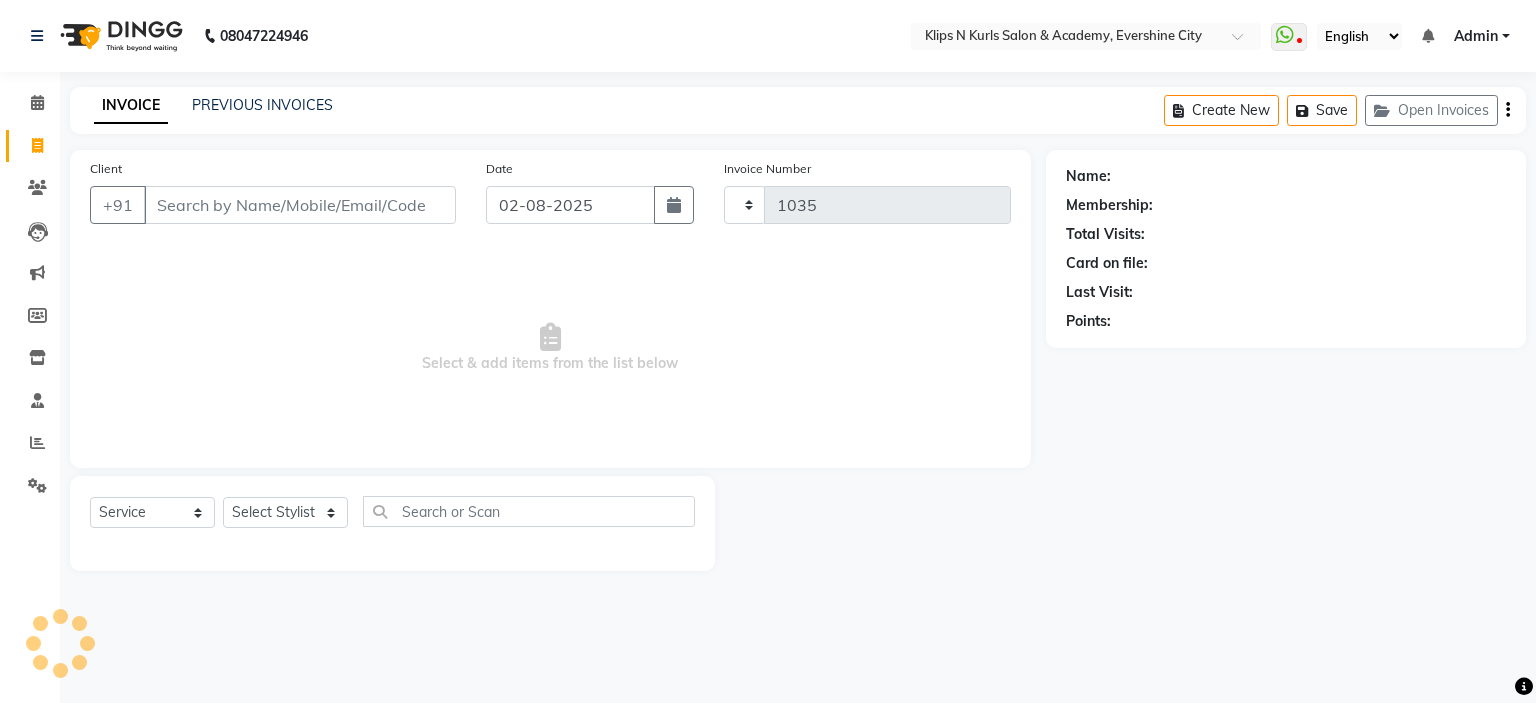select on "124" 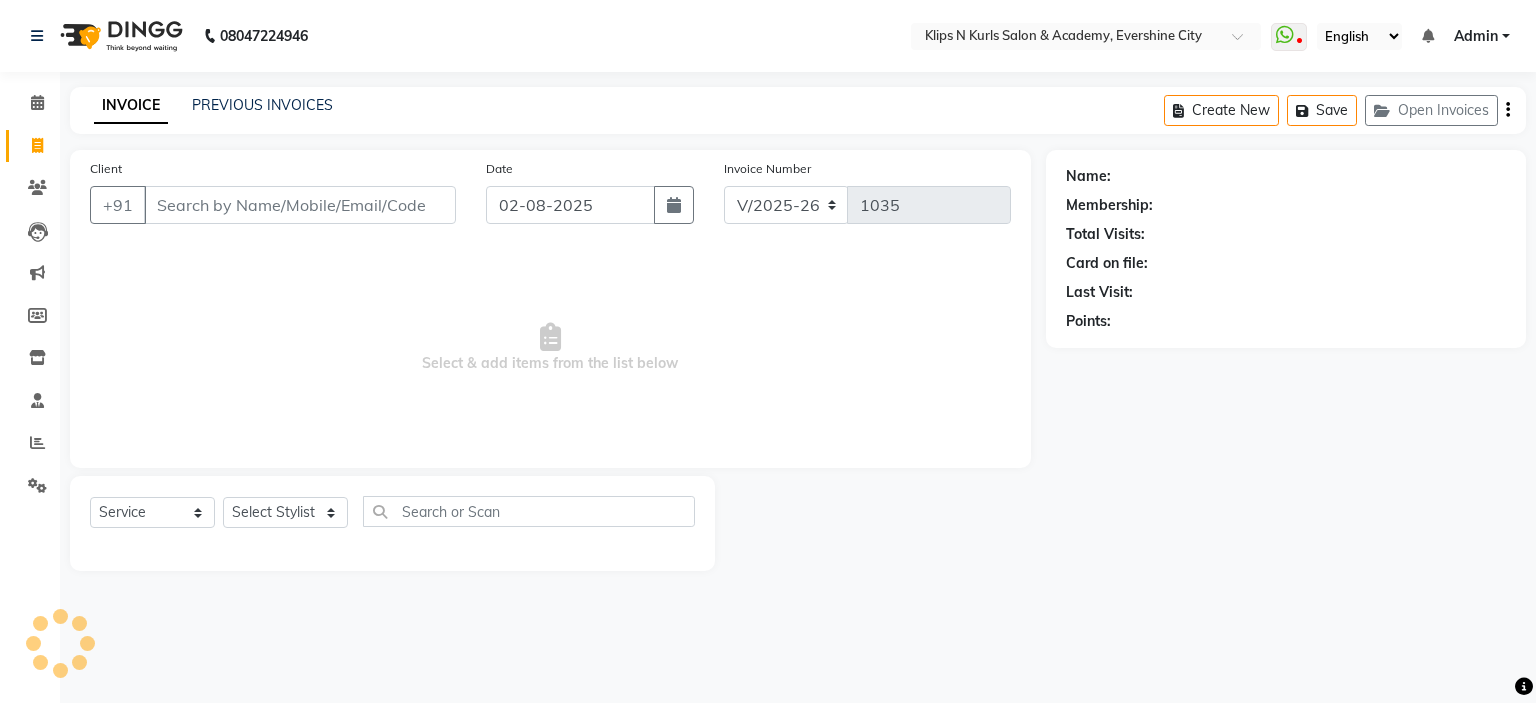 select on "[NUMBER]" 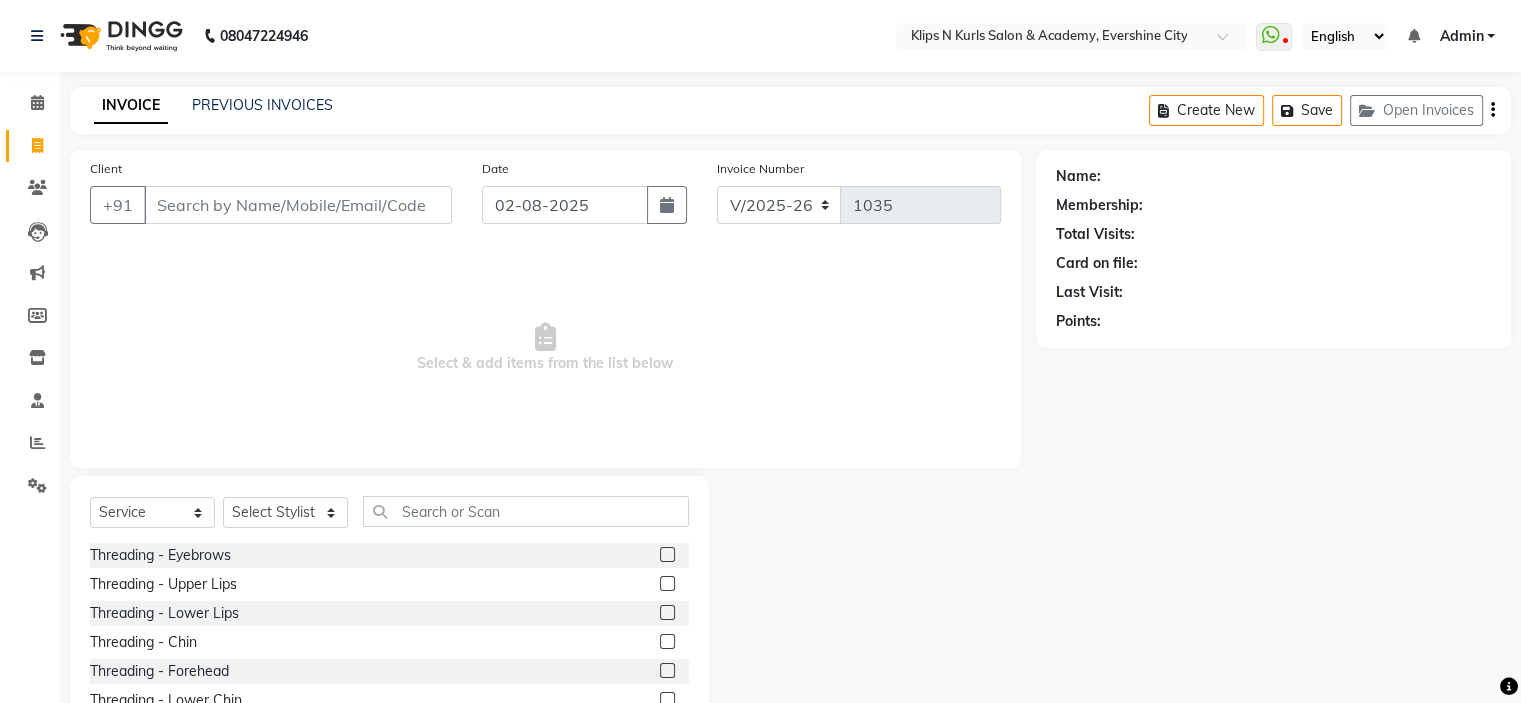 click on "Client" at bounding box center [298, 205] 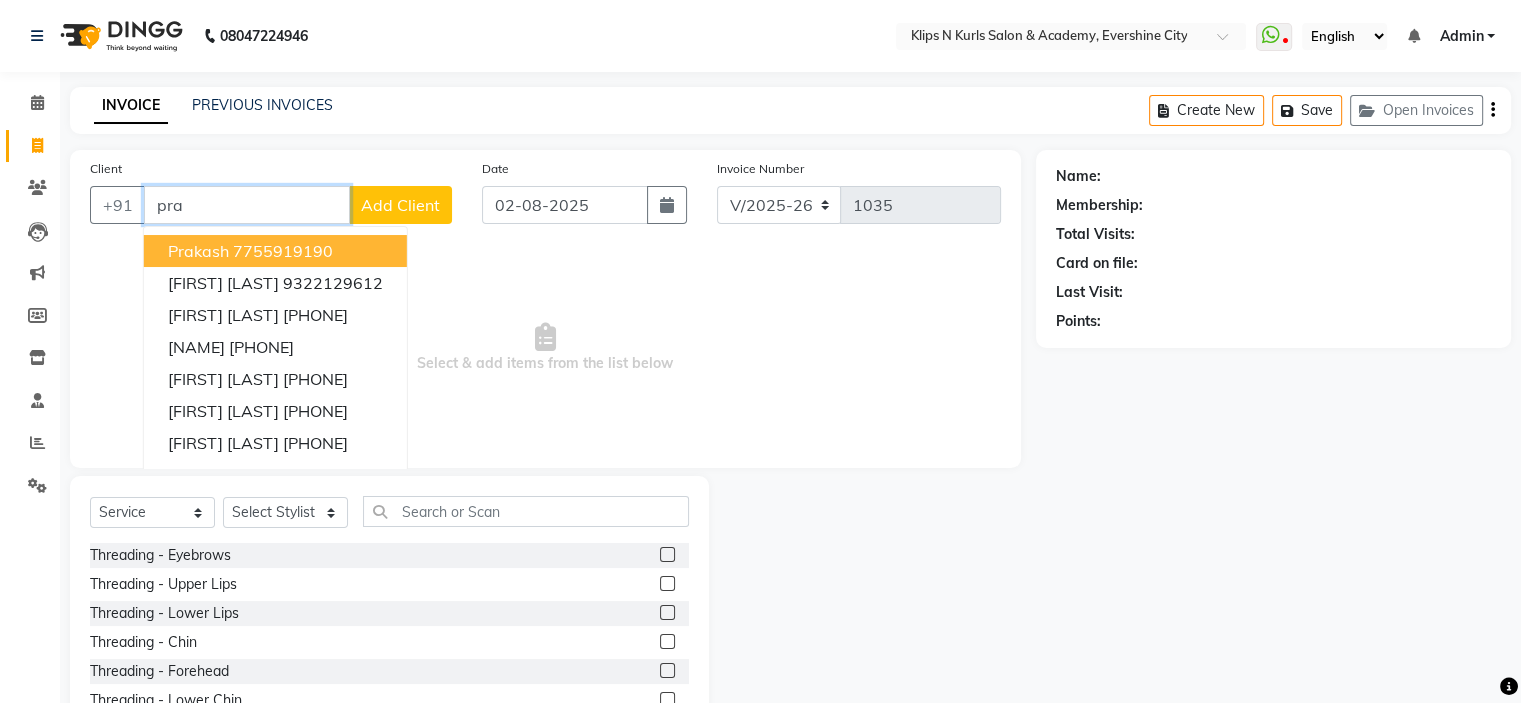 click on "pra" at bounding box center (247, 205) 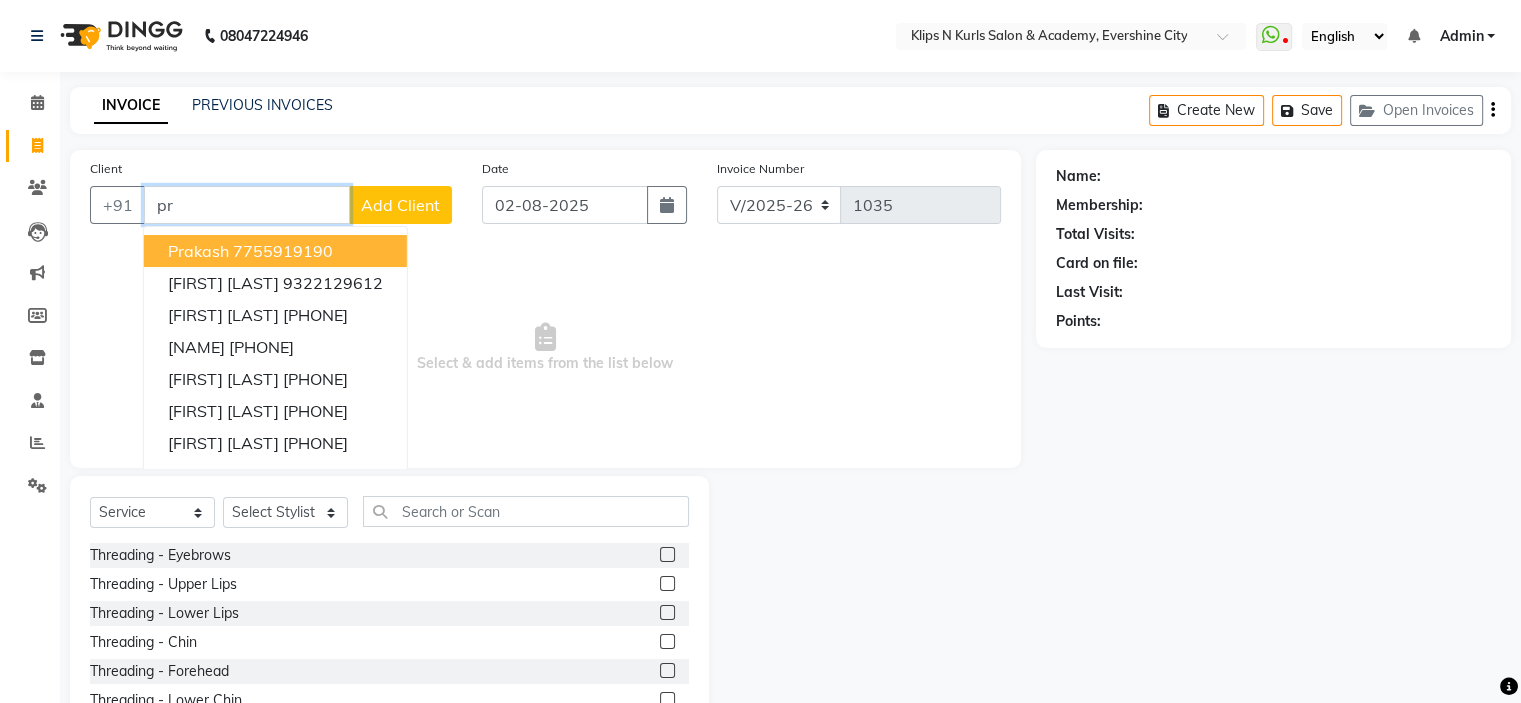 type on "p" 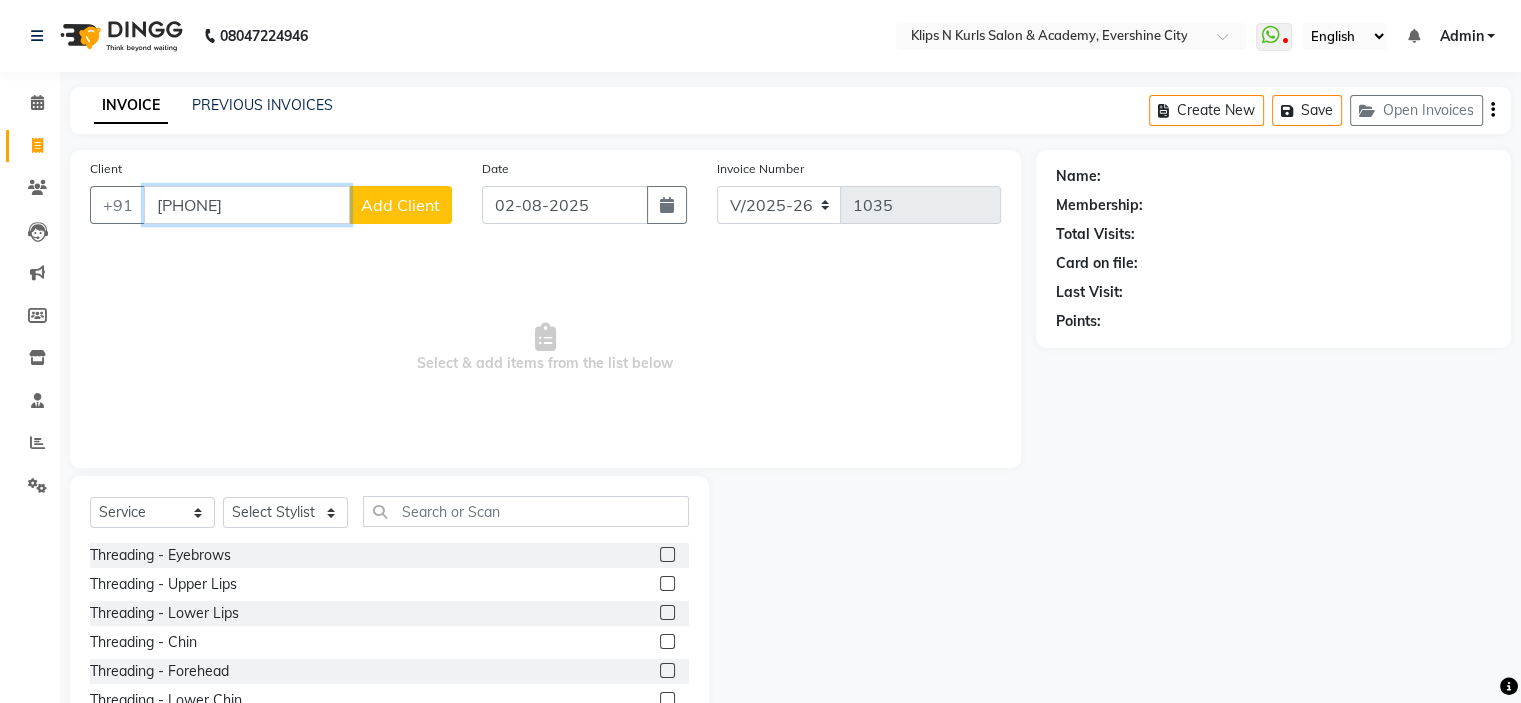 type on "[PHONE]" 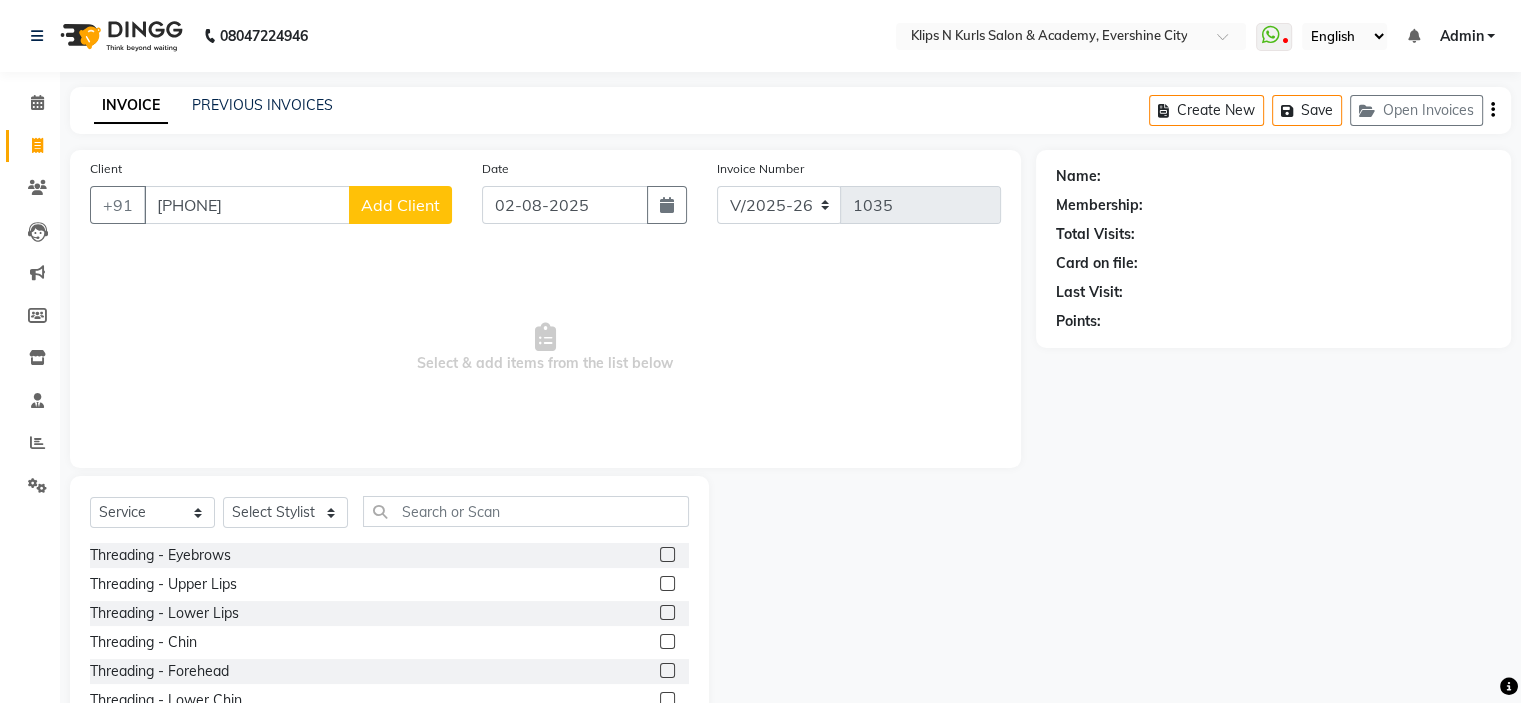 click on "Add Client" 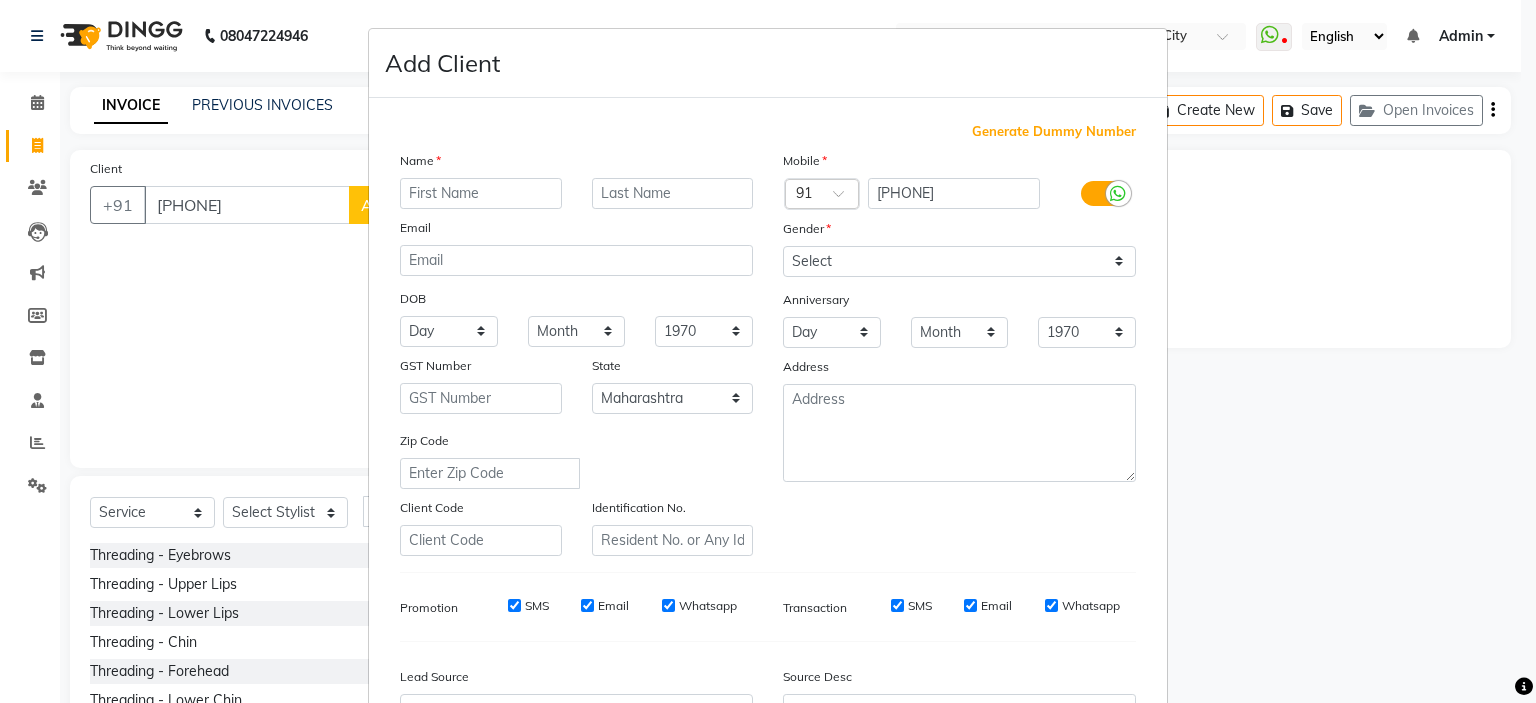 click at bounding box center [481, 193] 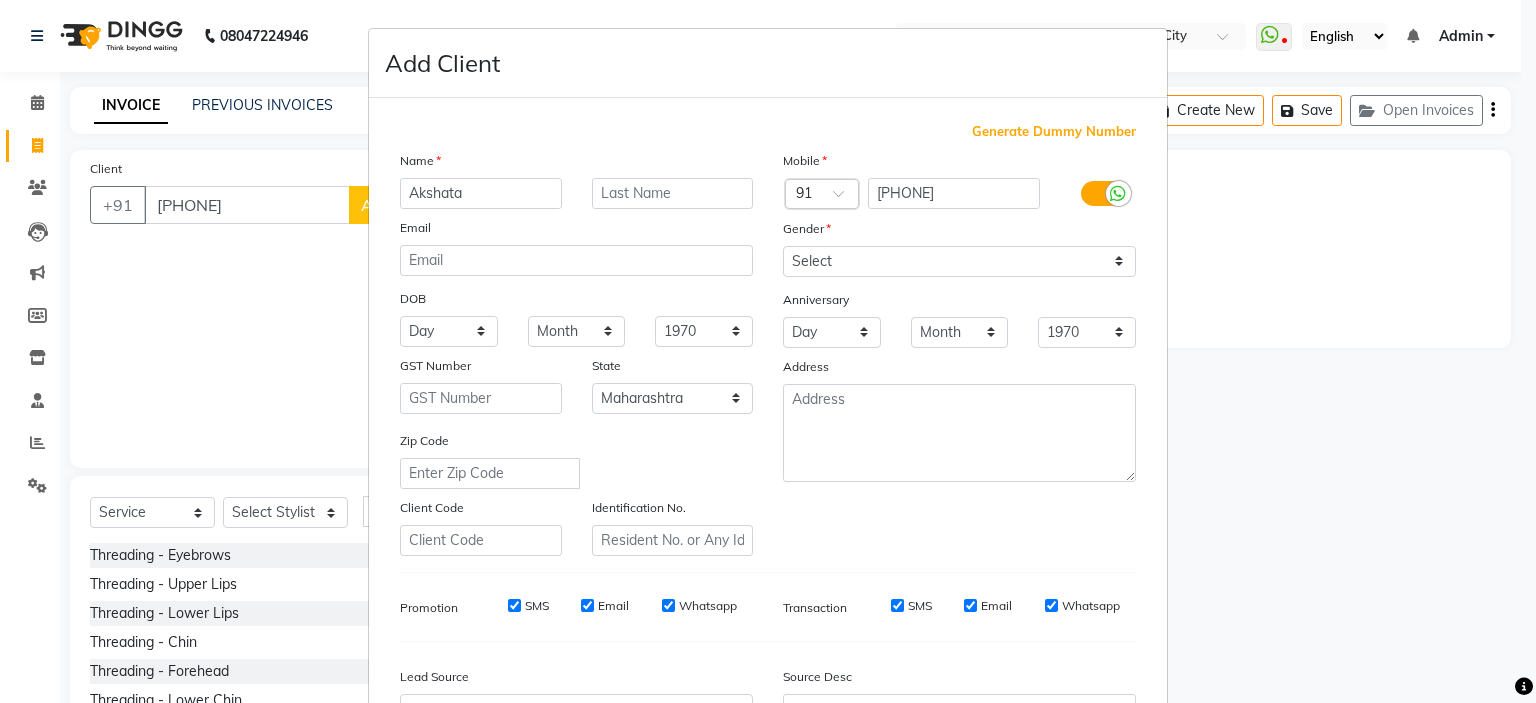 type on "Akshata" 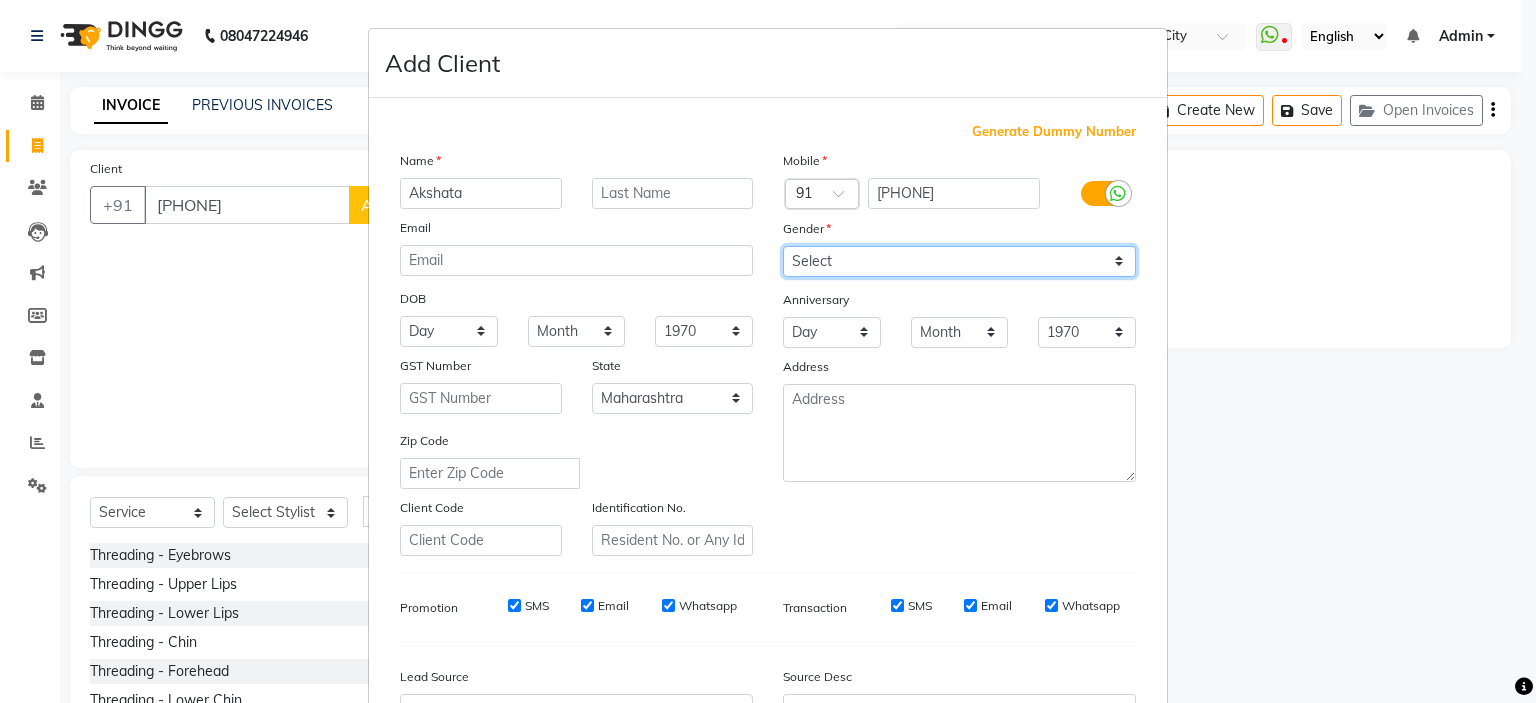 click on "Select Male Female Other Prefer Not To Say" at bounding box center [959, 261] 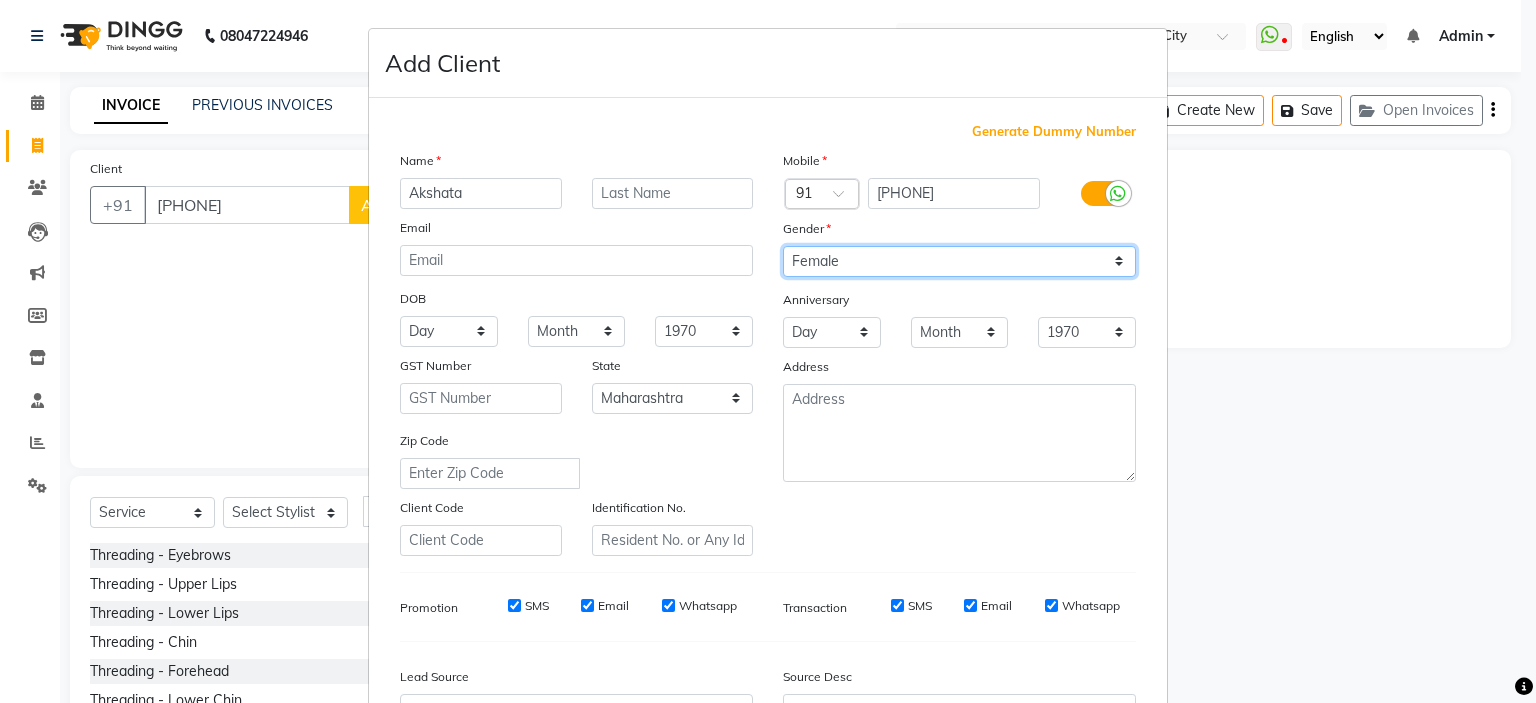 click on "Select Male Female Other Prefer Not To Say" at bounding box center (959, 261) 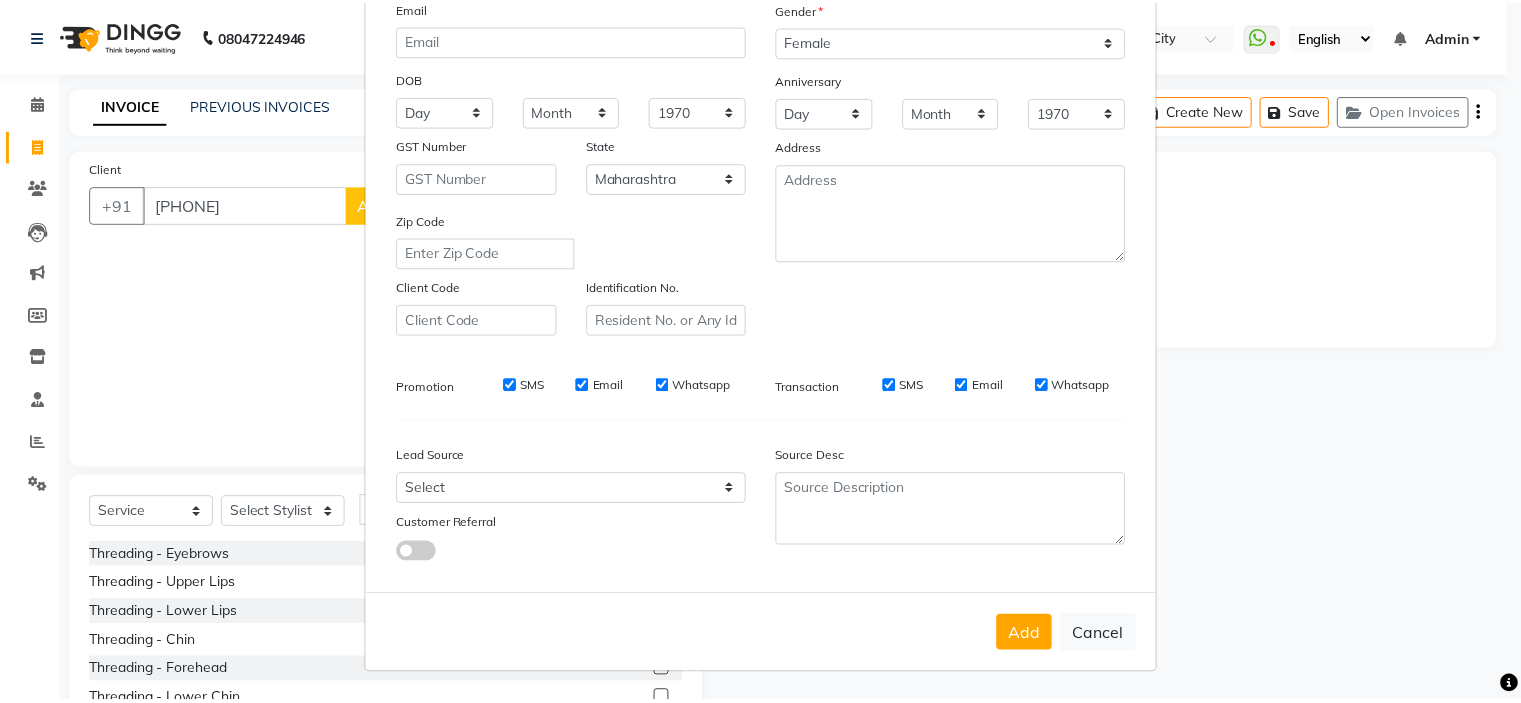 scroll, scrollTop: 229, scrollLeft: 0, axis: vertical 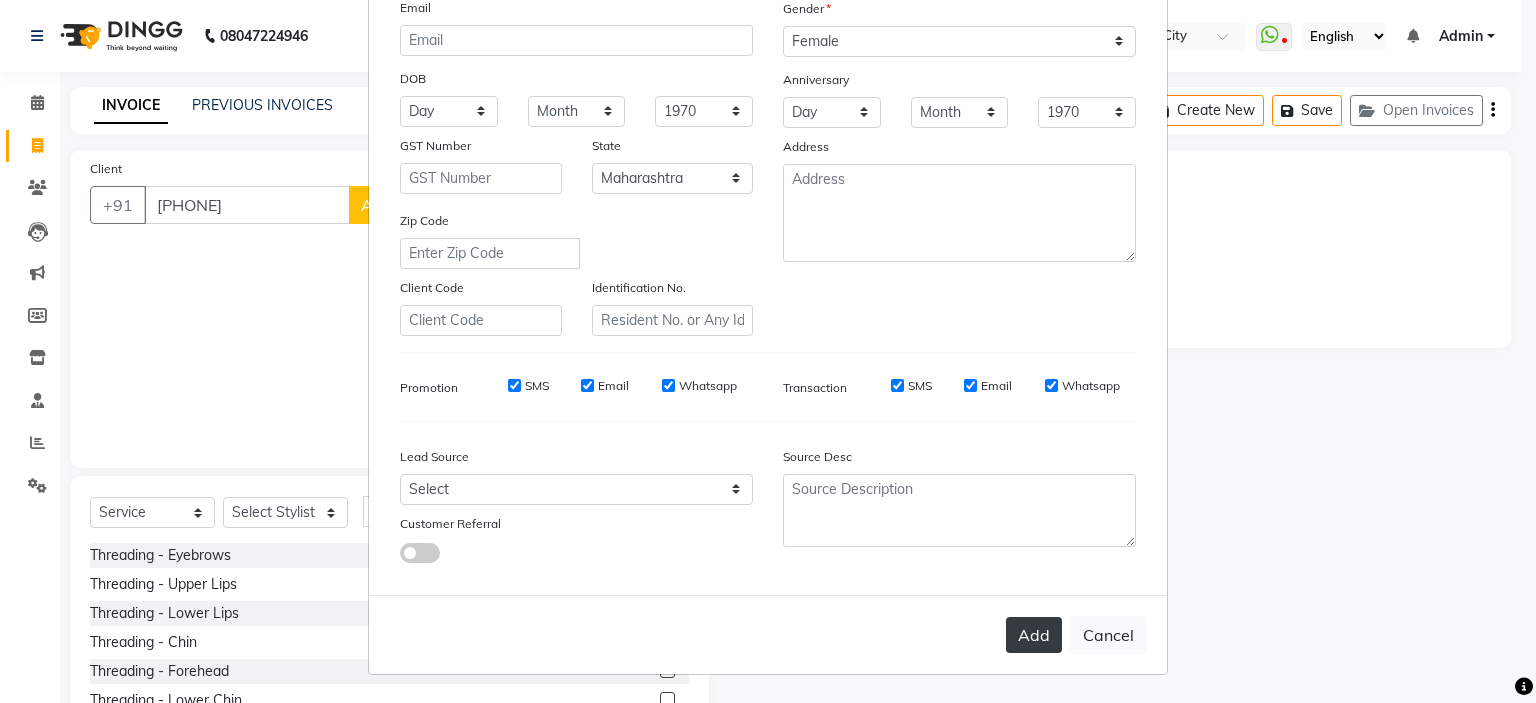 click on "Add" at bounding box center [1034, 635] 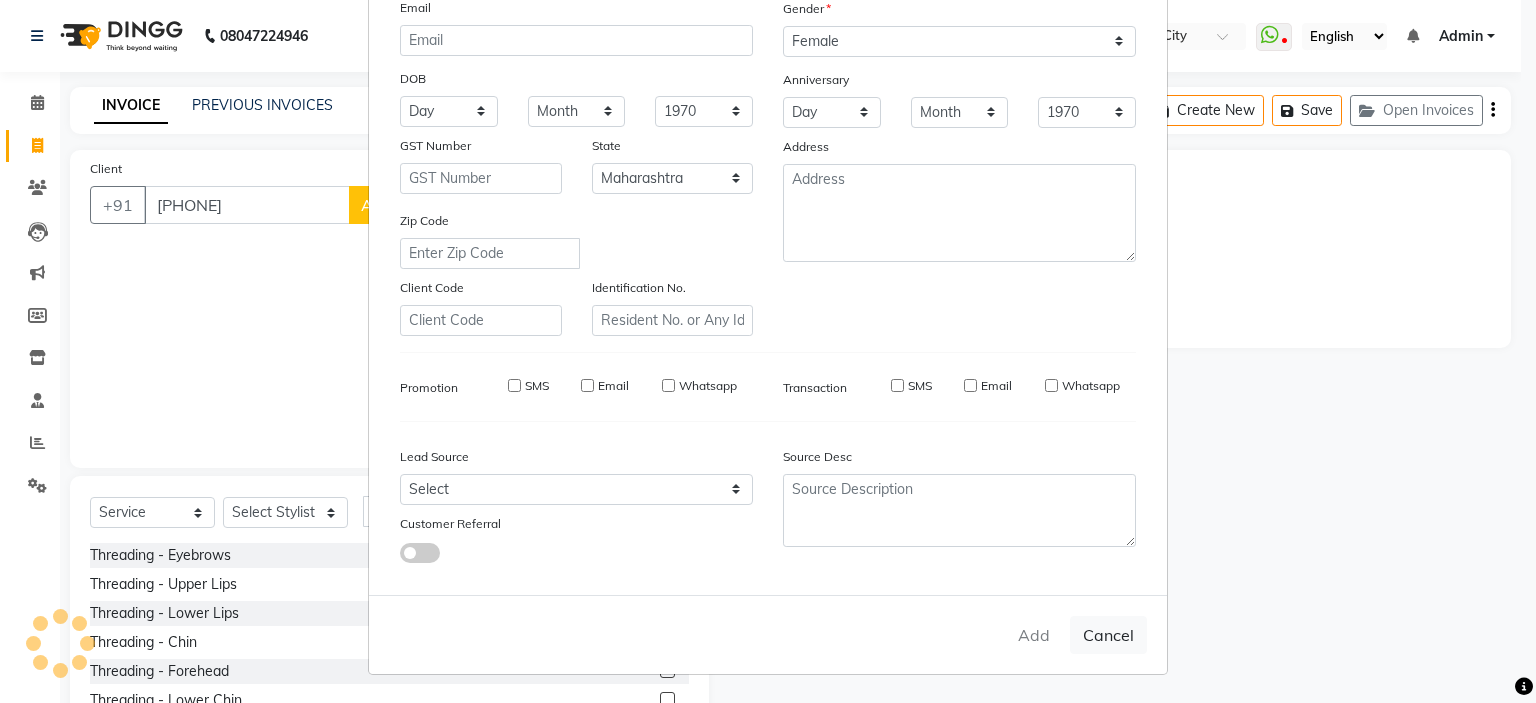 type 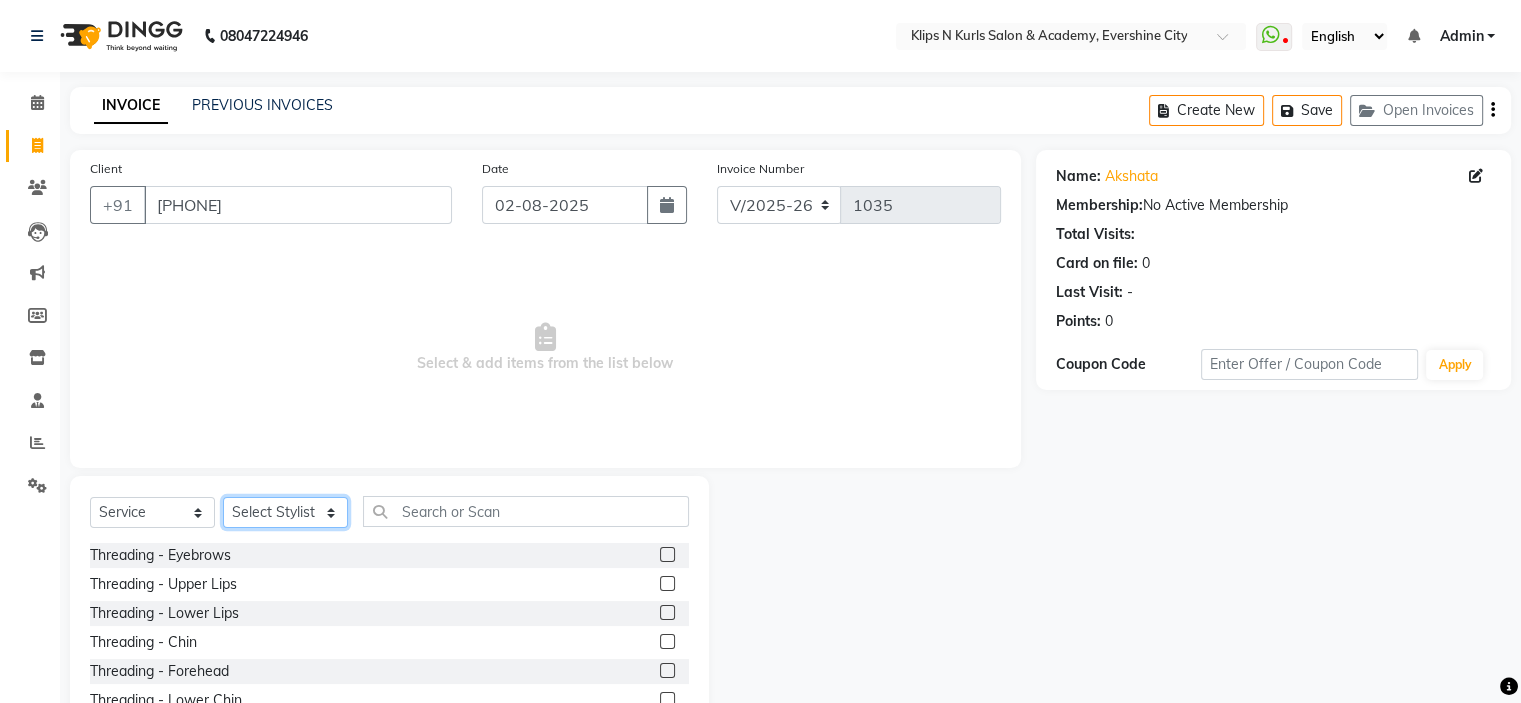 click on "Select Stylist [FIRST] Front Desk [FIRST] [FIRST] [FIRST] [FIRST] [FIRST] [FIRST] [FIRST]" 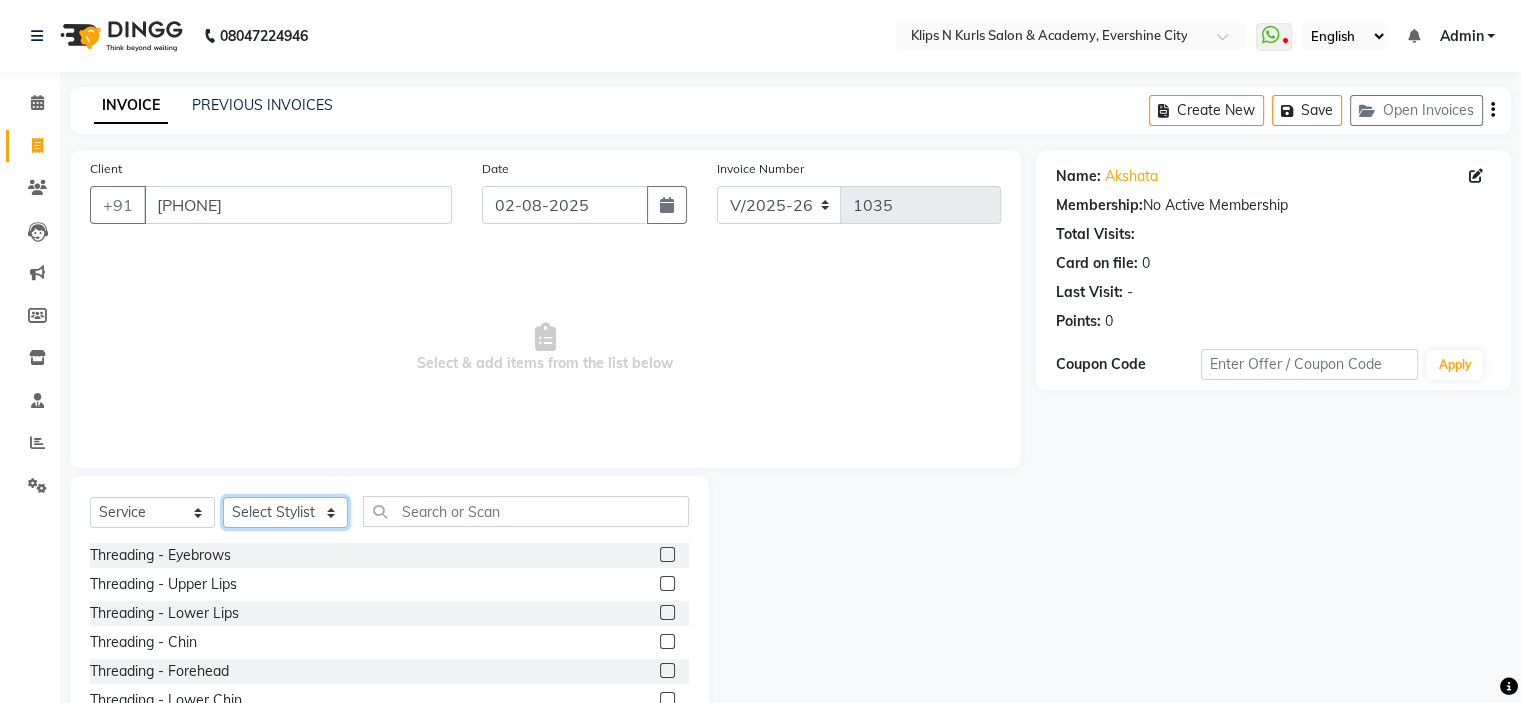 select on "[NUMBER]" 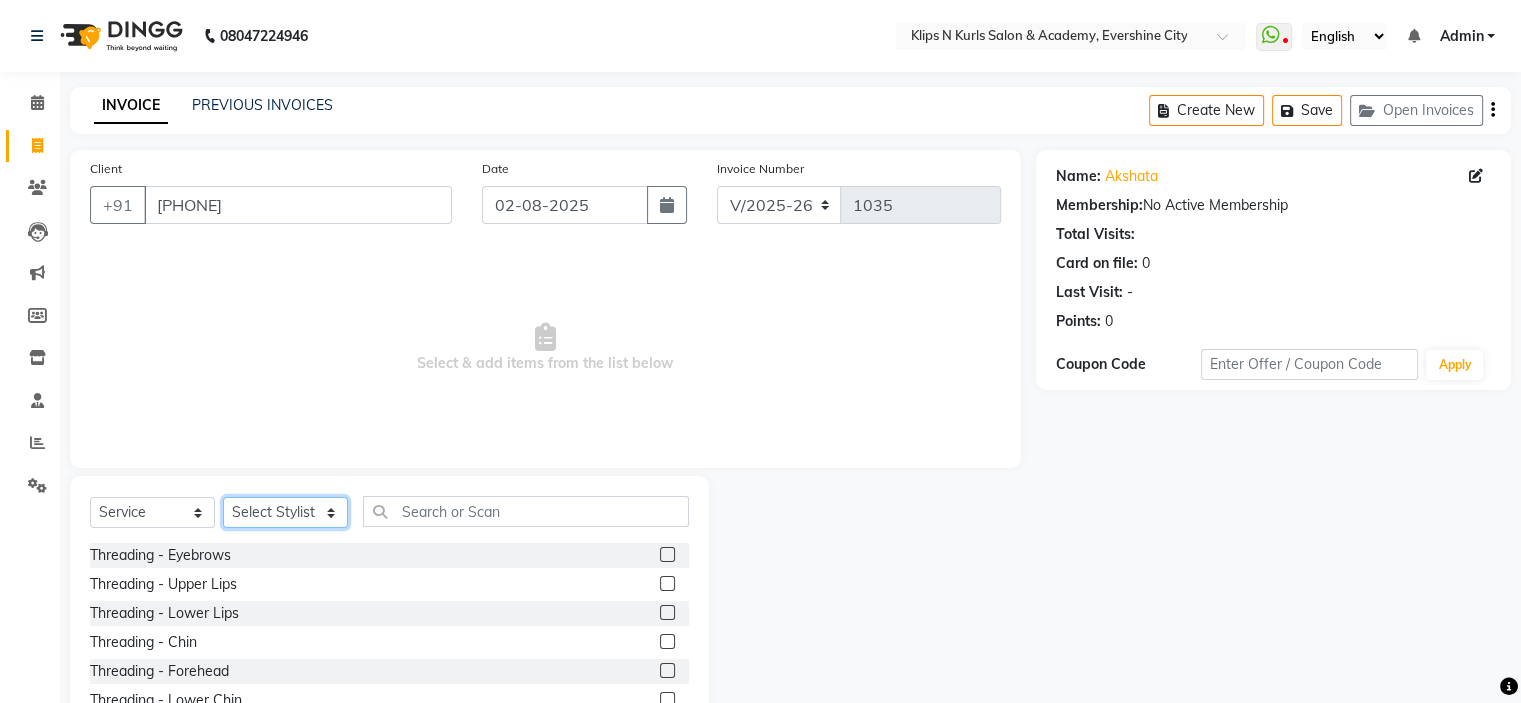 click on "Select Stylist [FIRST] Front Desk [FIRST] [FIRST] [FIRST] [FIRST] [FIRST] [FIRST] [FIRST]" 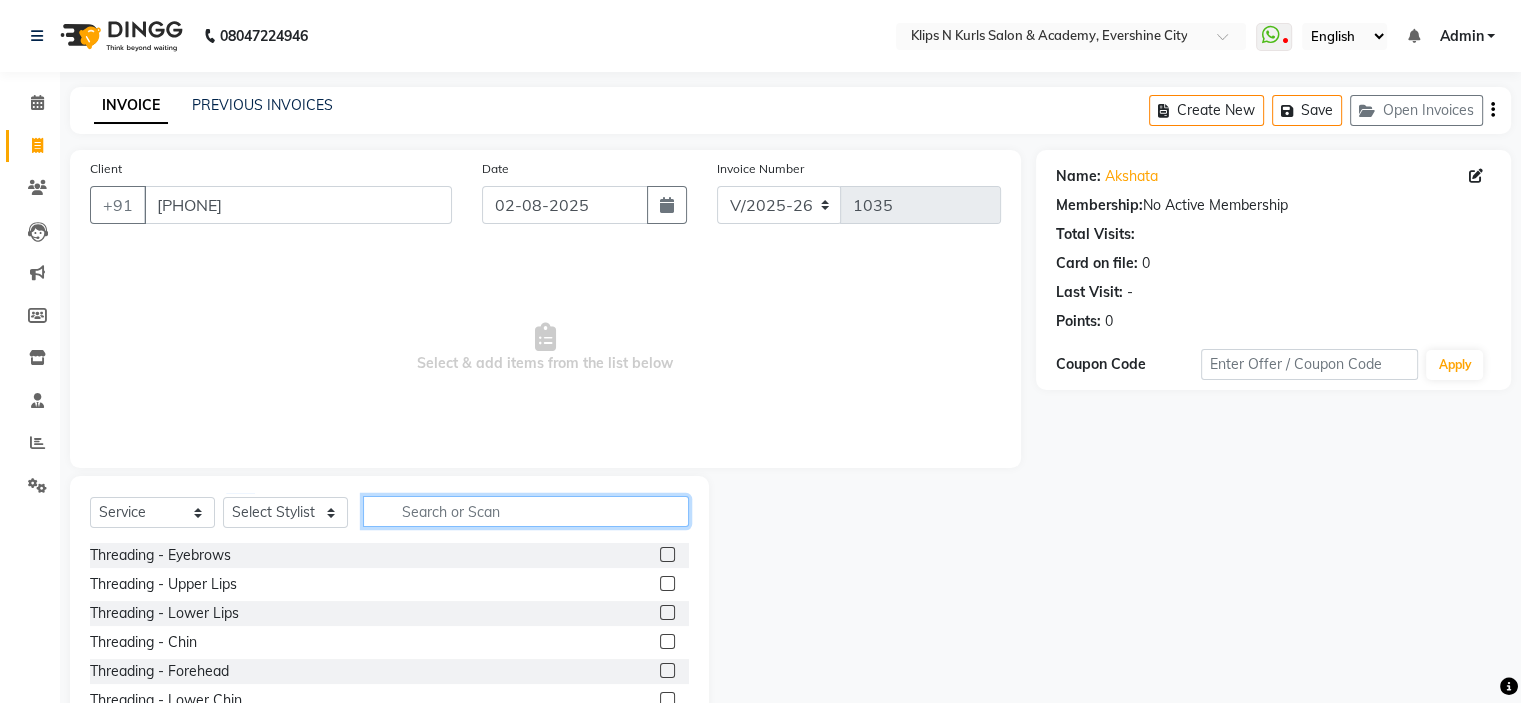 click 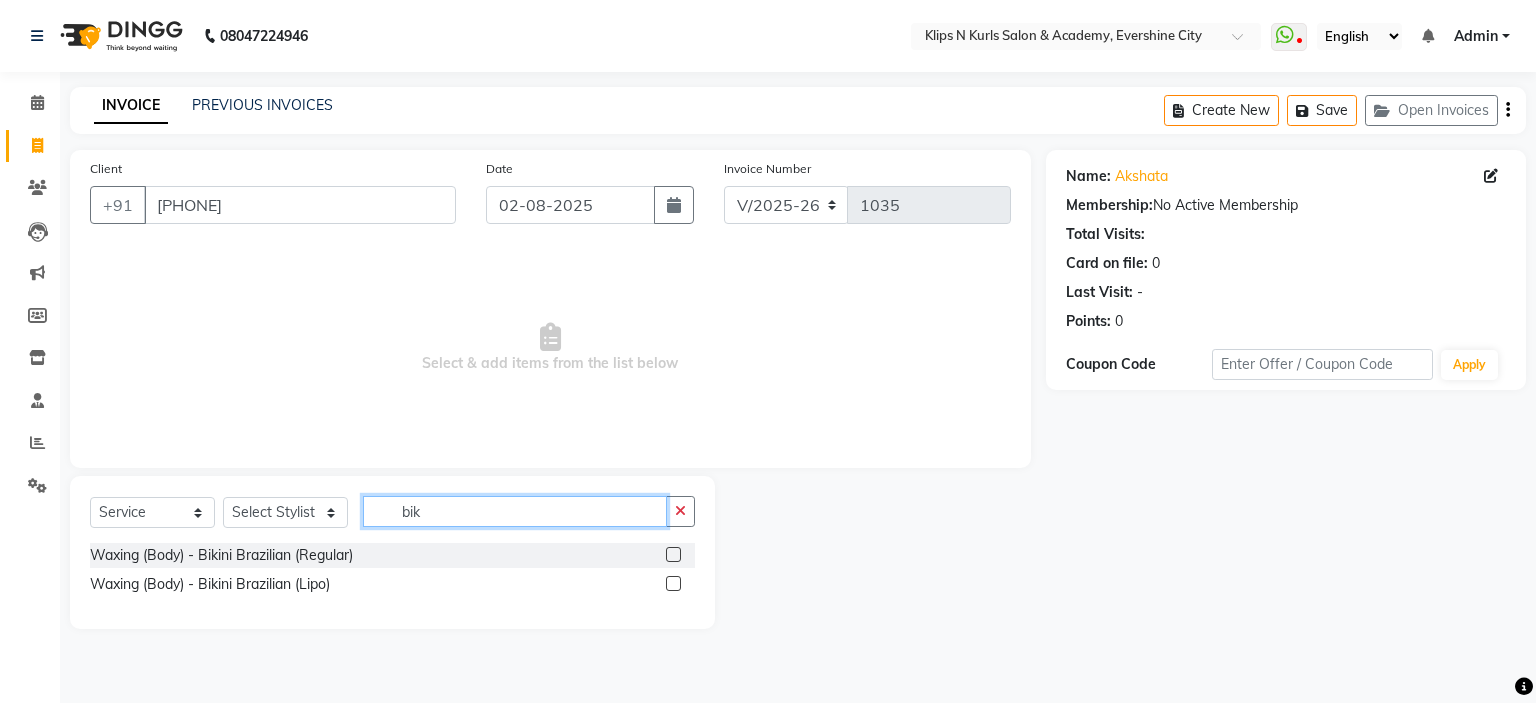 type on "bik" 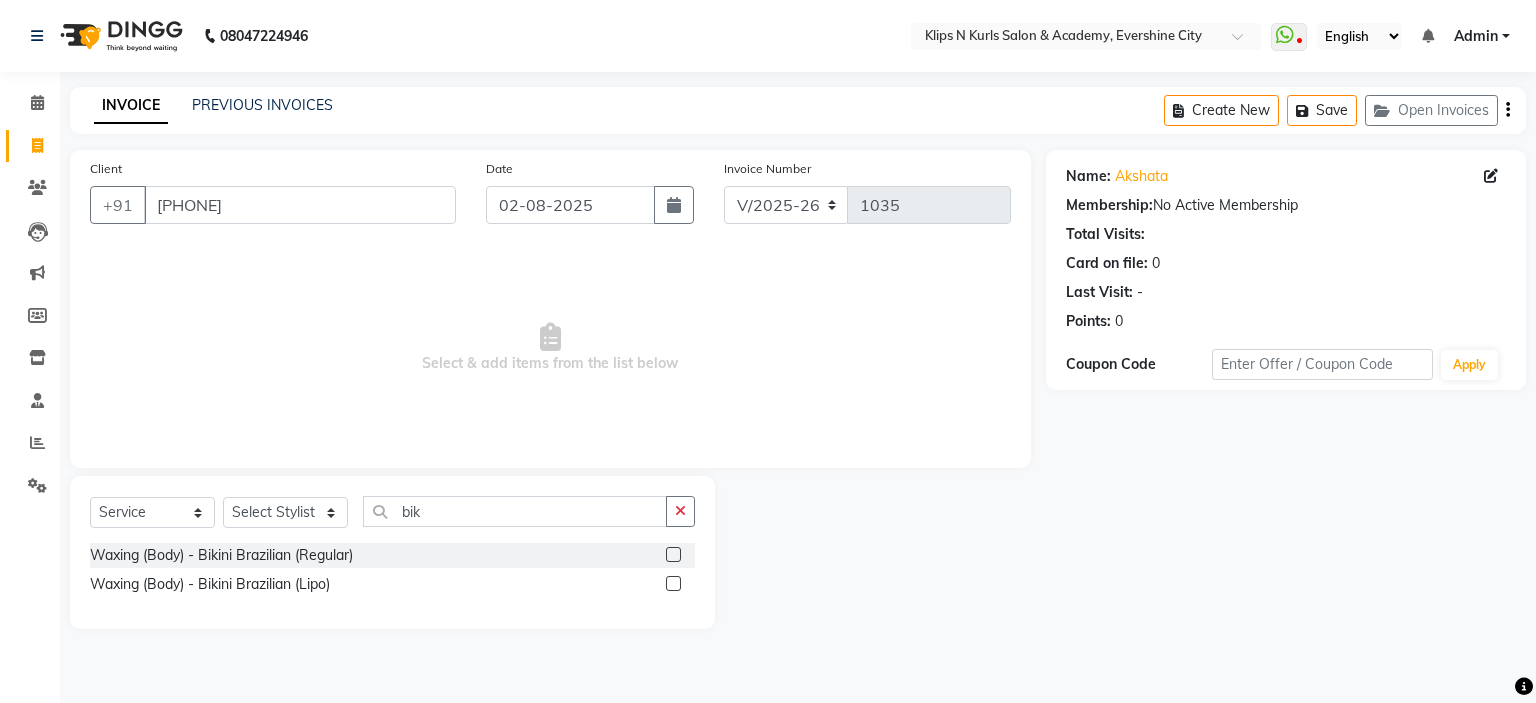 click 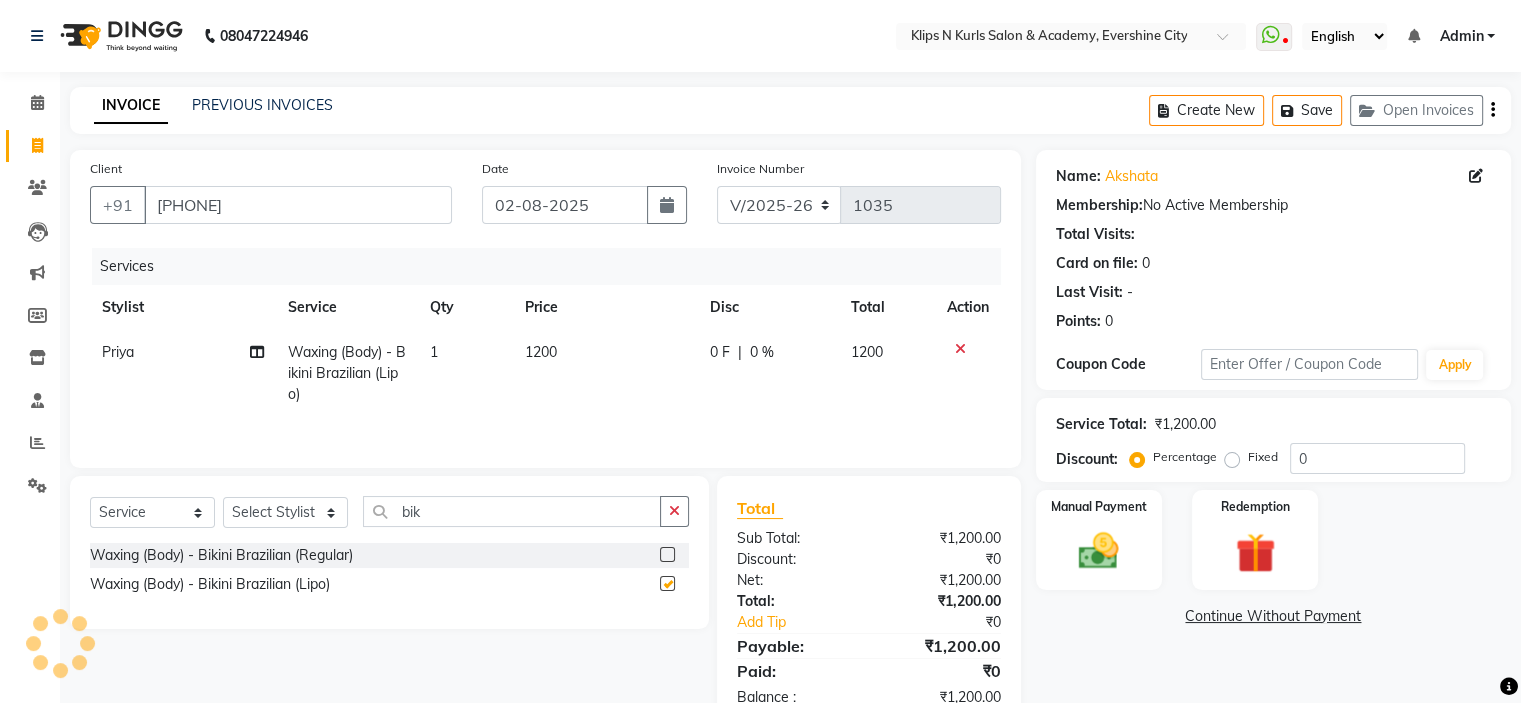checkbox on "false" 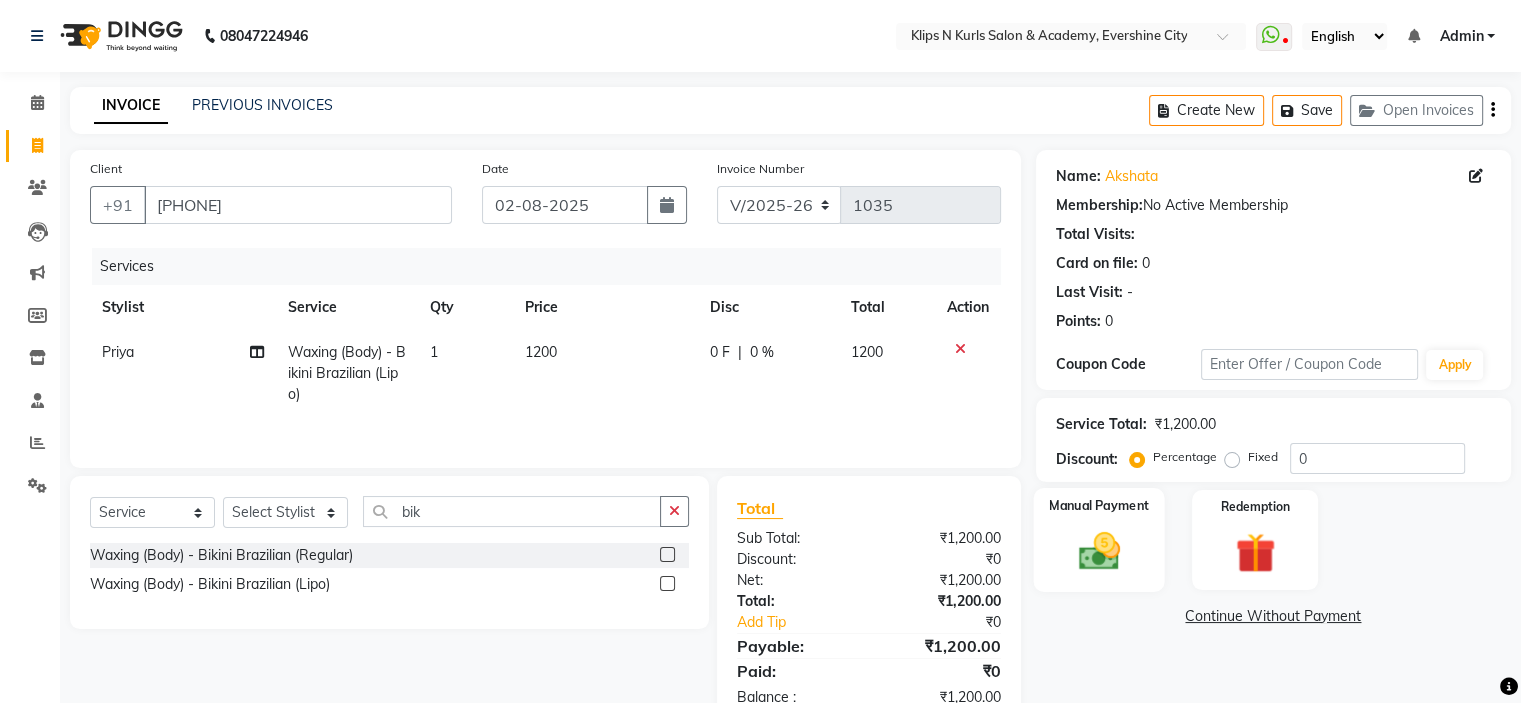click 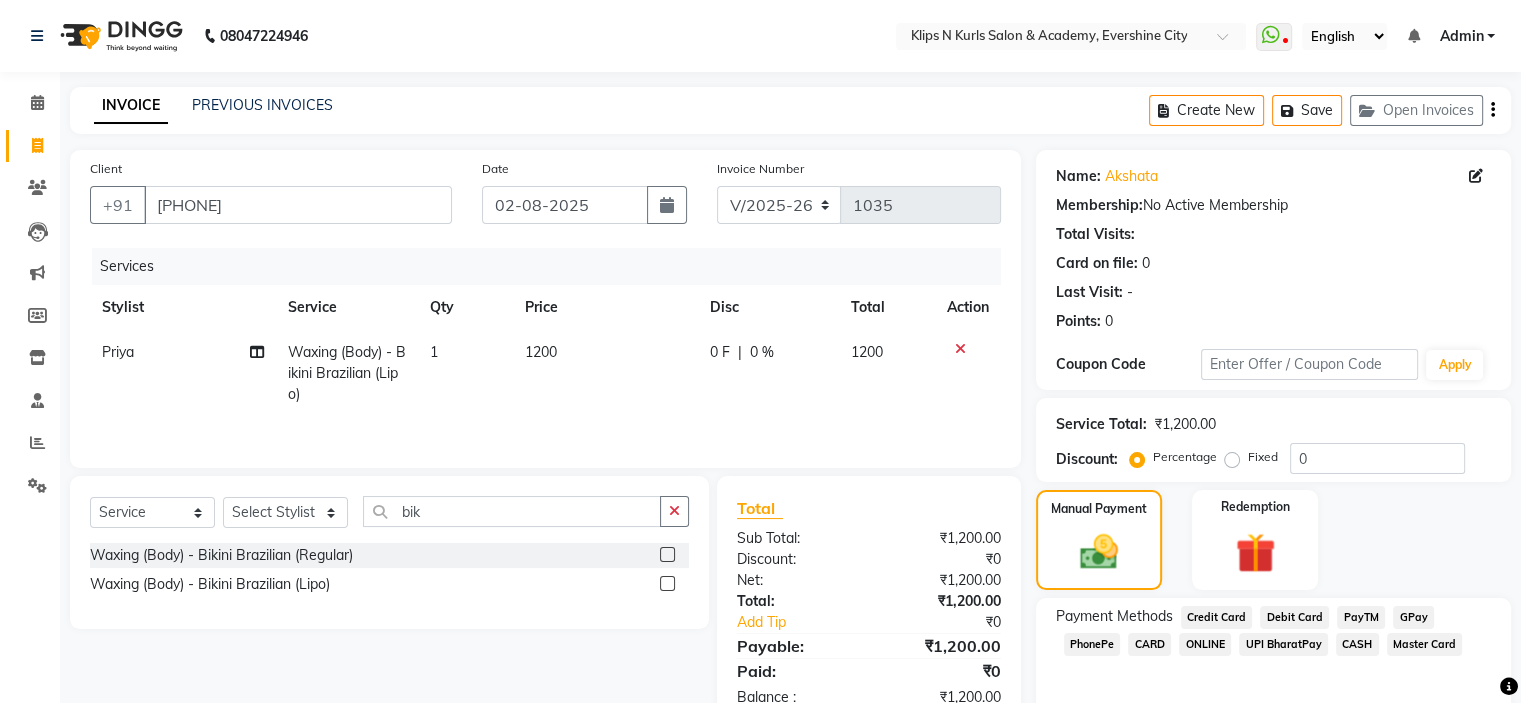 click on "GPay" 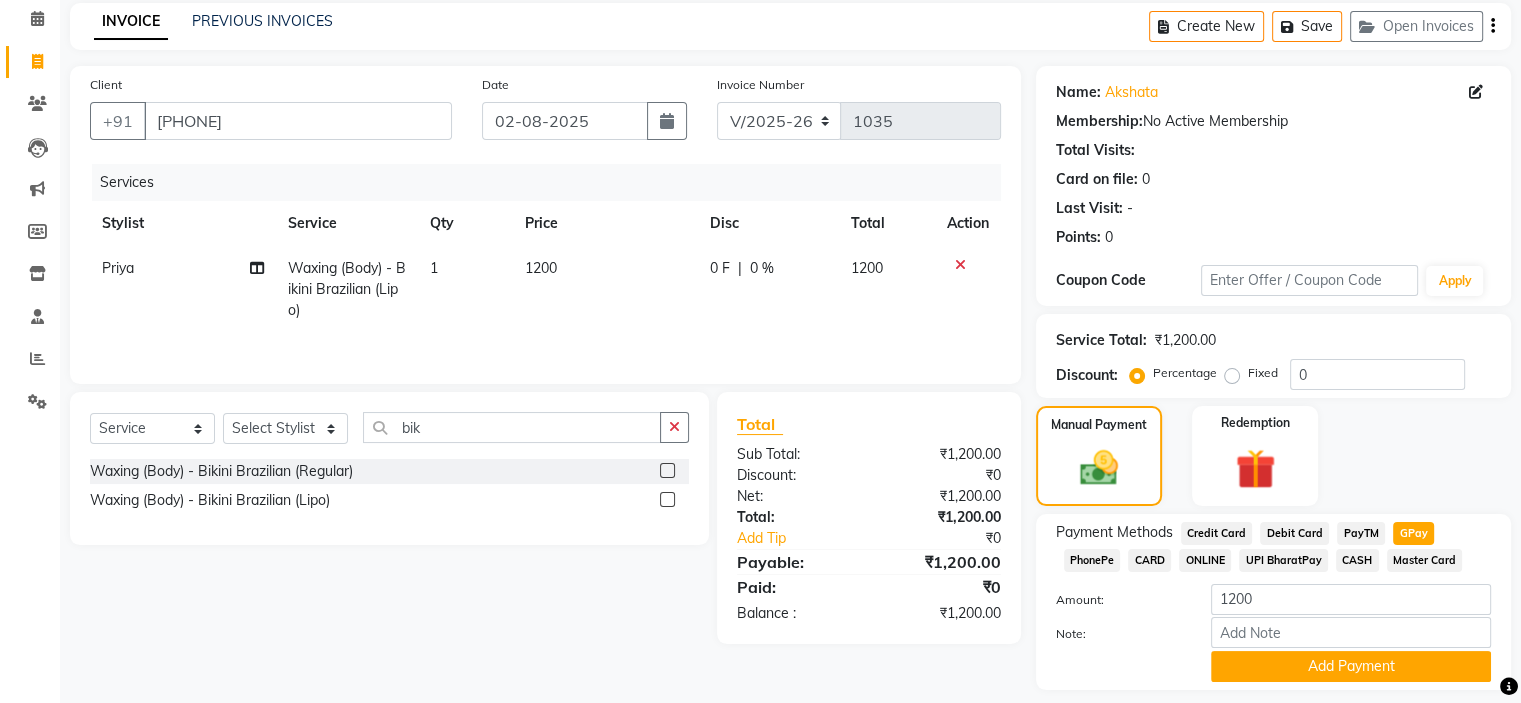 scroll, scrollTop: 144, scrollLeft: 0, axis: vertical 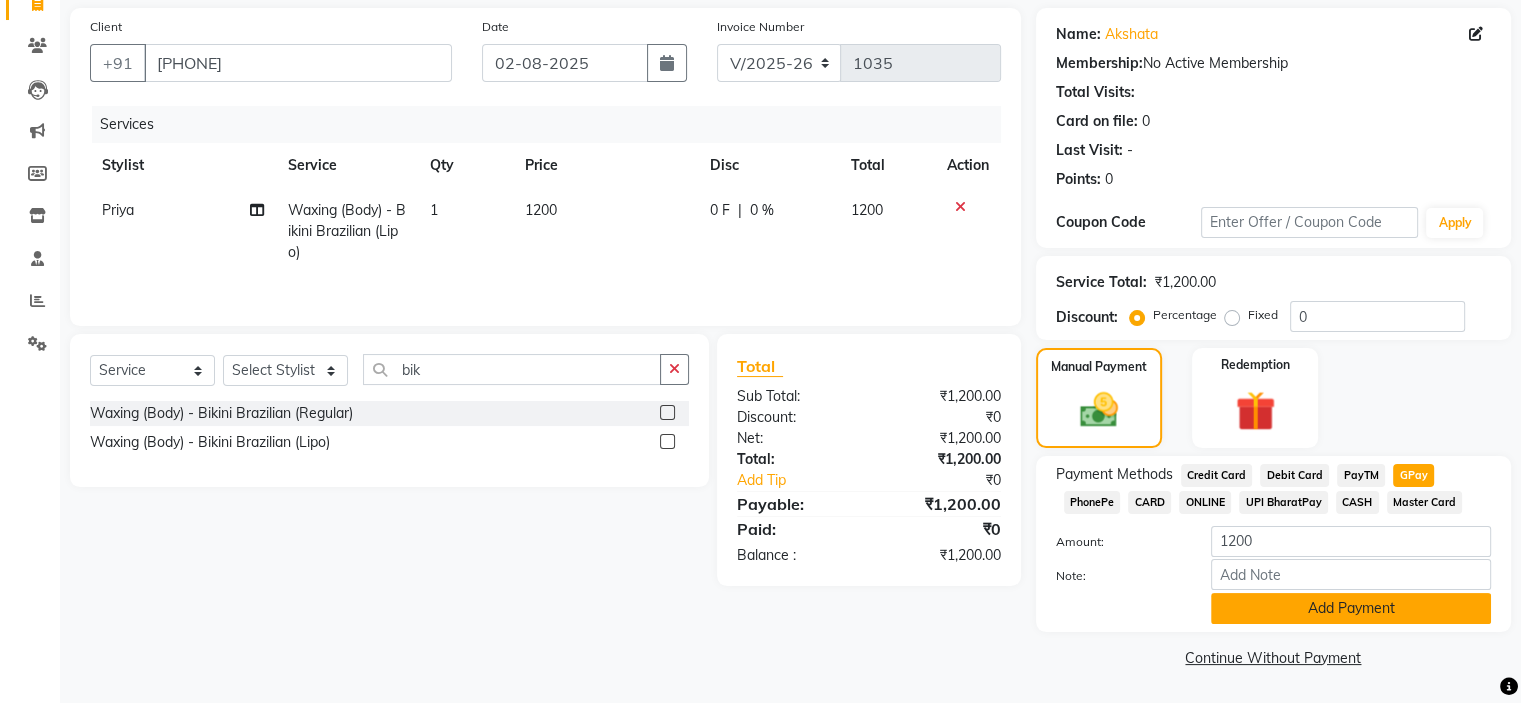 click on "Add Payment" 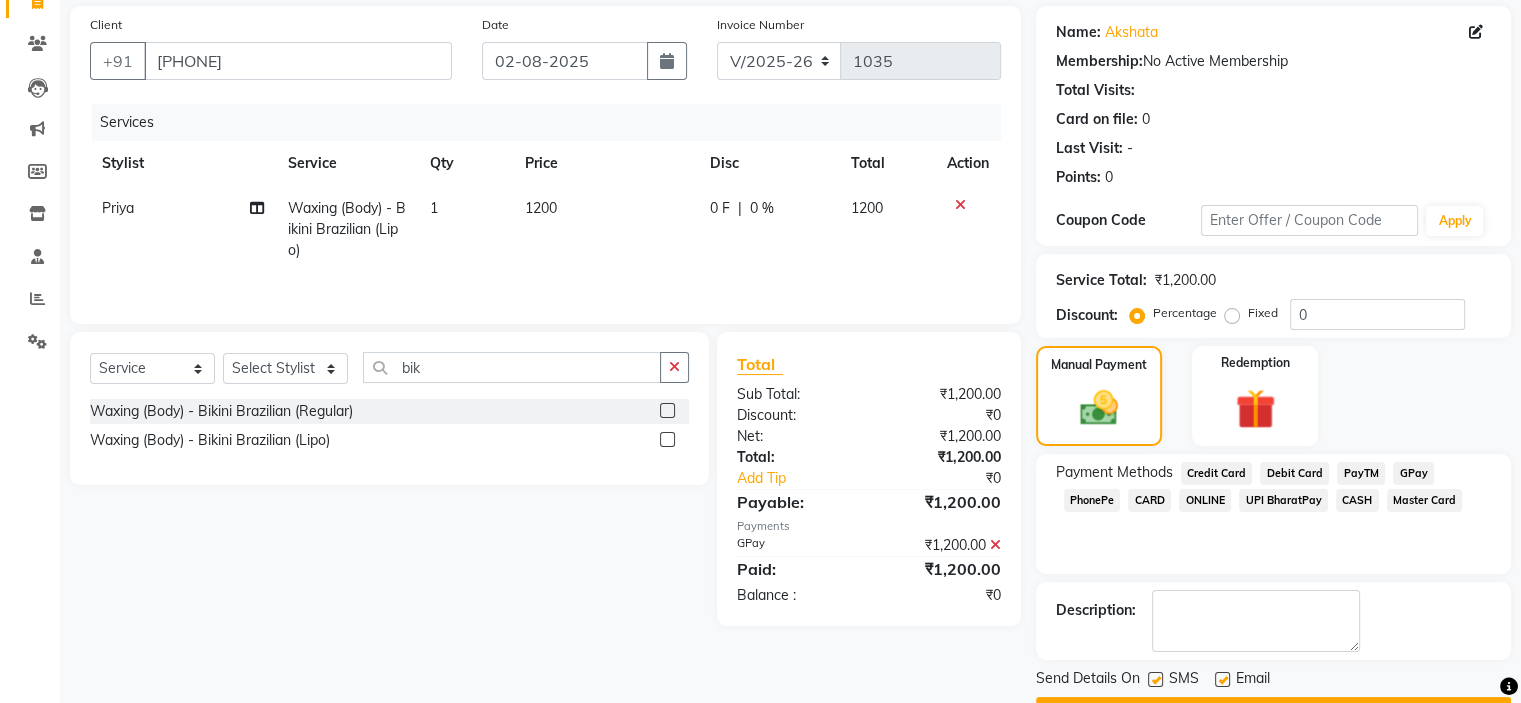 scroll, scrollTop: 197, scrollLeft: 0, axis: vertical 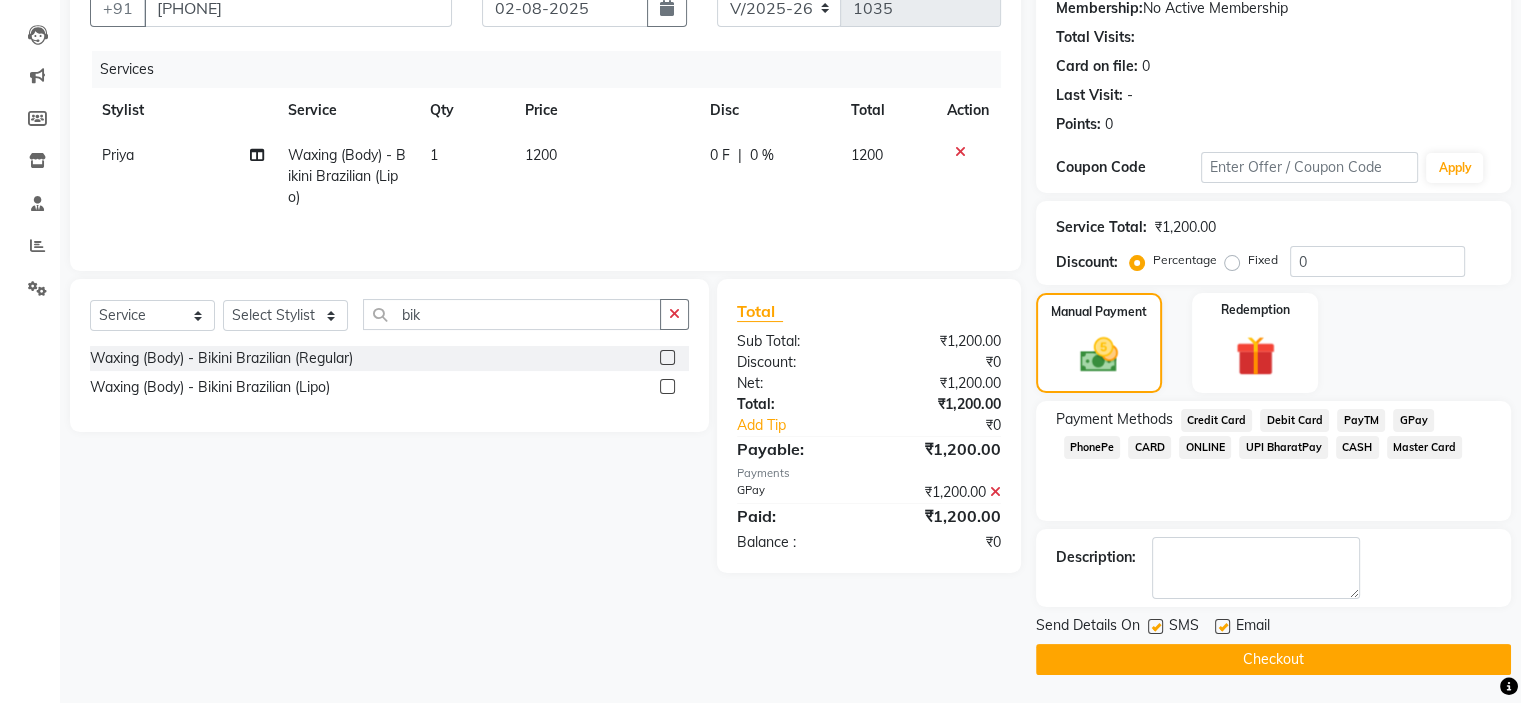click on "Checkout" 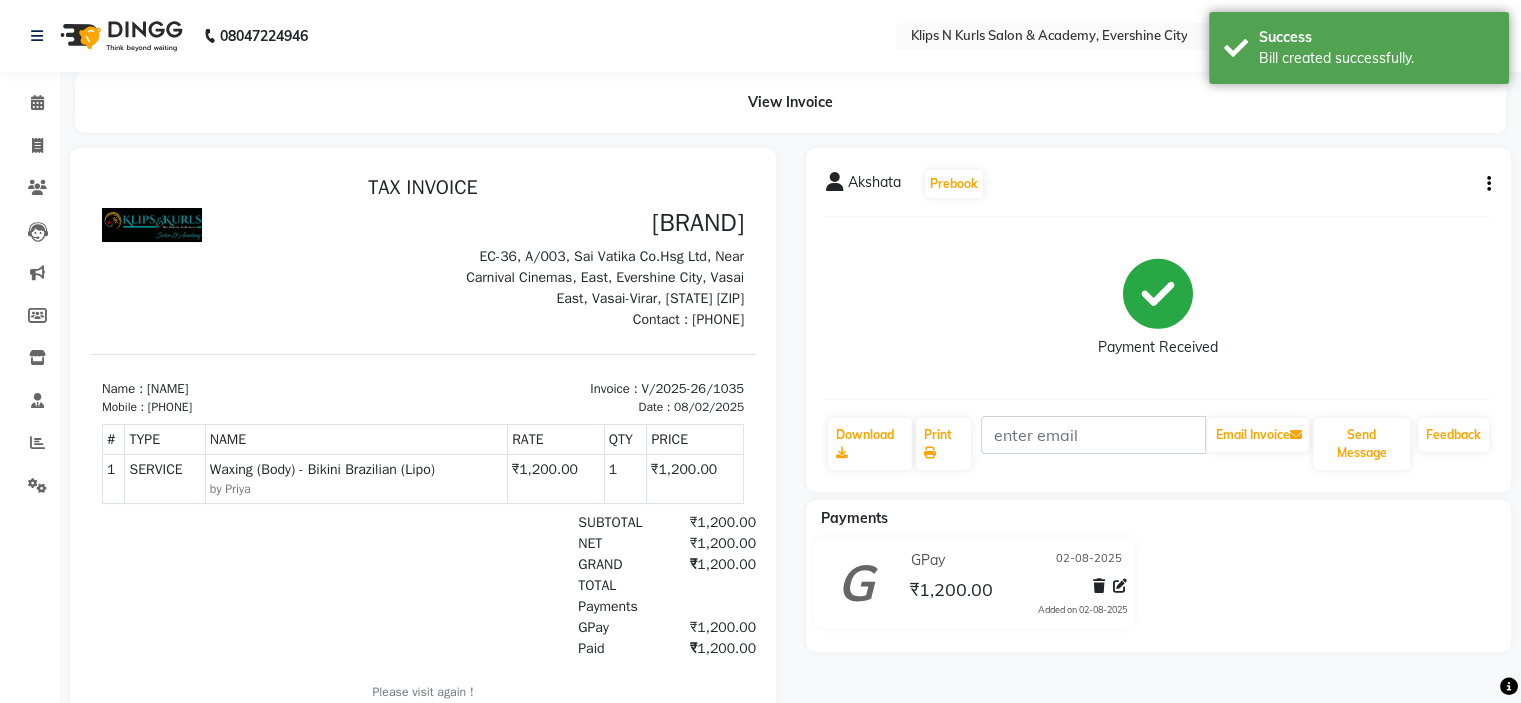 scroll, scrollTop: 0, scrollLeft: 0, axis: both 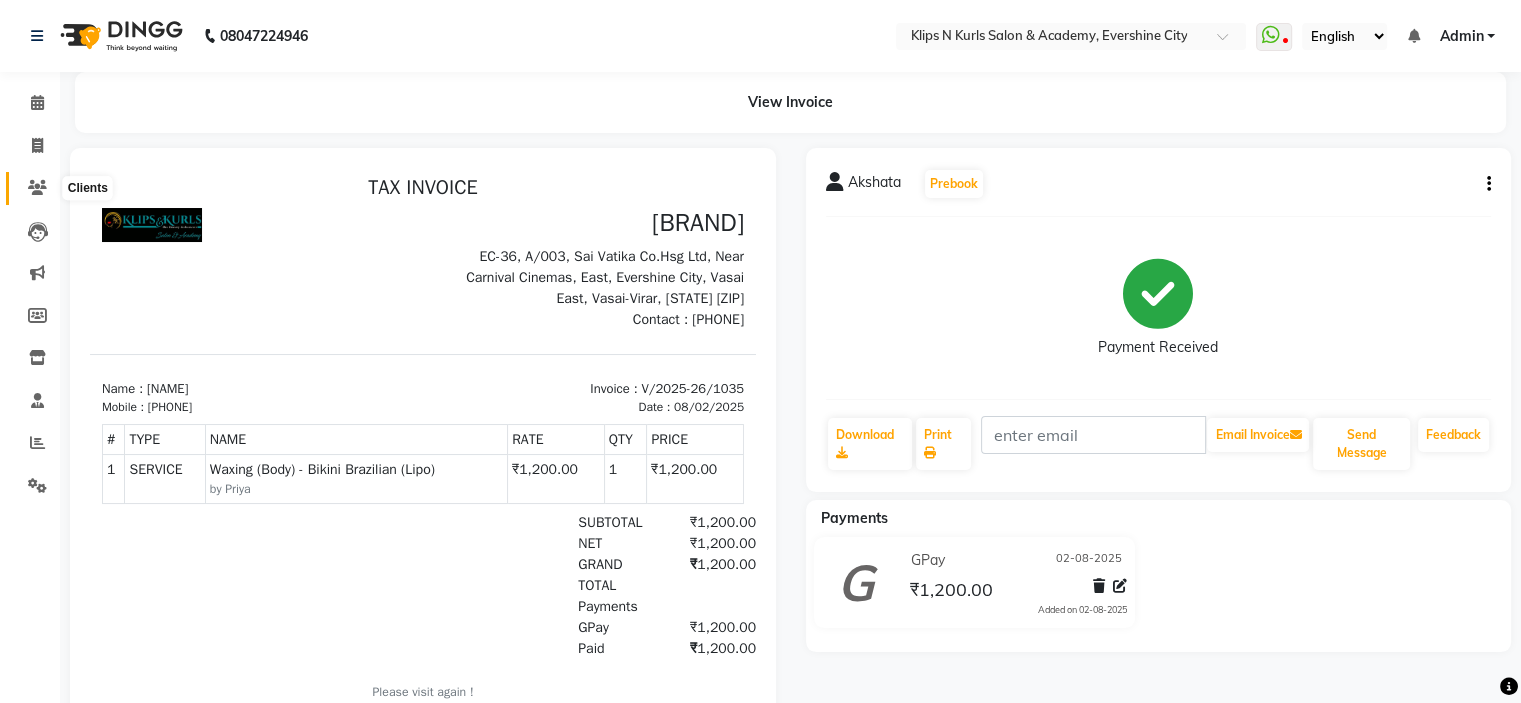 click 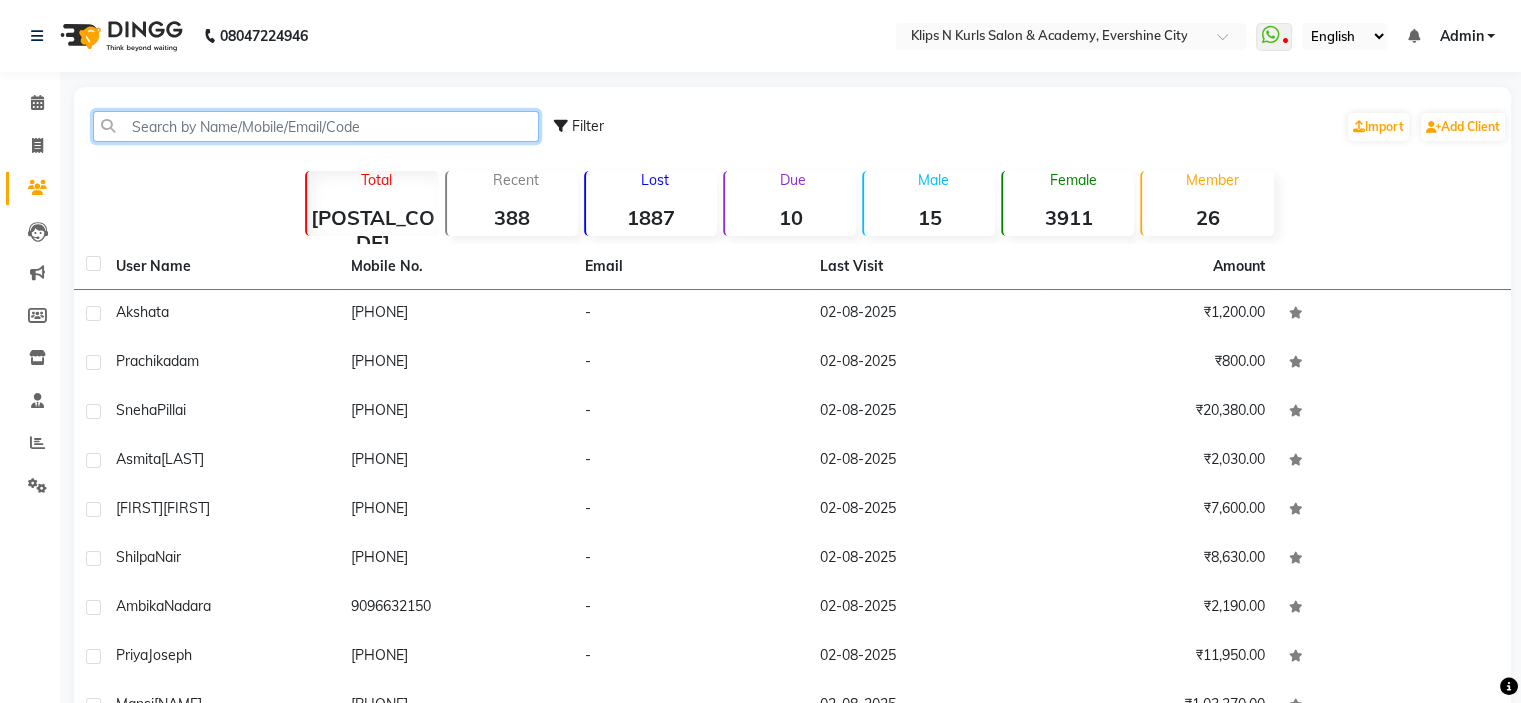 click 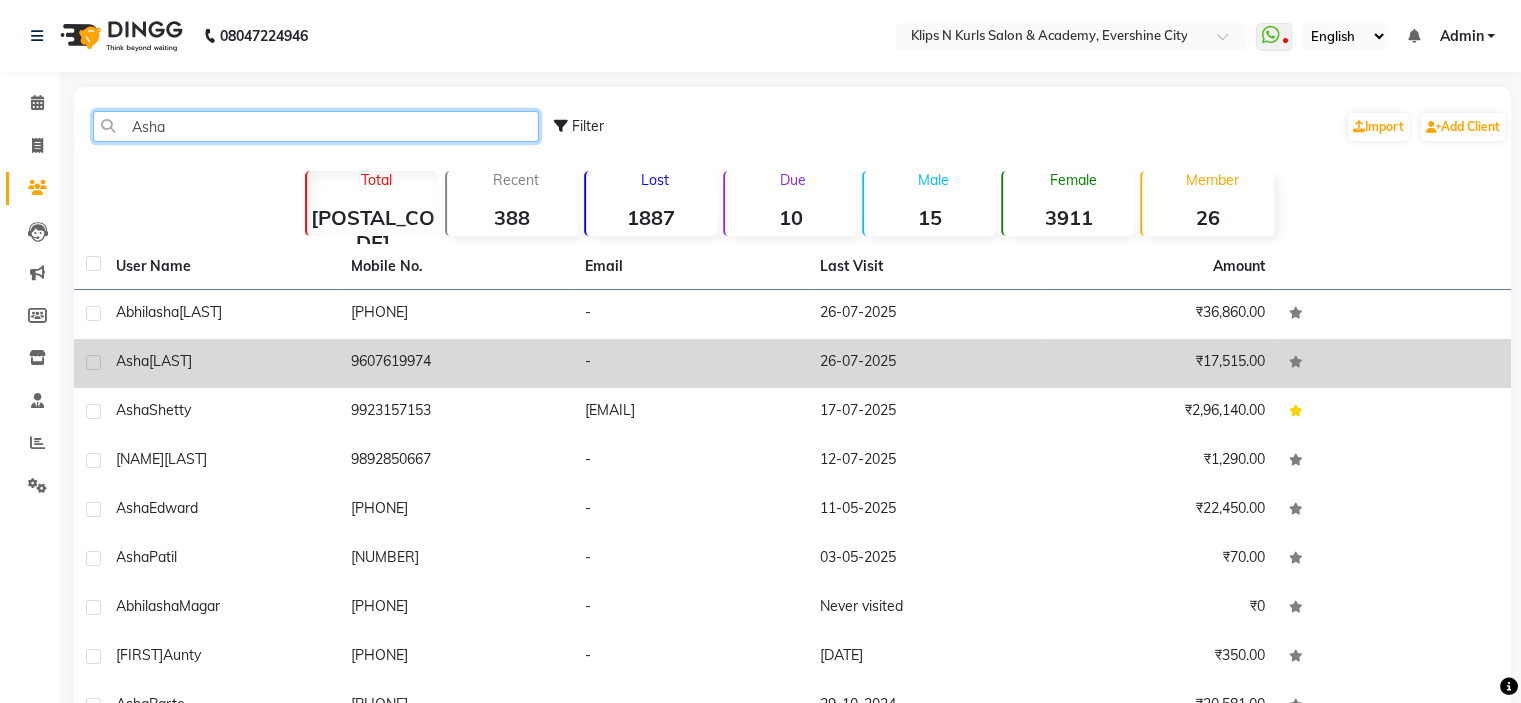 type on "Asha" 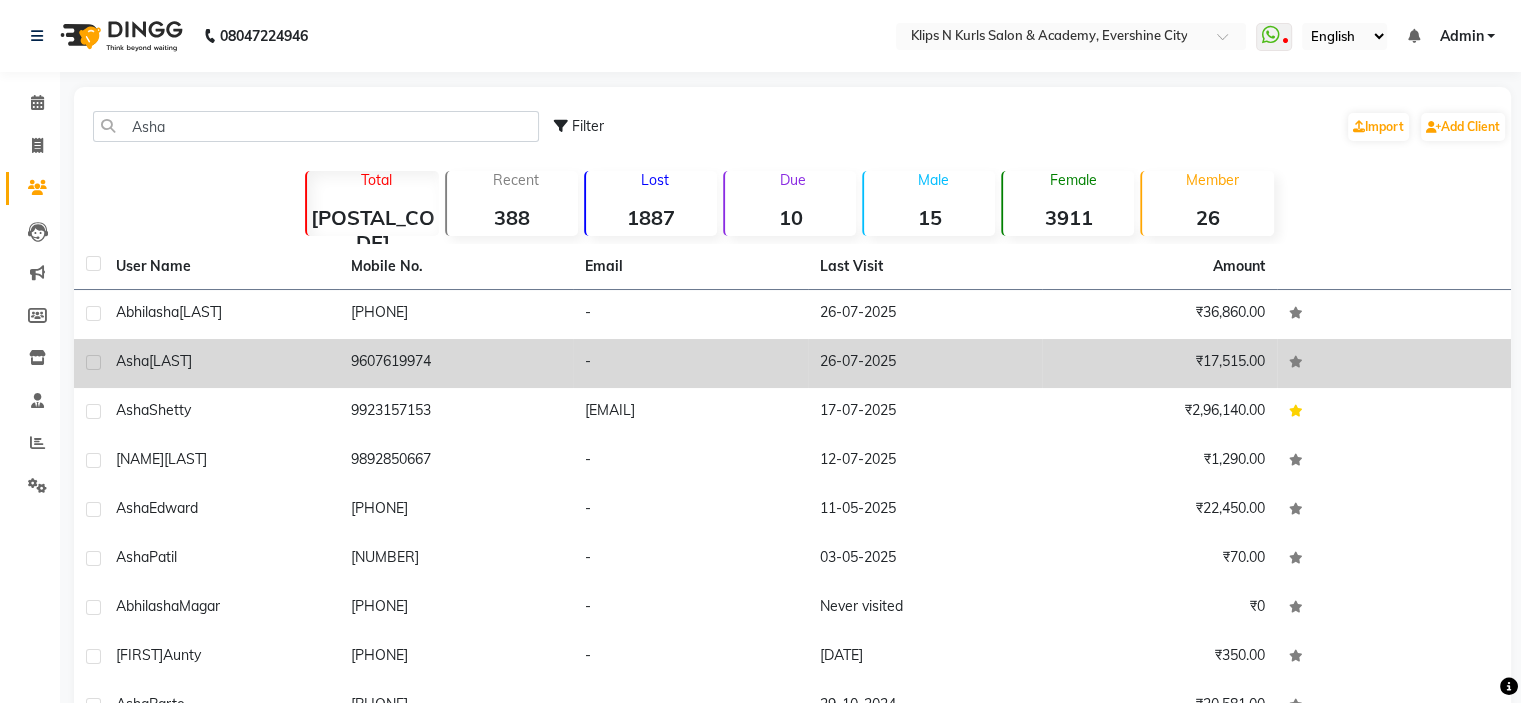 click on "[FIRST]  [LAST]" 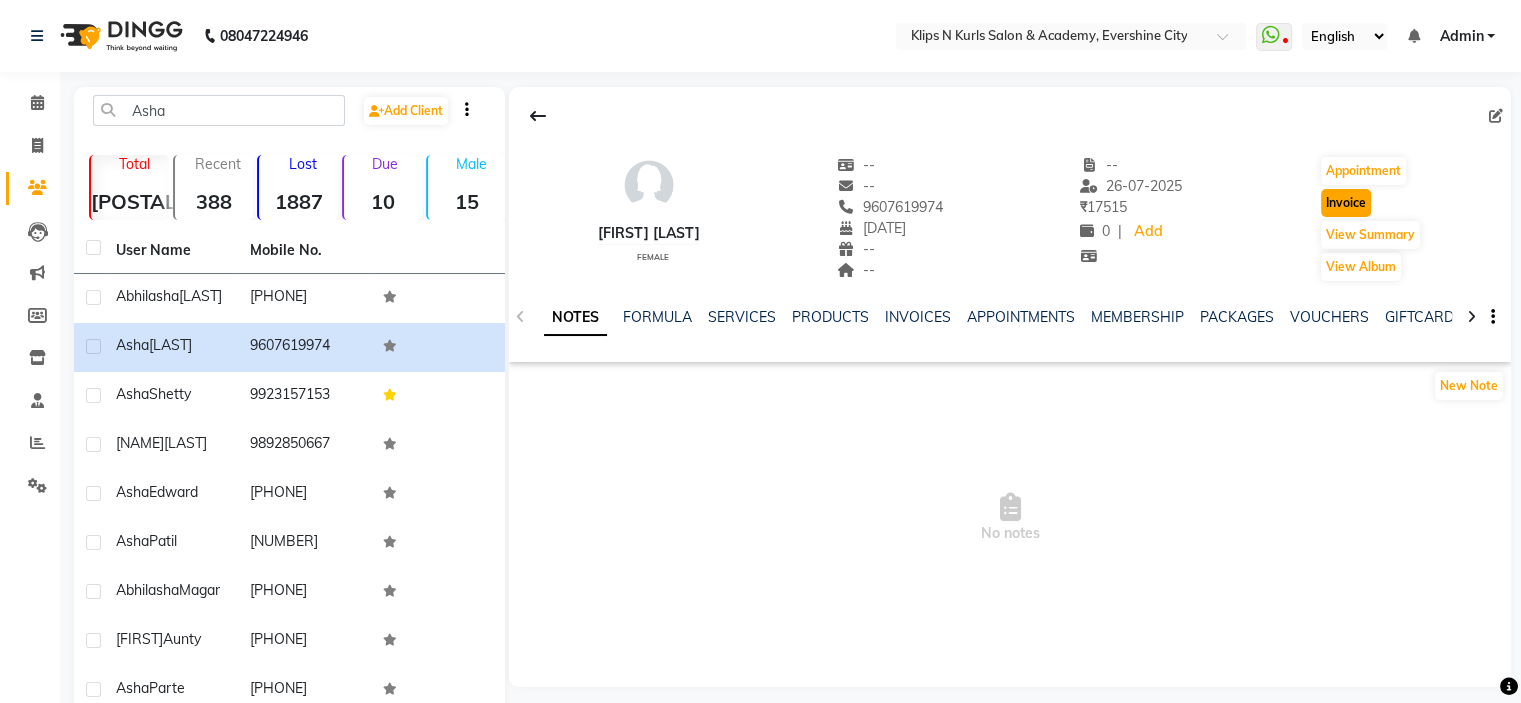 click on "Invoice" 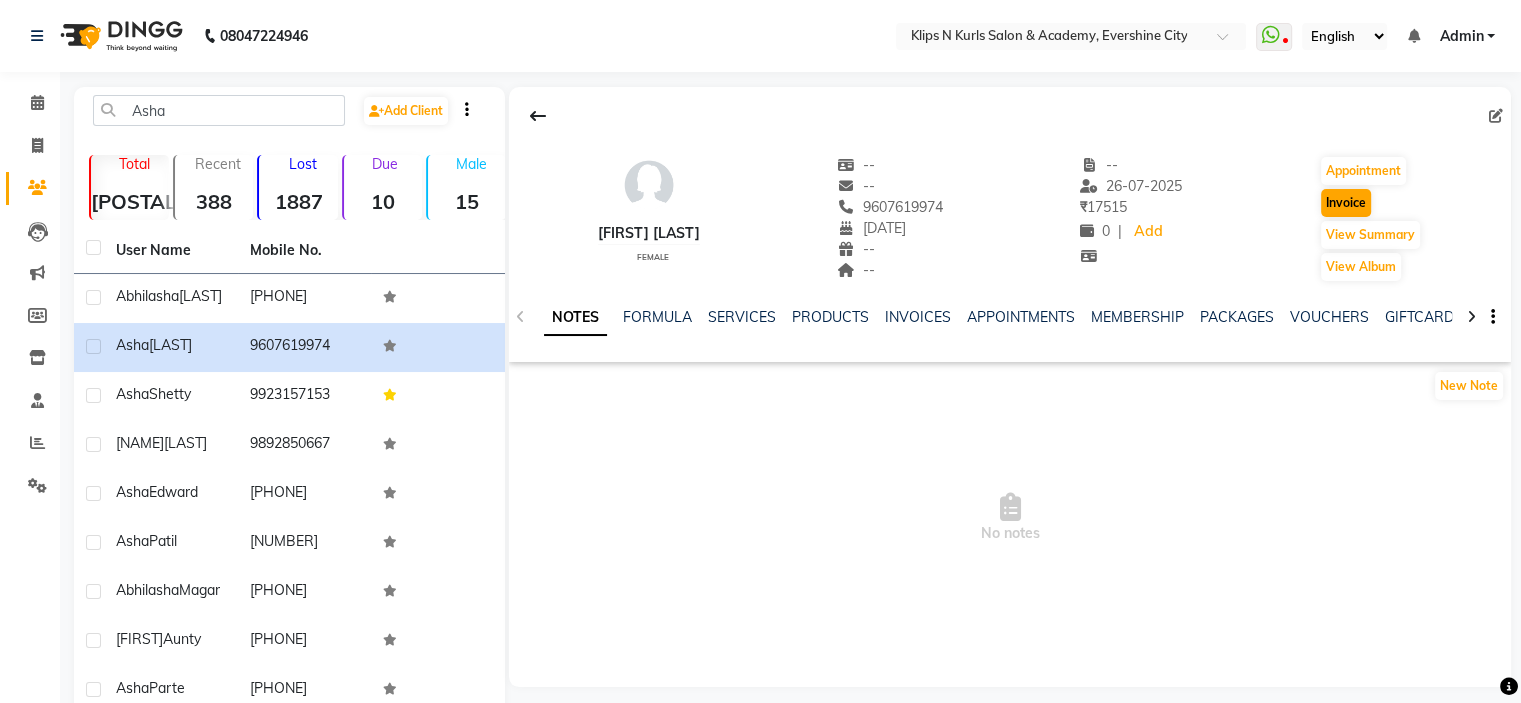 select on "124" 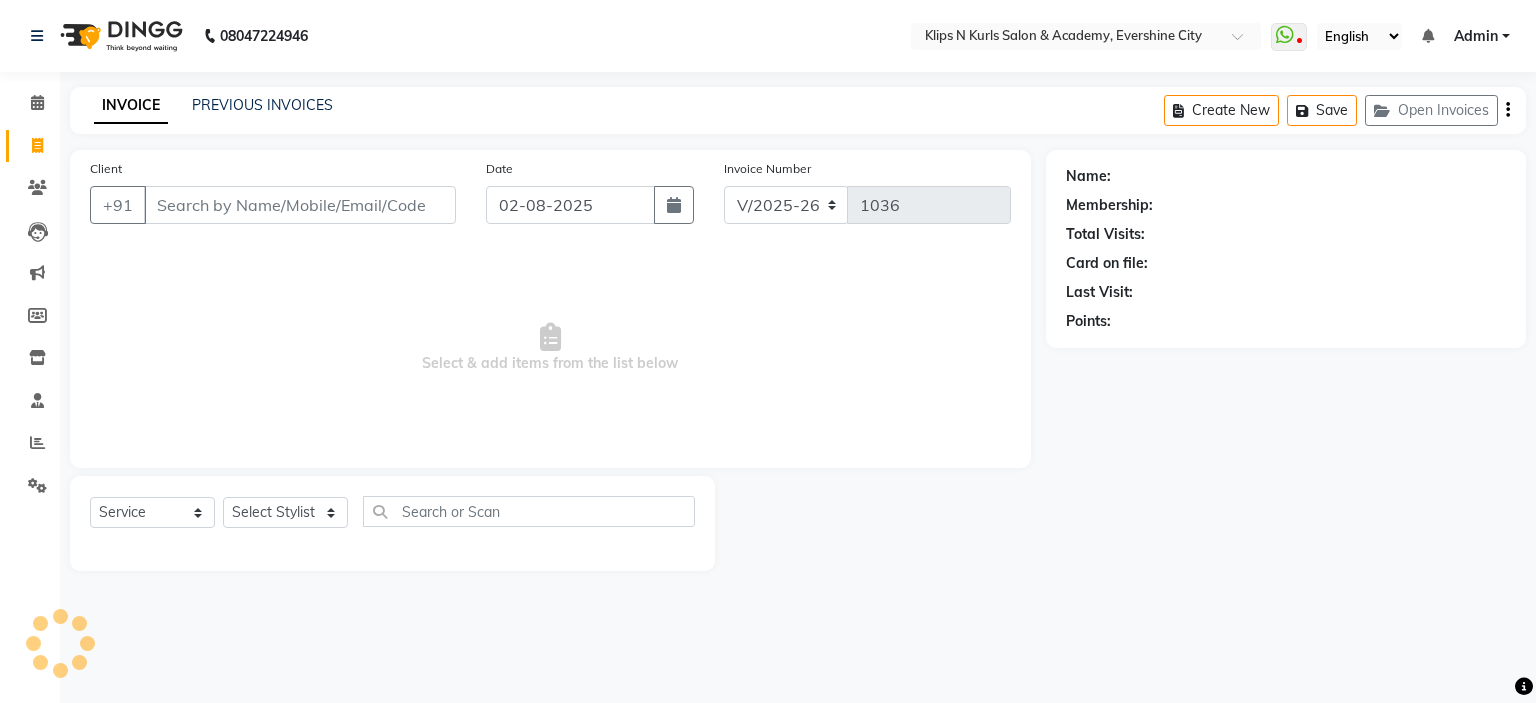 type on "9607619974" 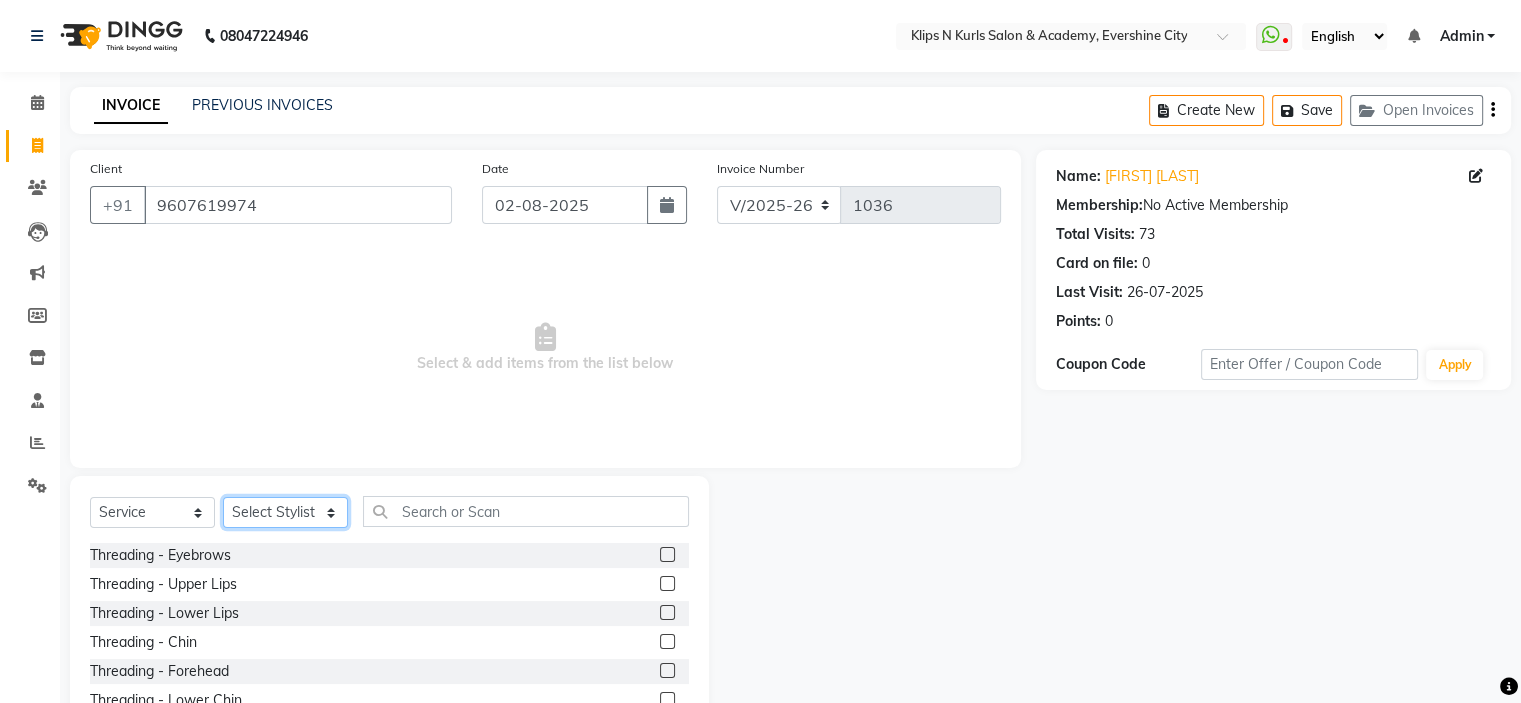 click on "Select Stylist [FIRST] Front Desk [FIRST] [FIRST] [FIRST] [FIRST] [FIRST] [FIRST] [FIRST]" 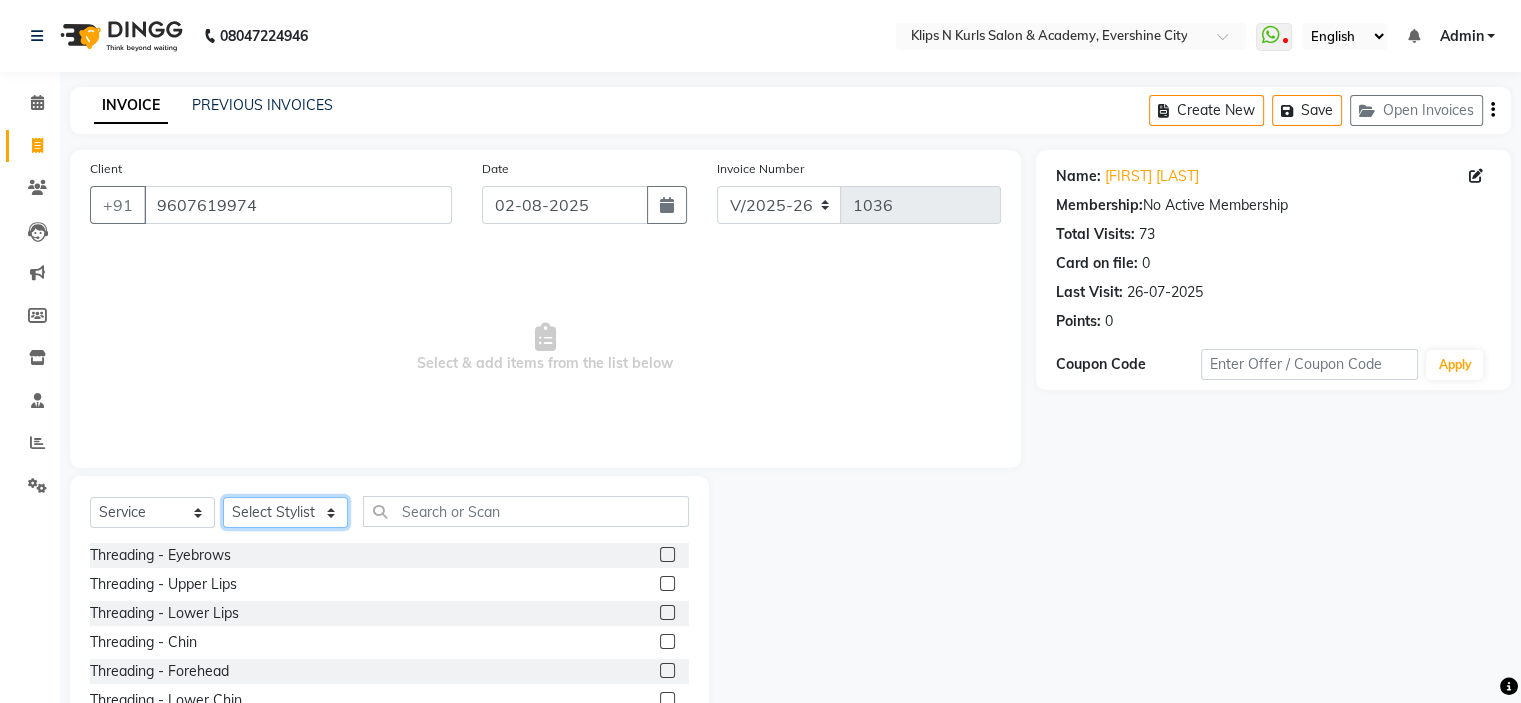select on "86065" 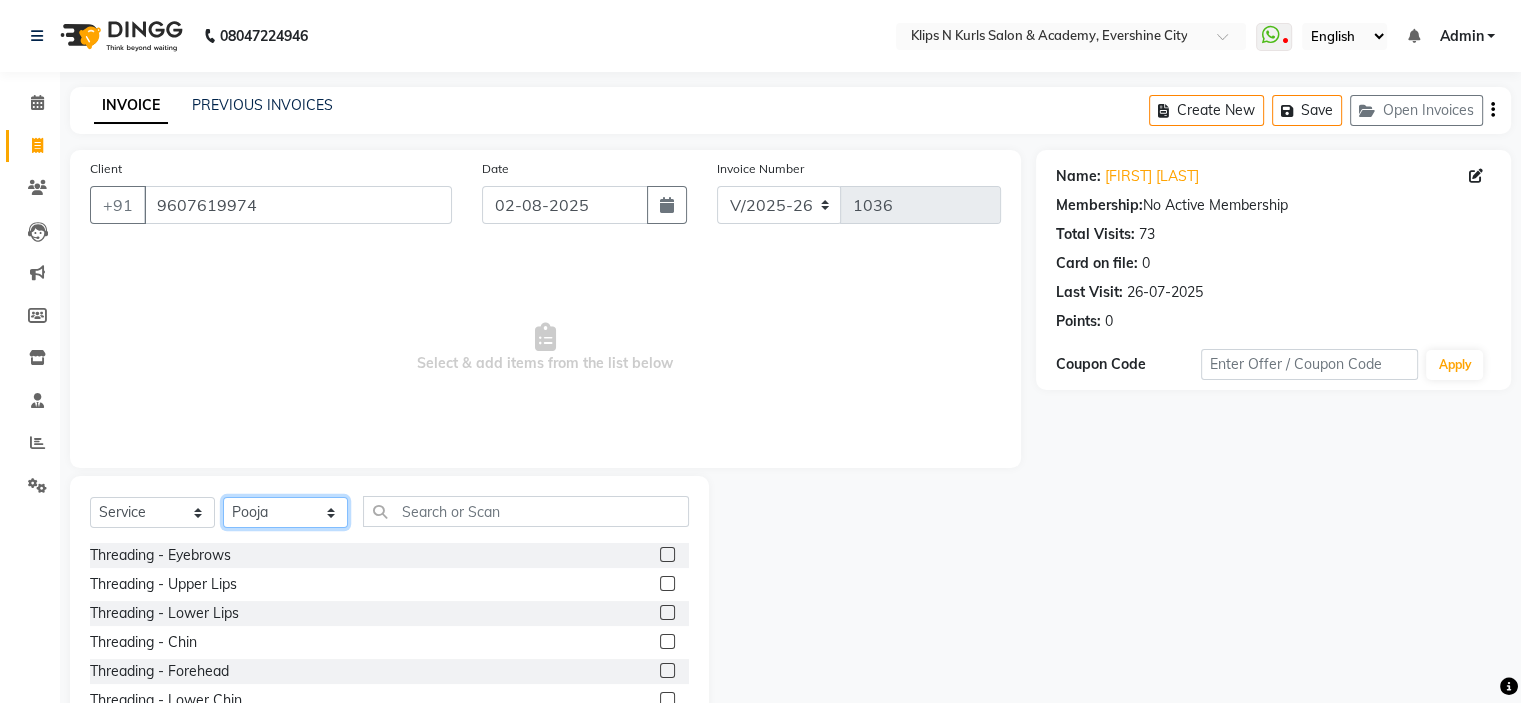 click on "Select Stylist [FIRST] Front Desk [FIRST] [FIRST] [FIRST] [FIRST] [FIRST] [FIRST] [FIRST]" 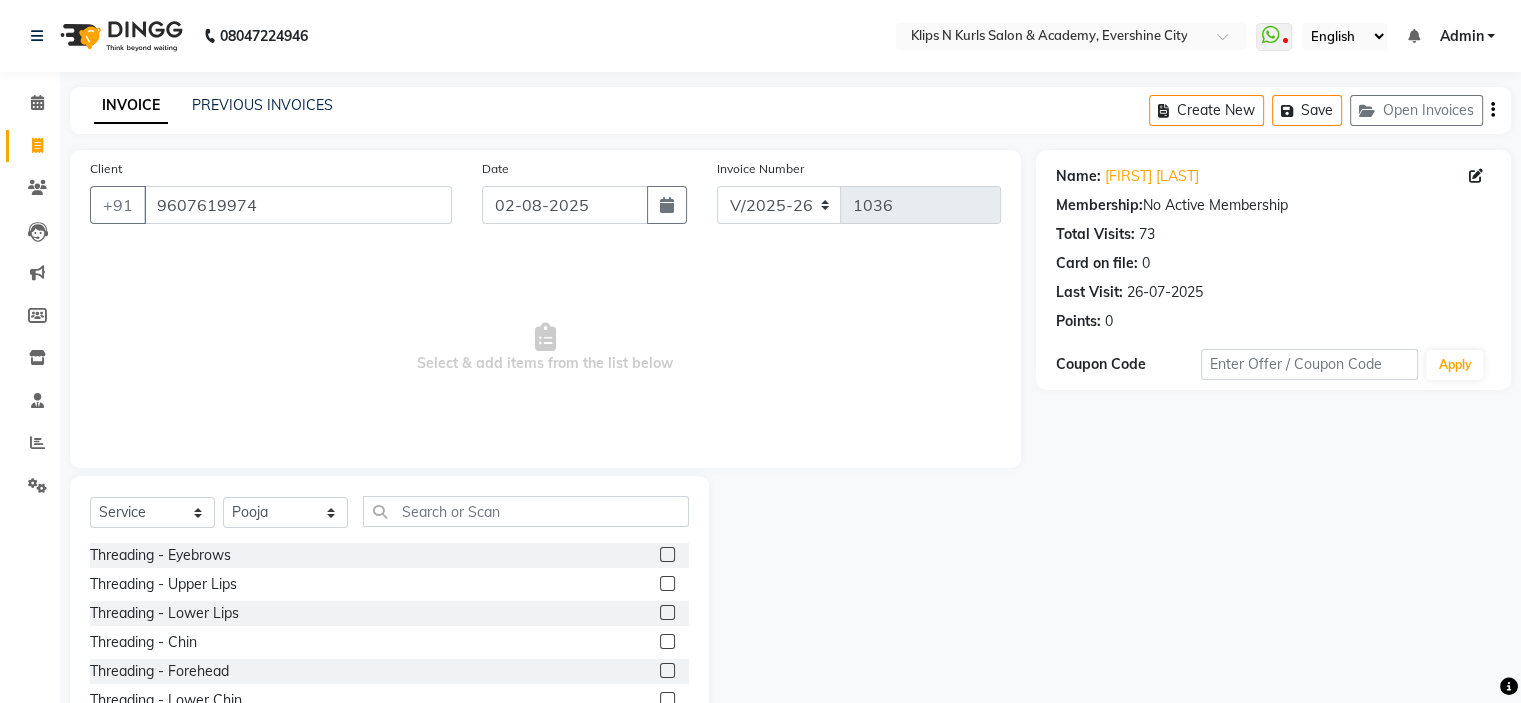 click 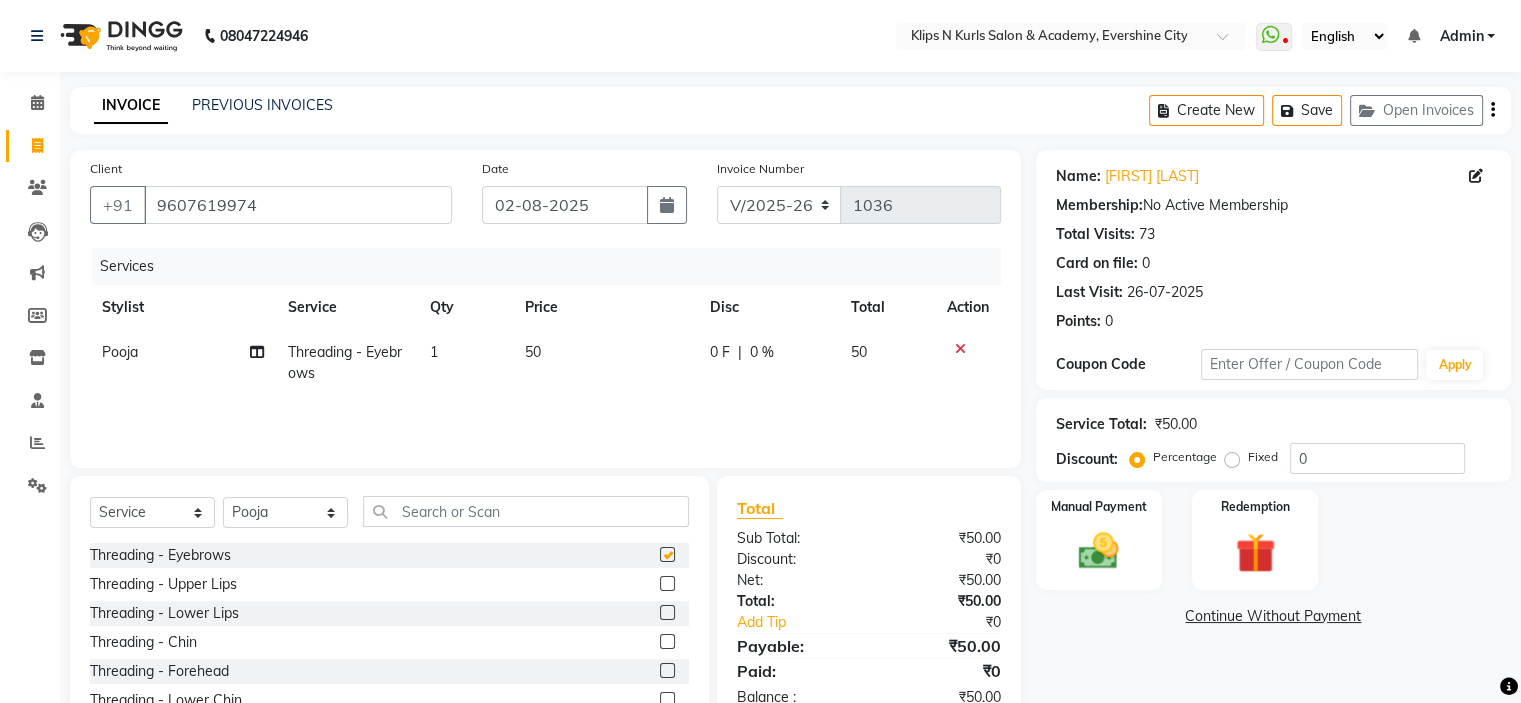 checkbox on "false" 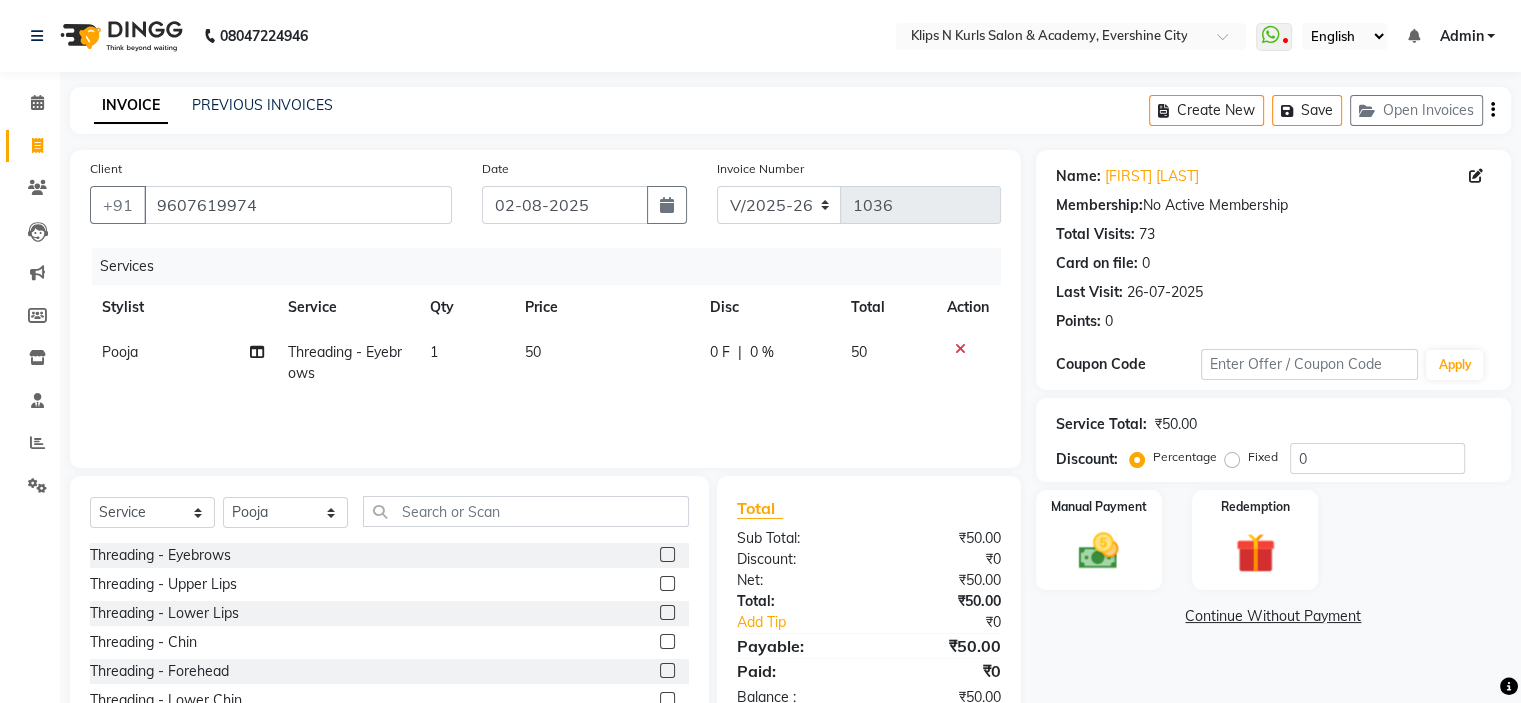 click 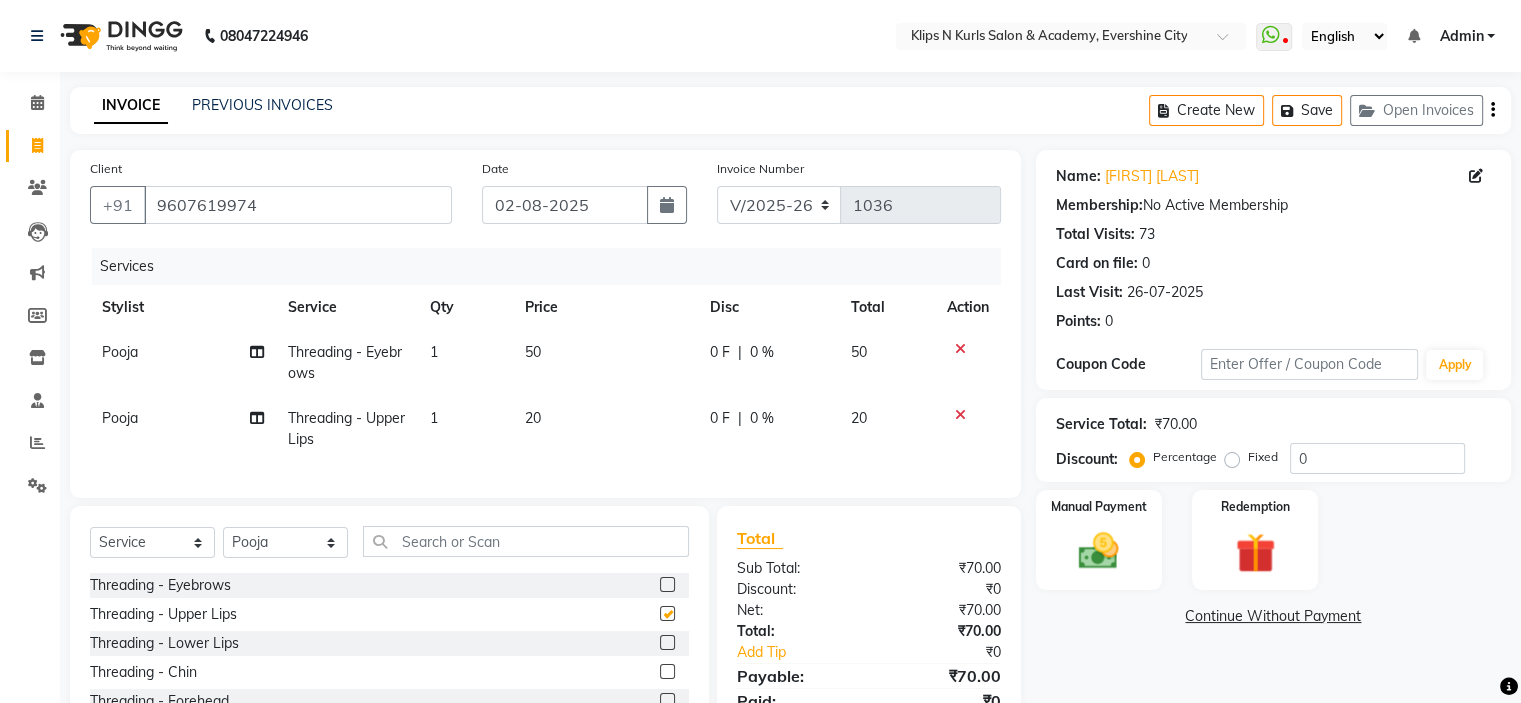 checkbox on "false" 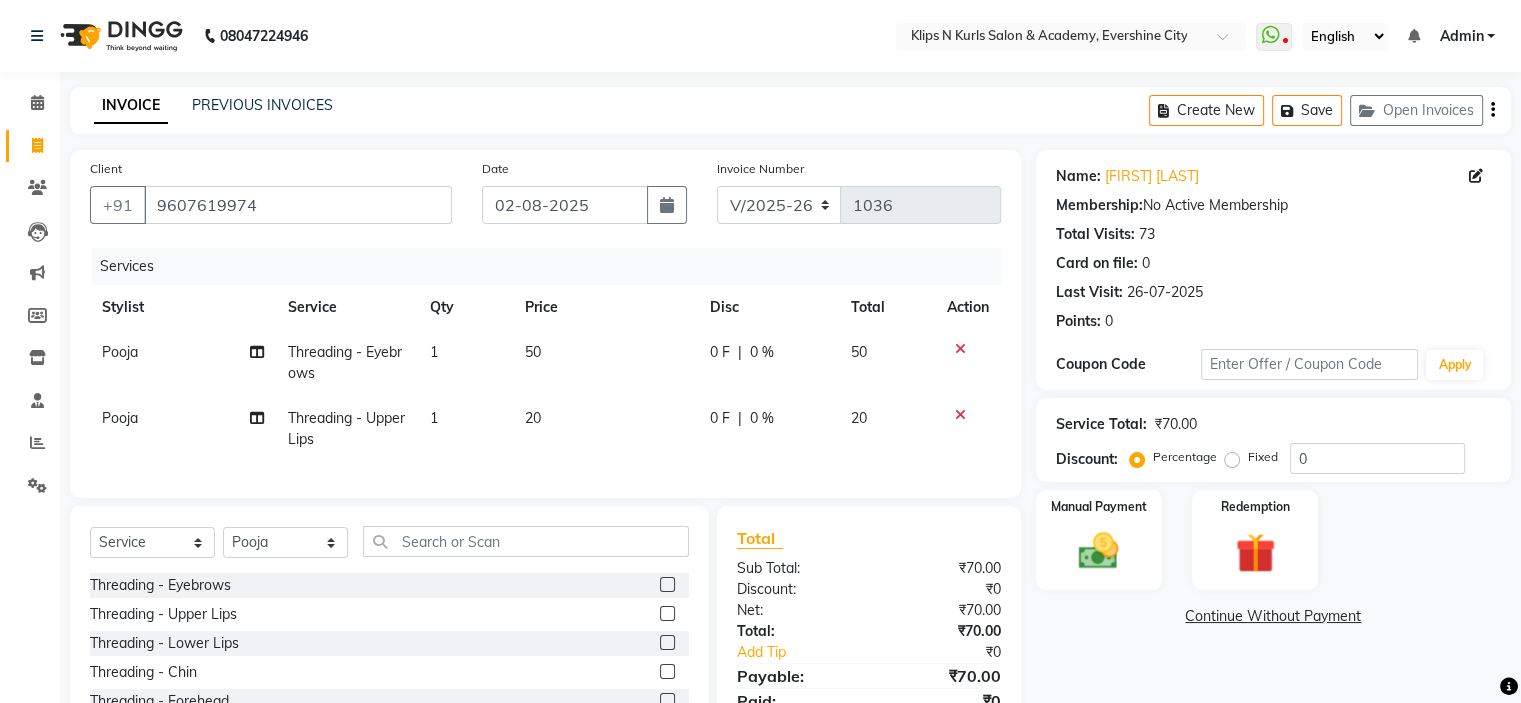 click 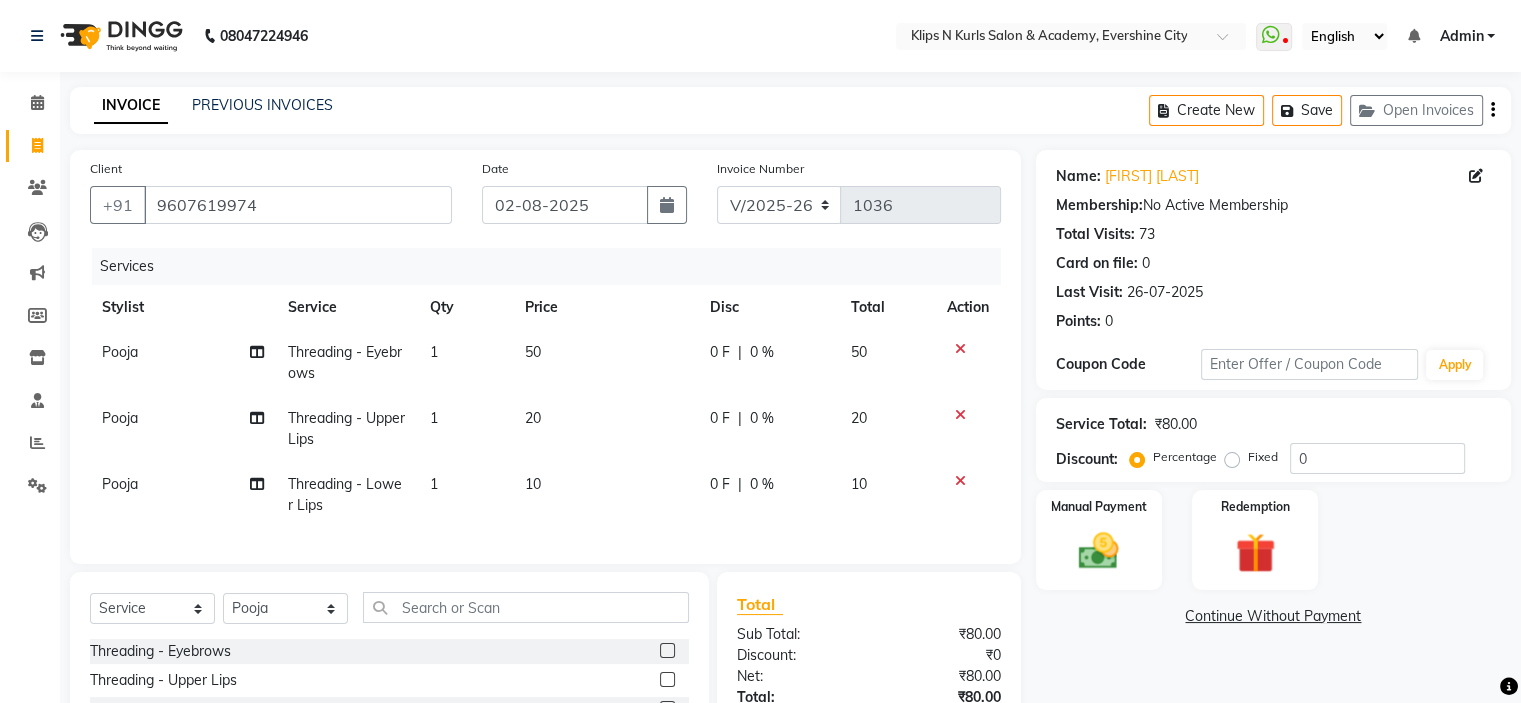 checkbox on "false" 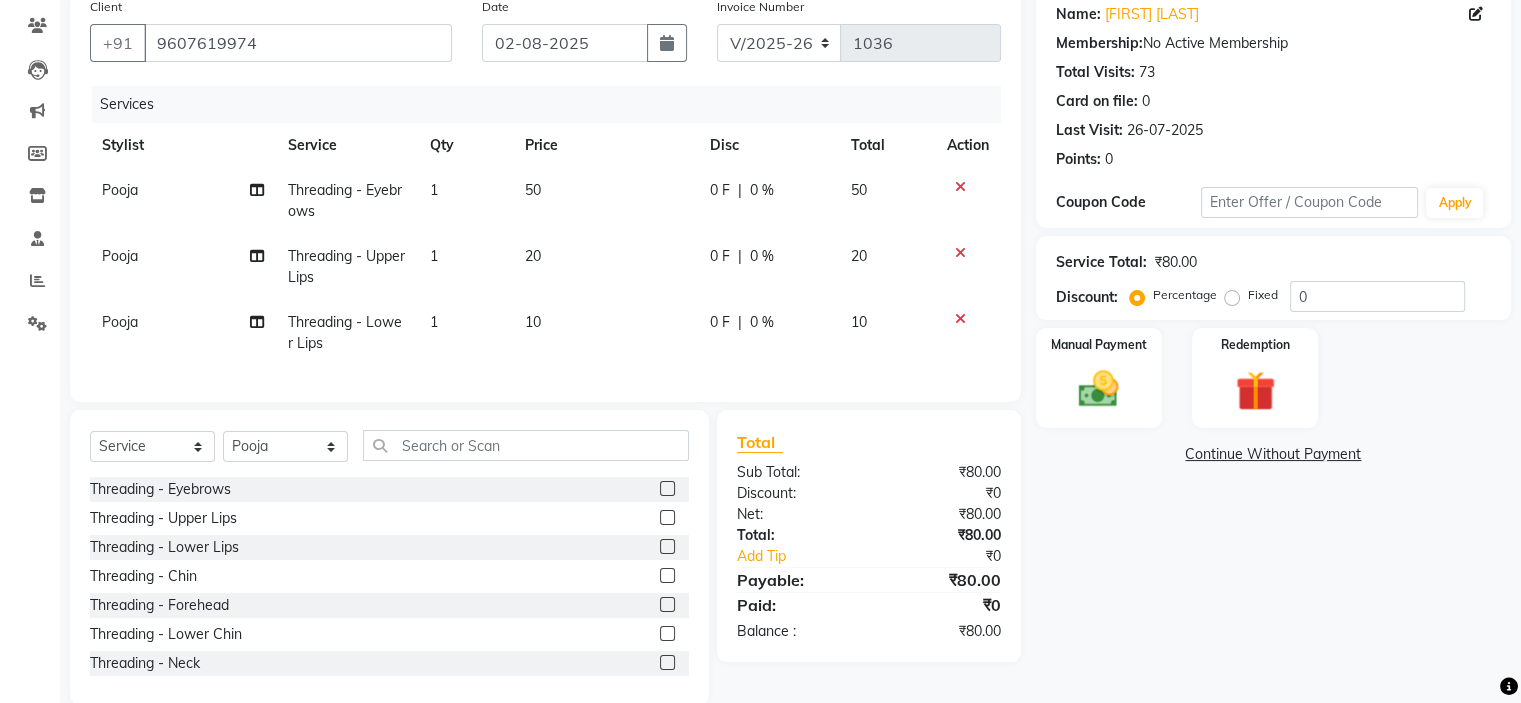 scroll, scrollTop: 209, scrollLeft: 0, axis: vertical 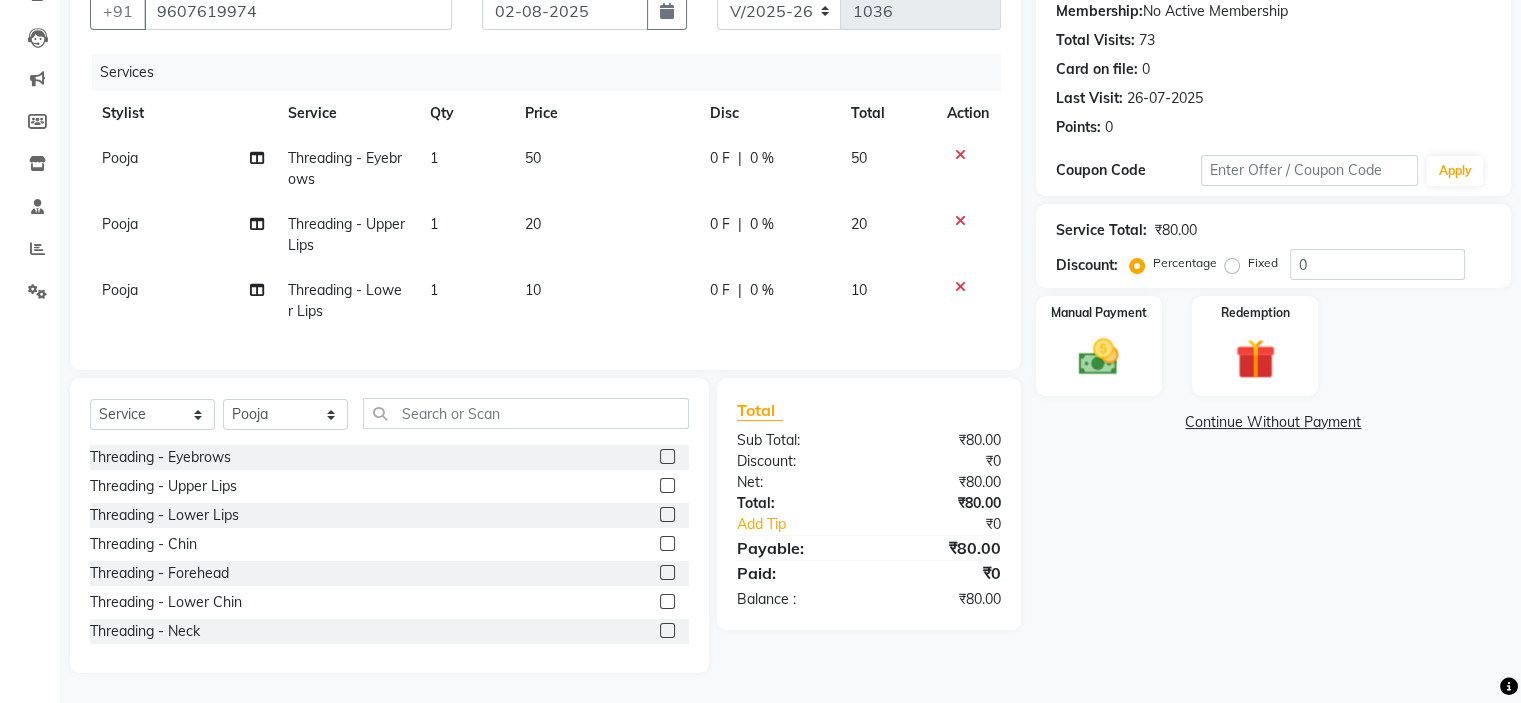 click 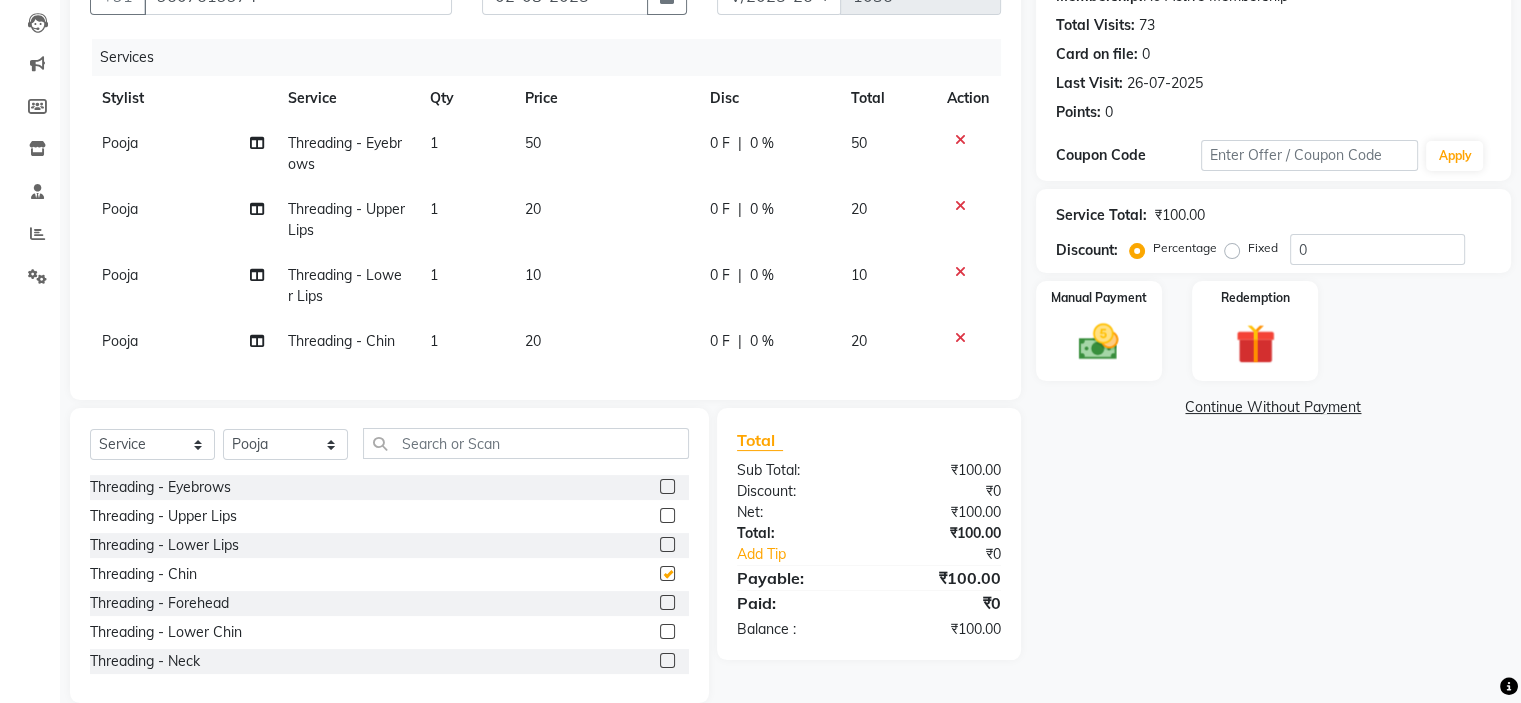 checkbox on "false" 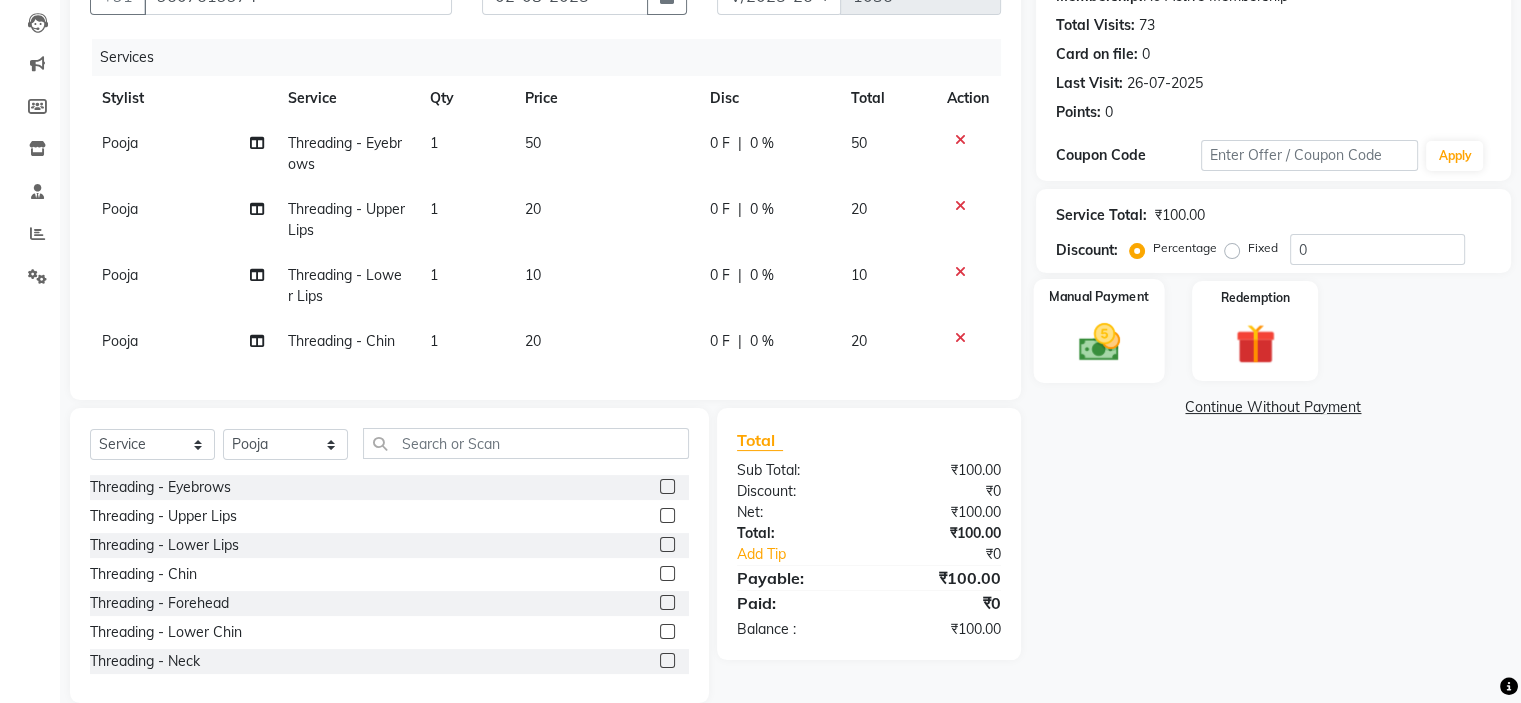 click 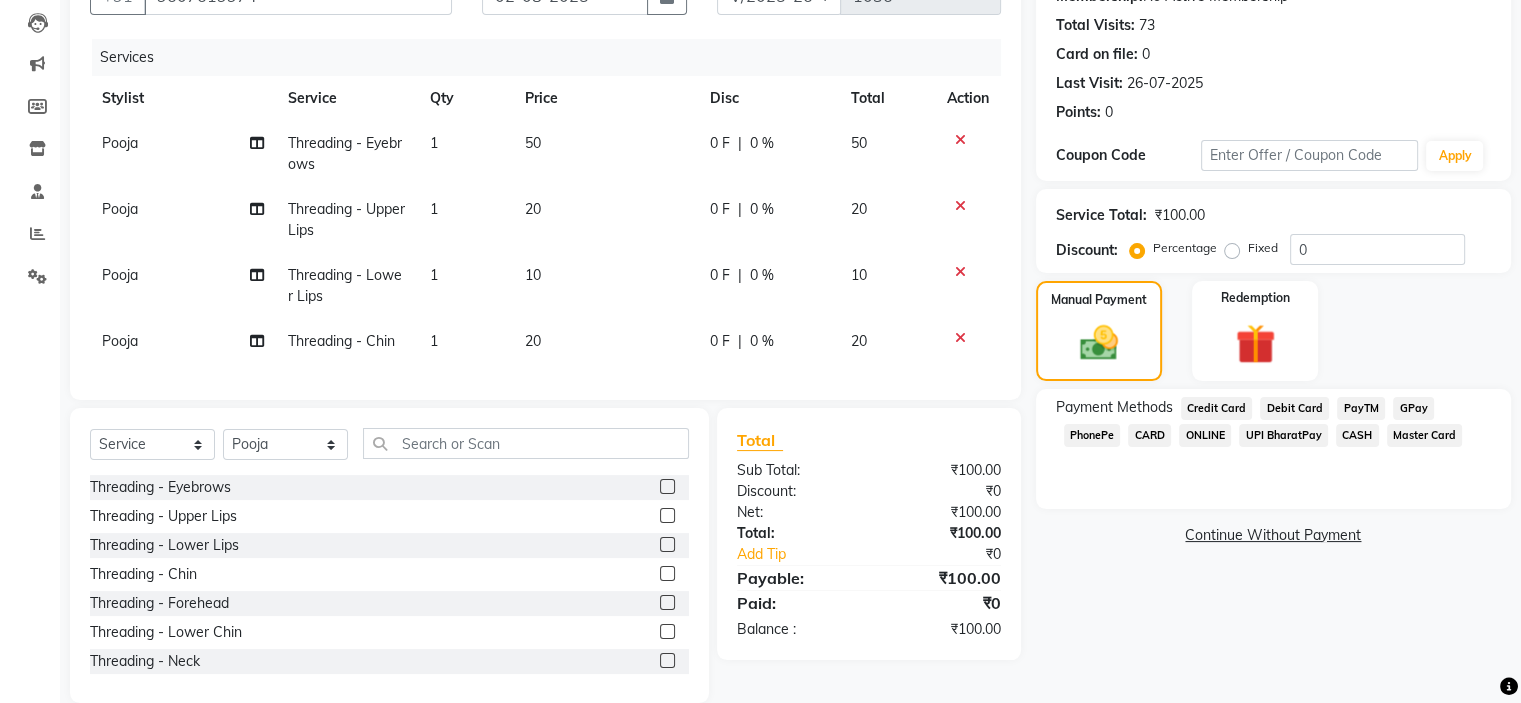 click on "CASH" 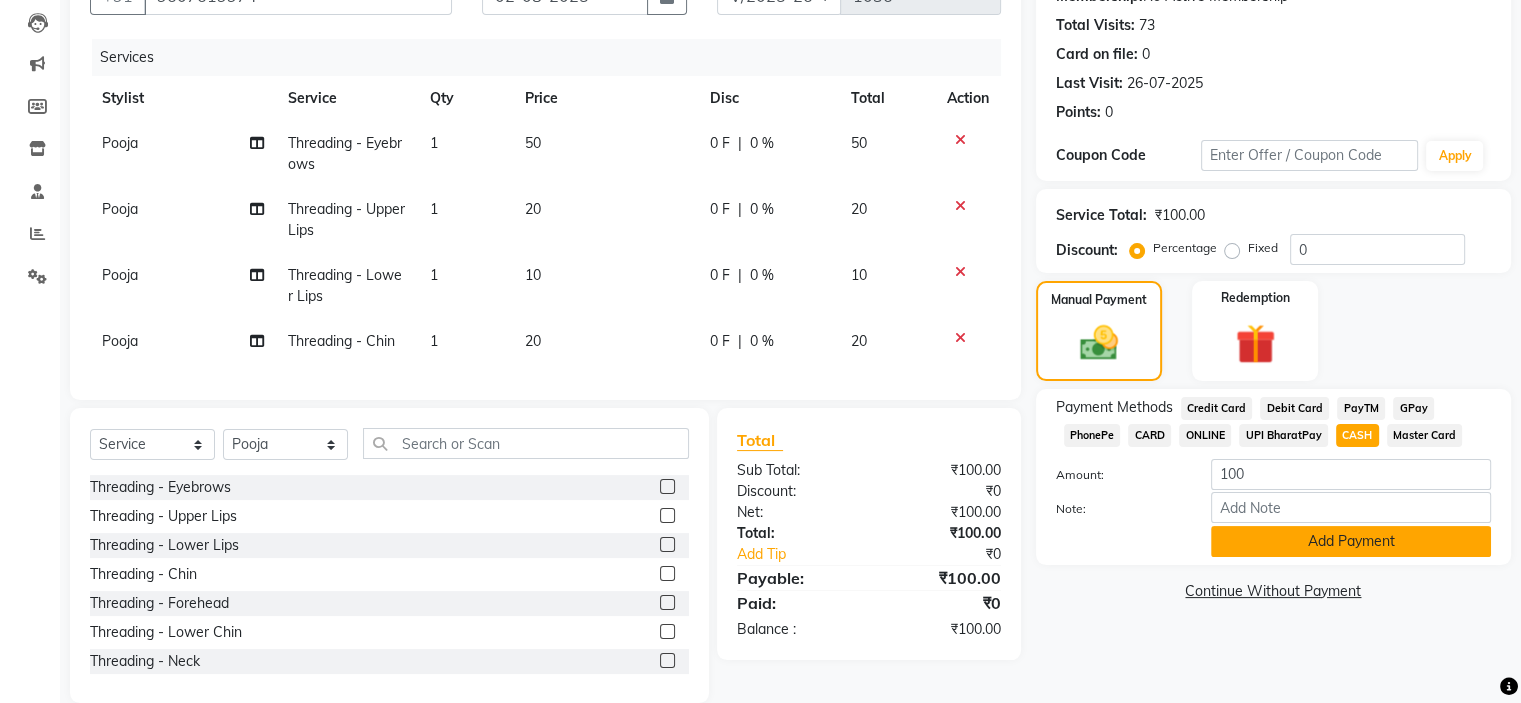 click on "Add Payment" 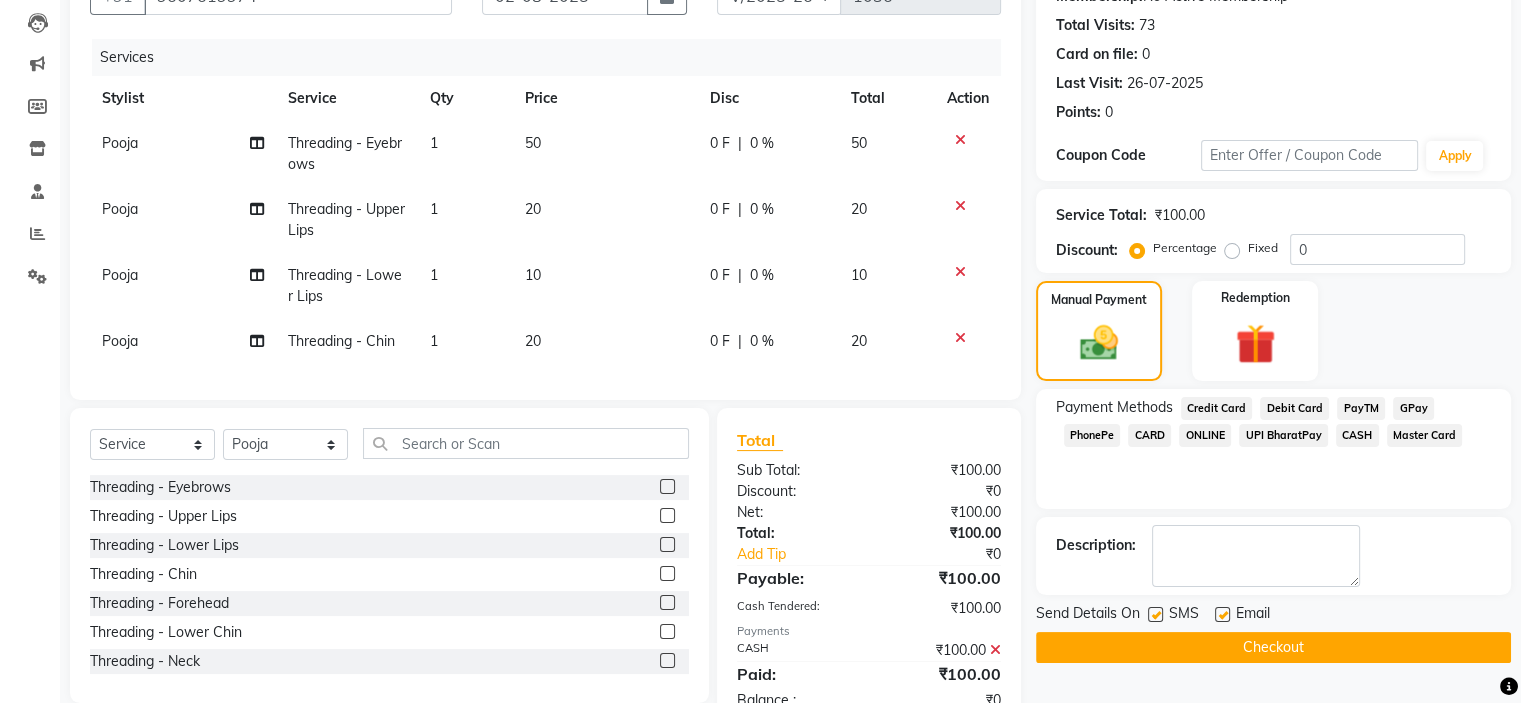 click on "Checkout" 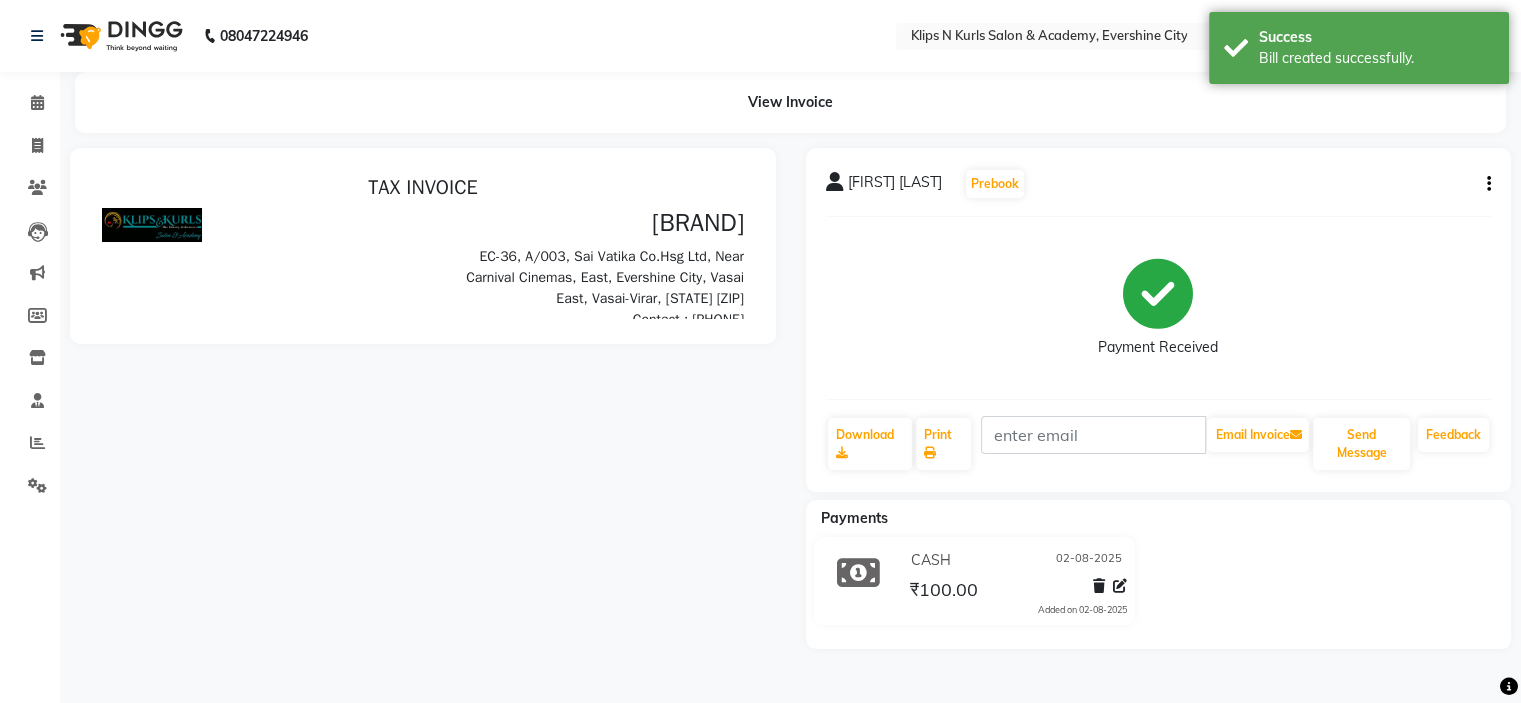 scroll, scrollTop: 0, scrollLeft: 0, axis: both 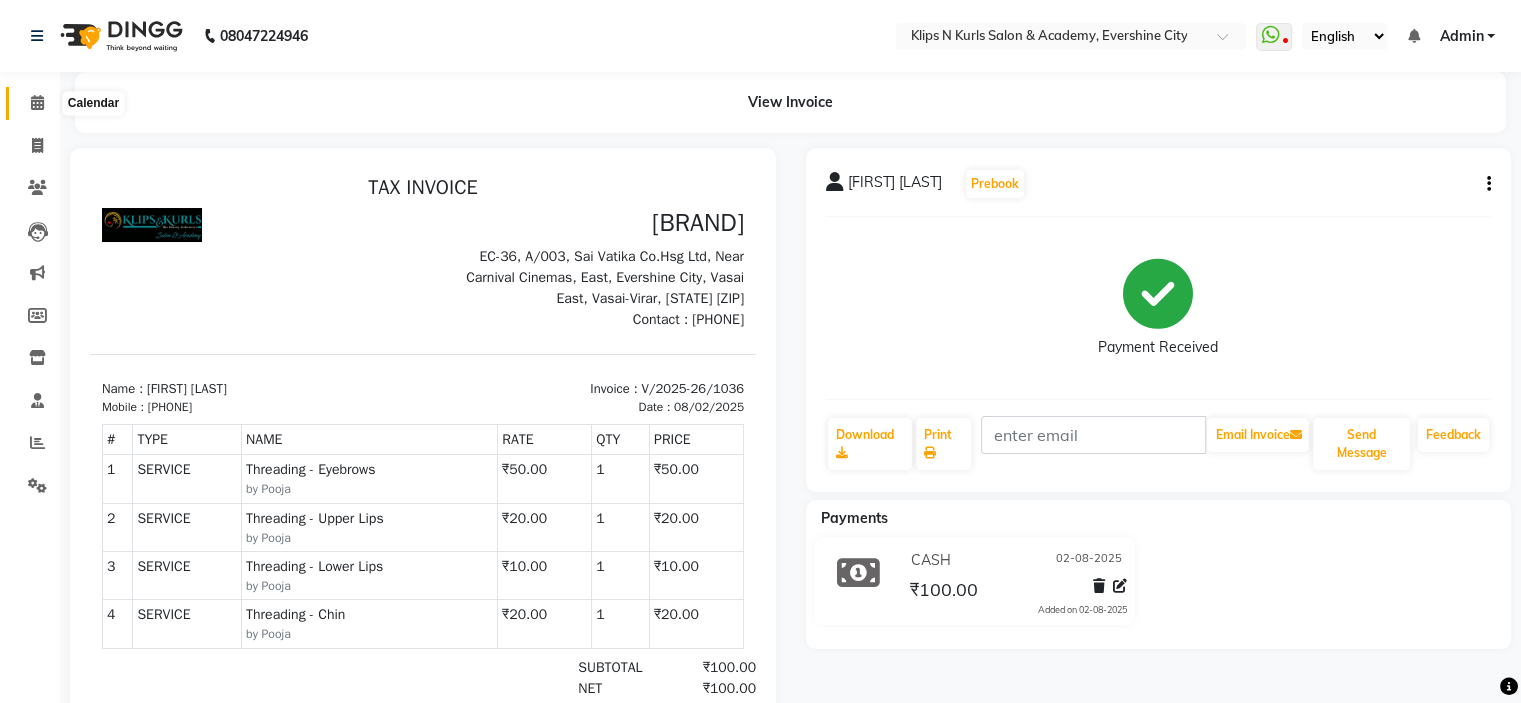 click 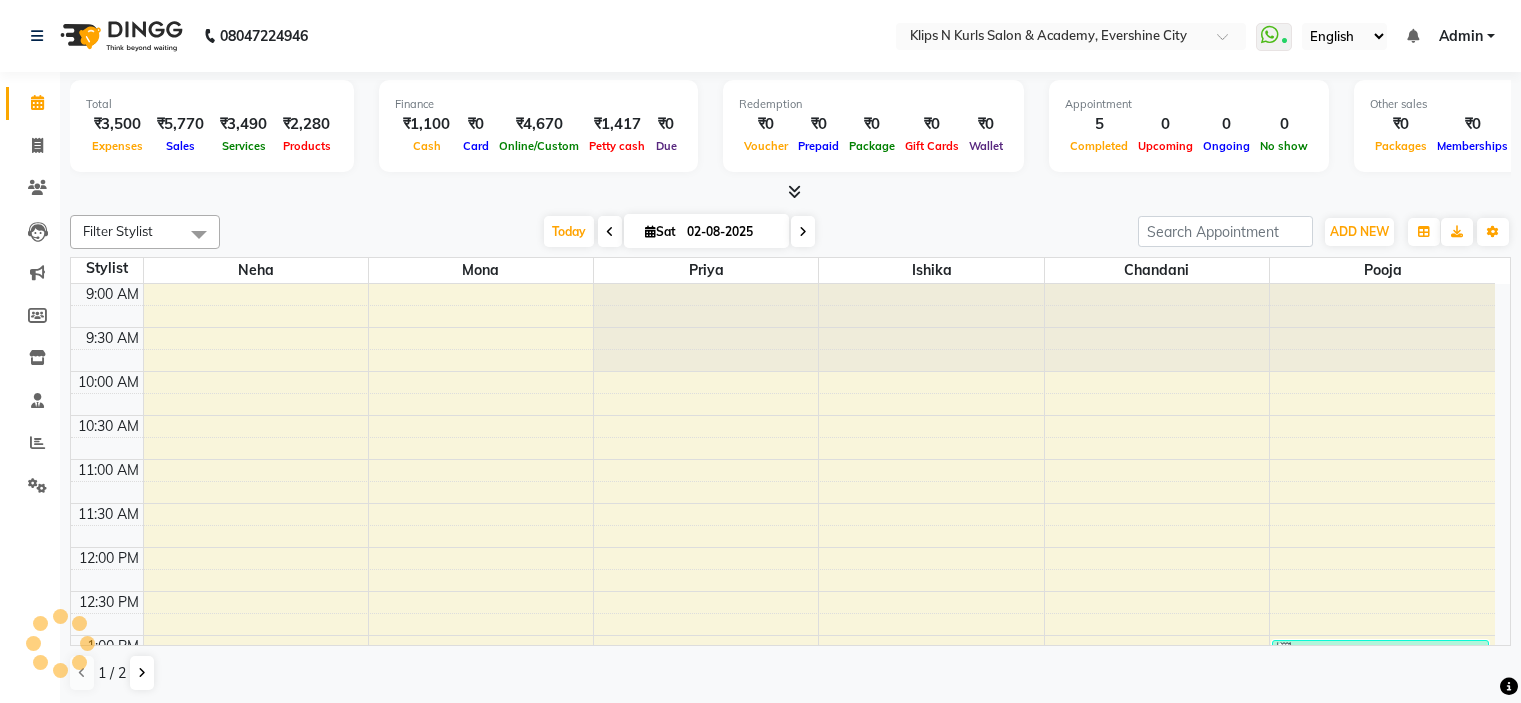 scroll, scrollTop: 0, scrollLeft: 0, axis: both 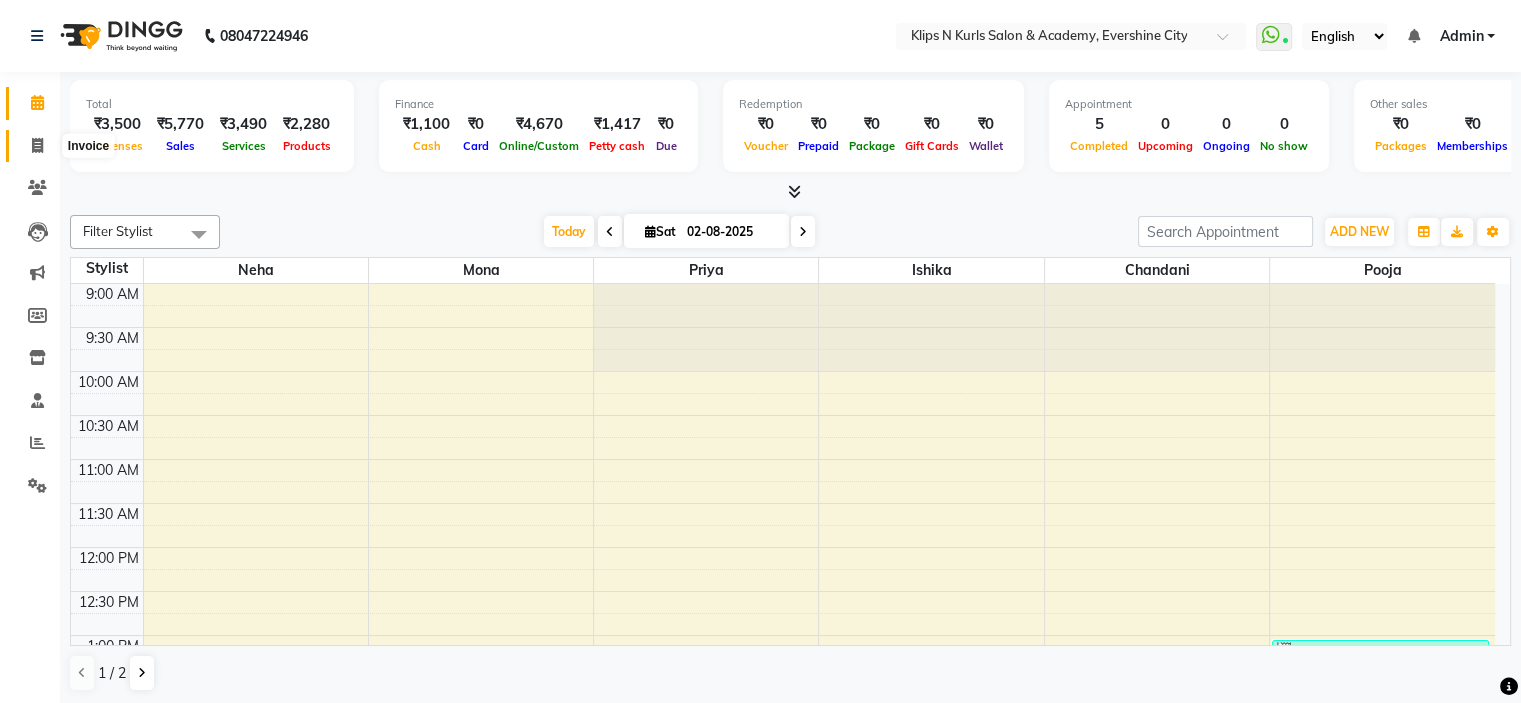 click 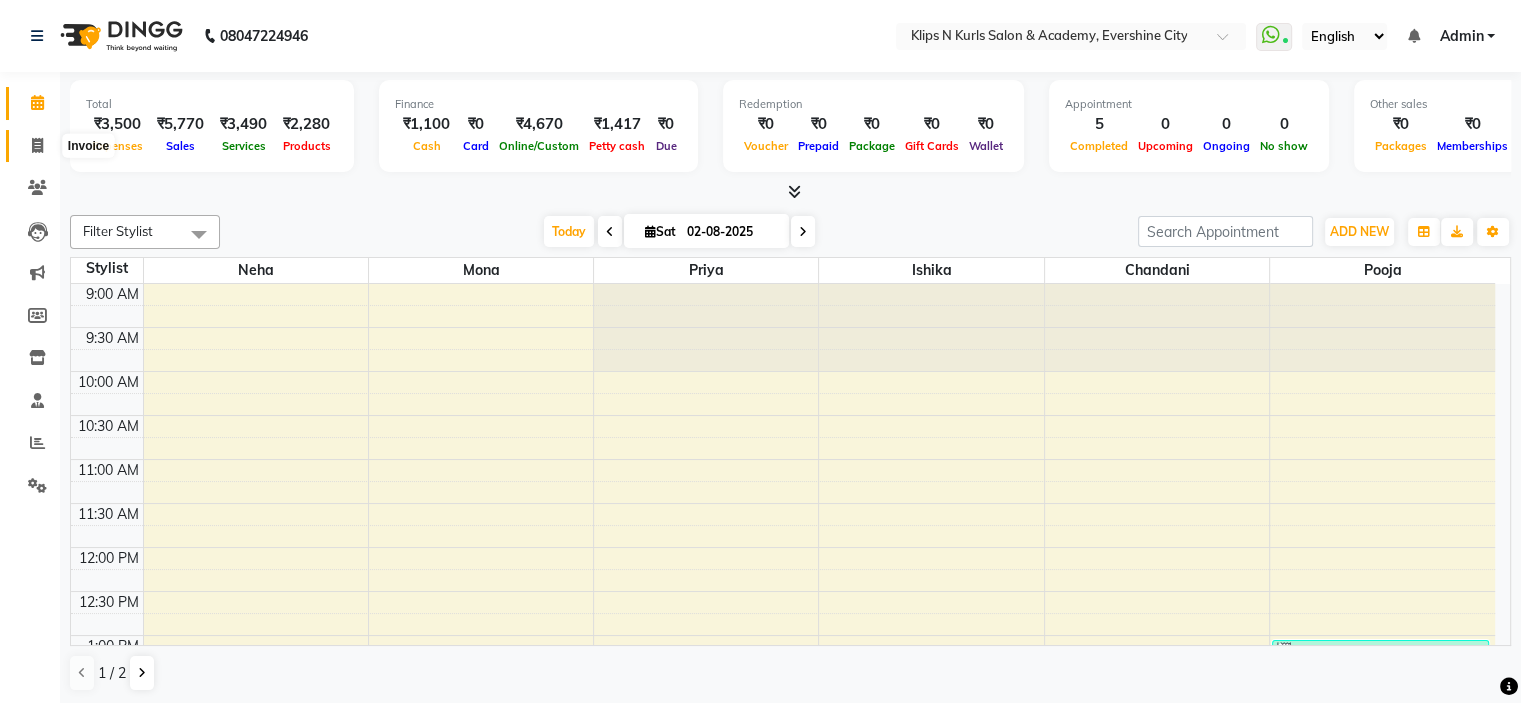 select on "service" 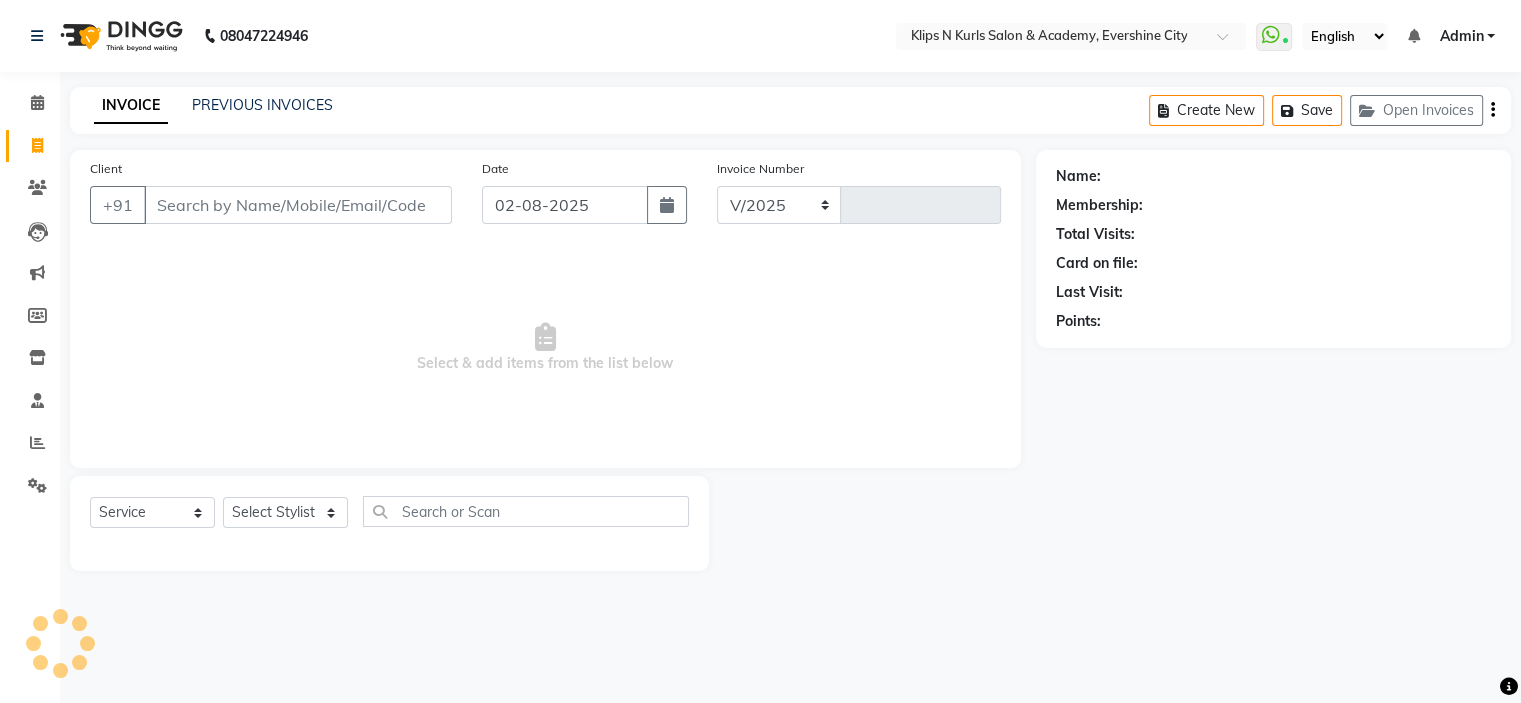 select on "124" 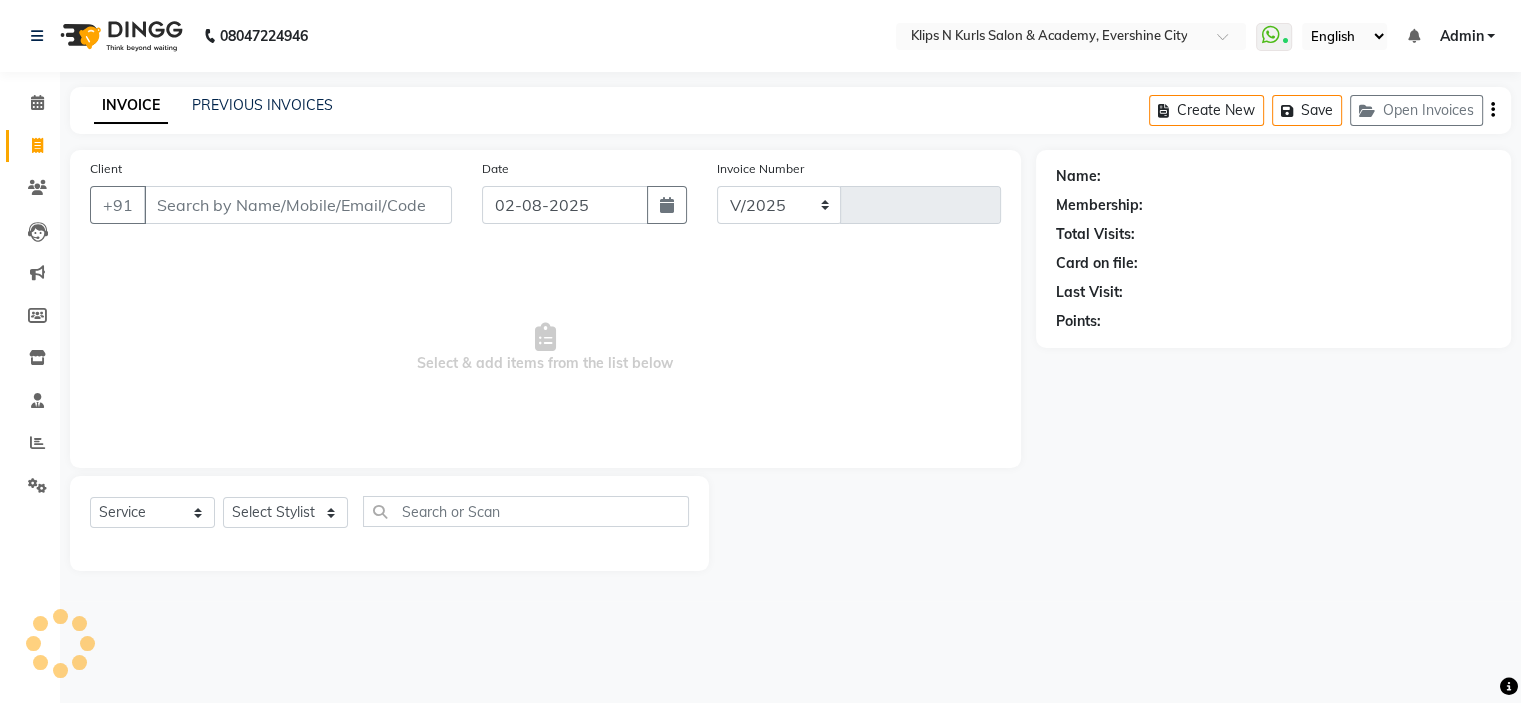 type on "1037" 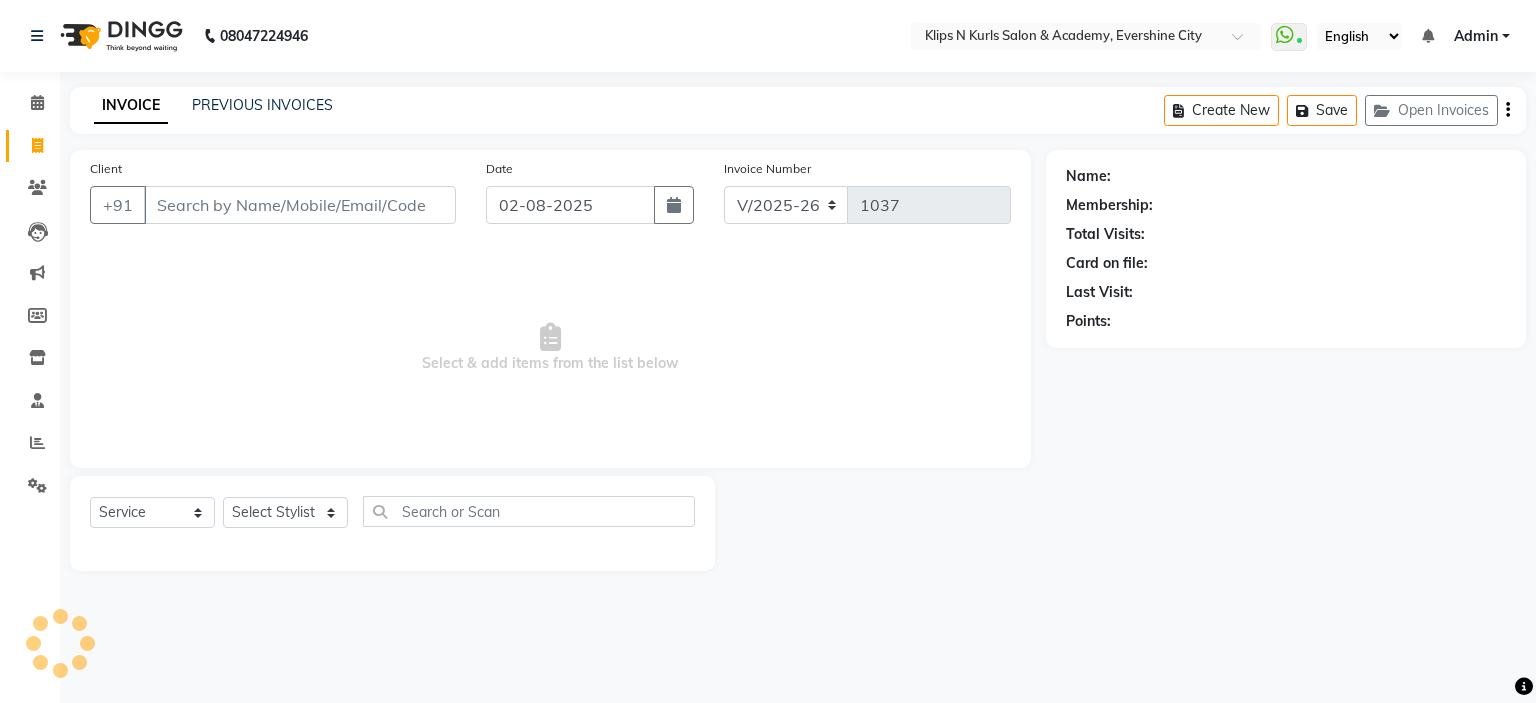 select on "[NUMBER]" 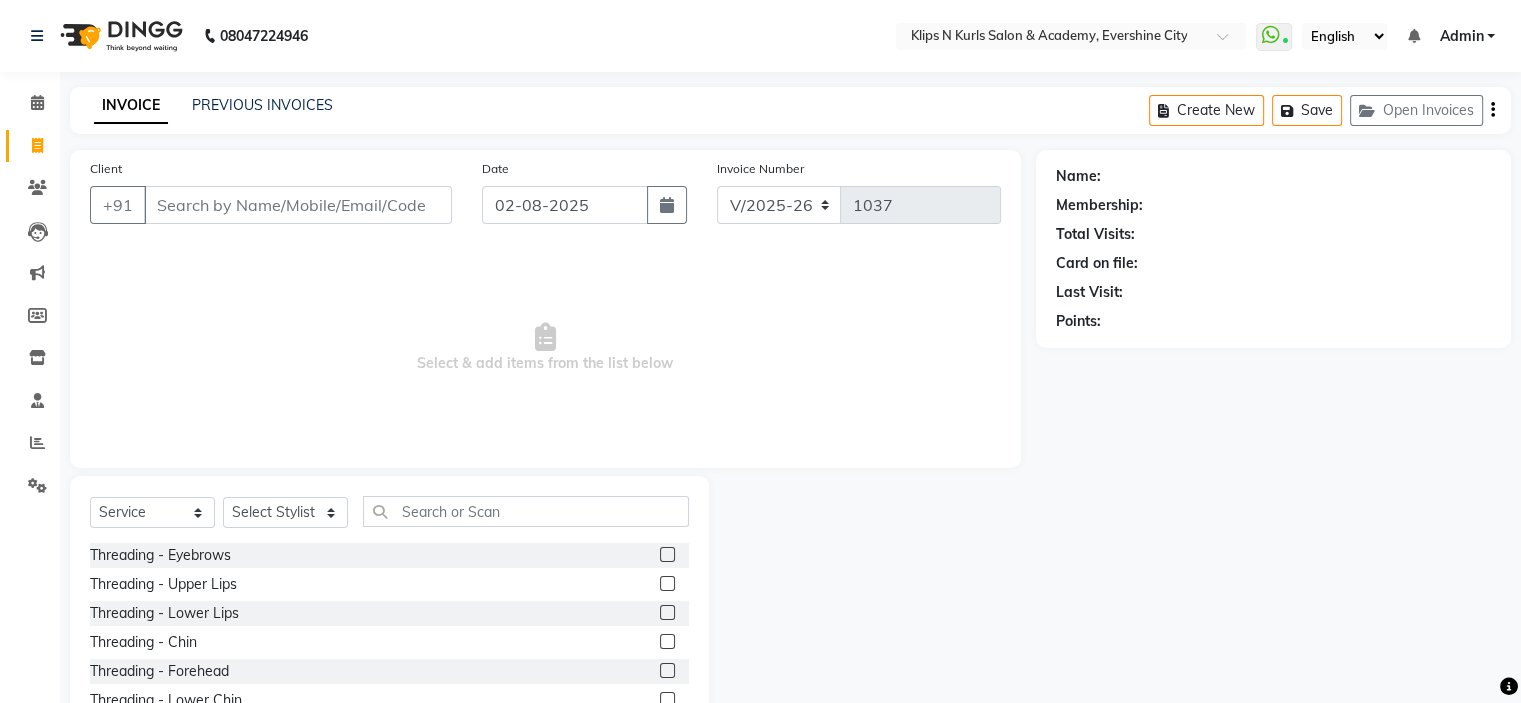 click on "Client" at bounding box center [298, 205] 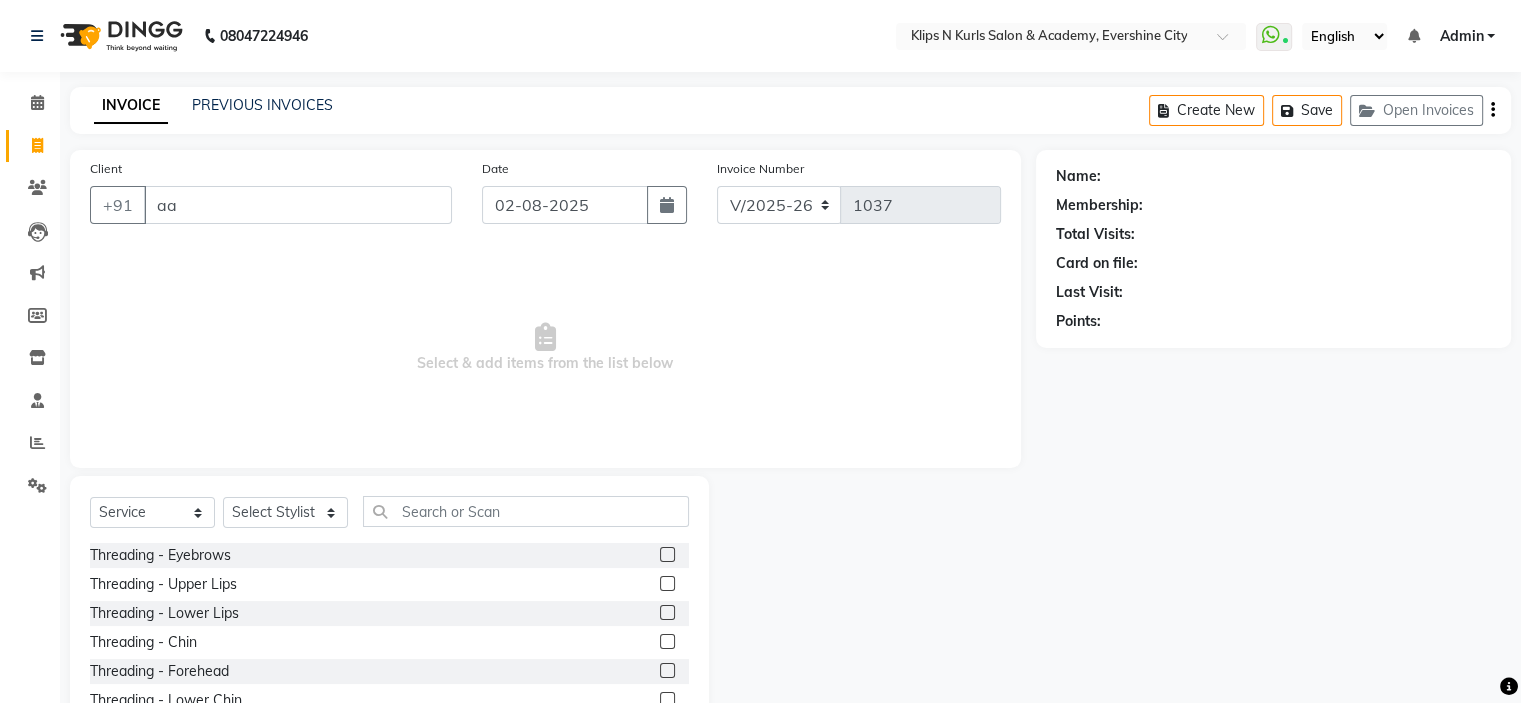 type on "a" 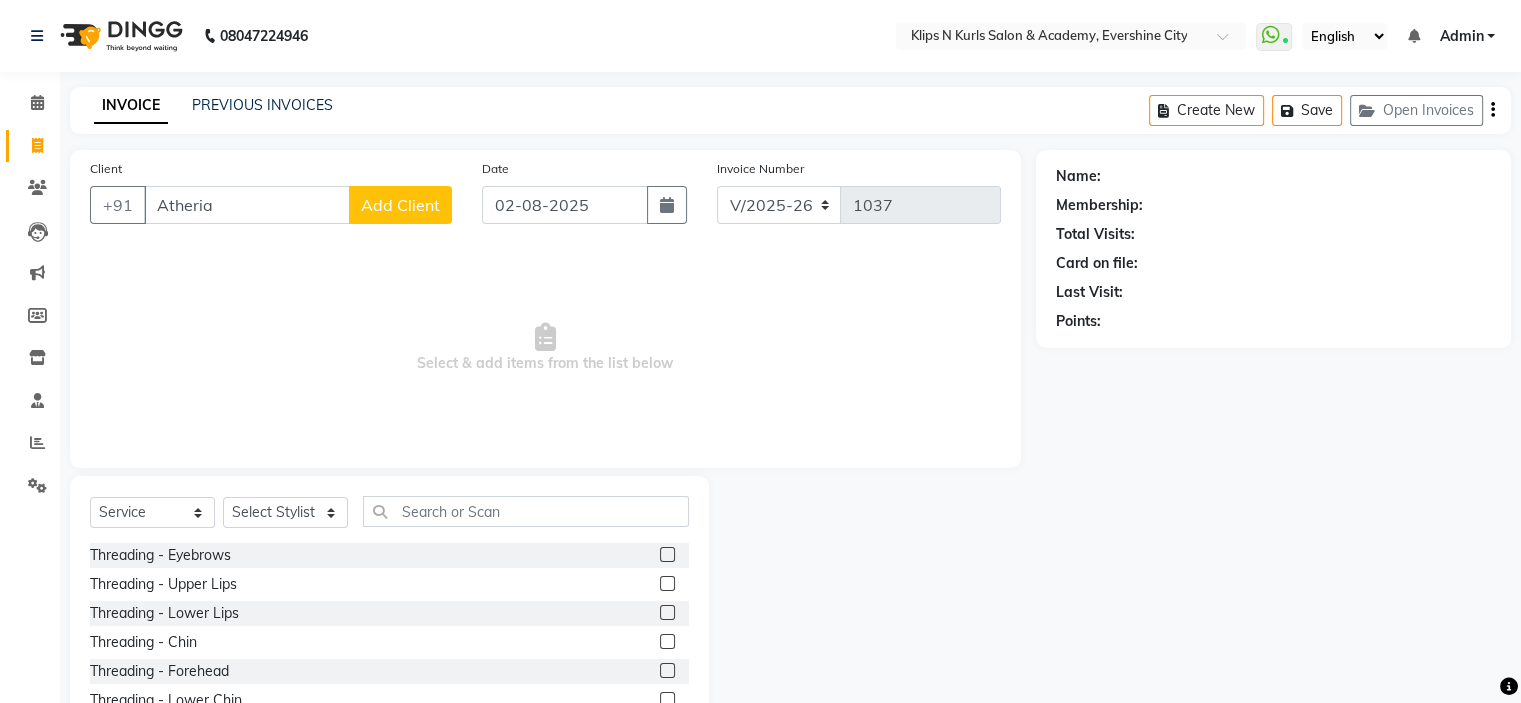 click on "Atheria" at bounding box center [247, 205] 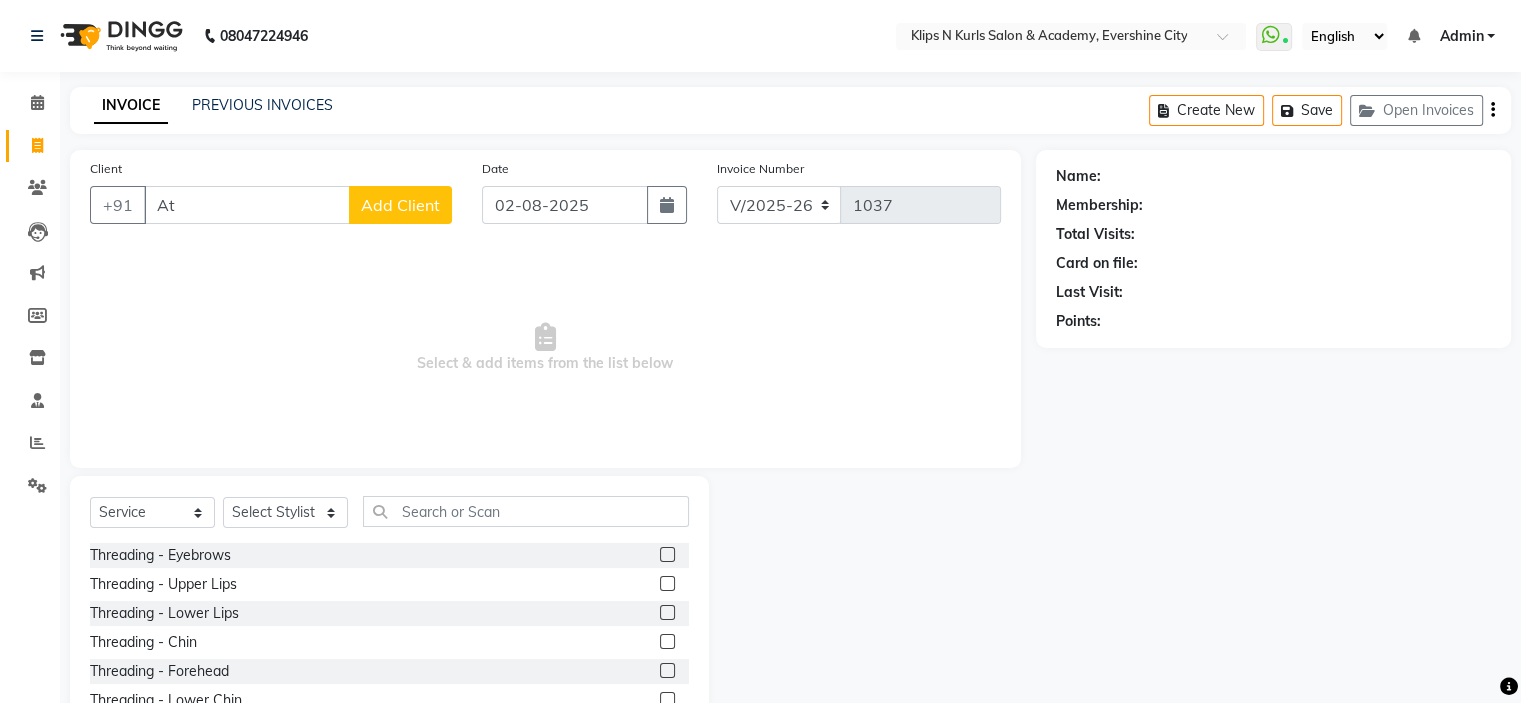 type on "A" 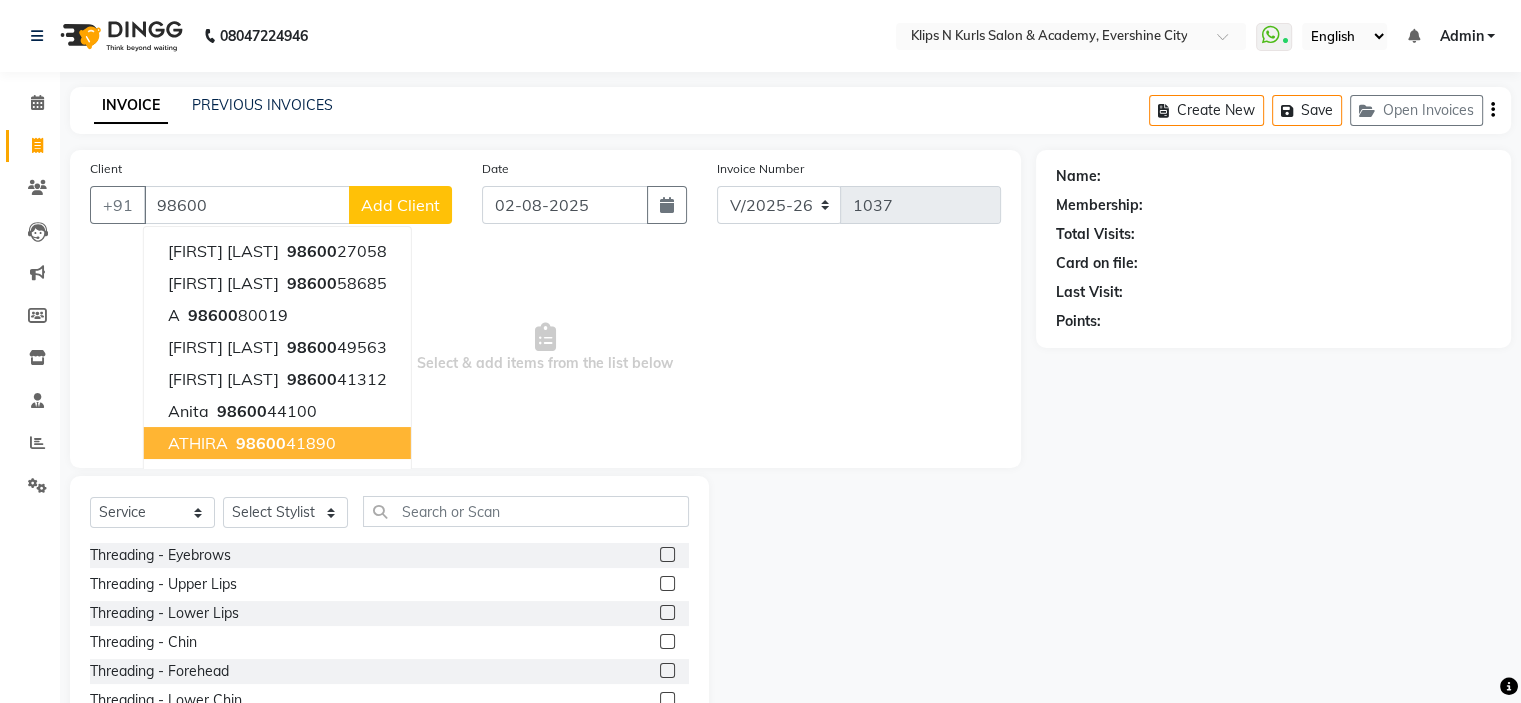 click on "98600 41890" at bounding box center [284, 443] 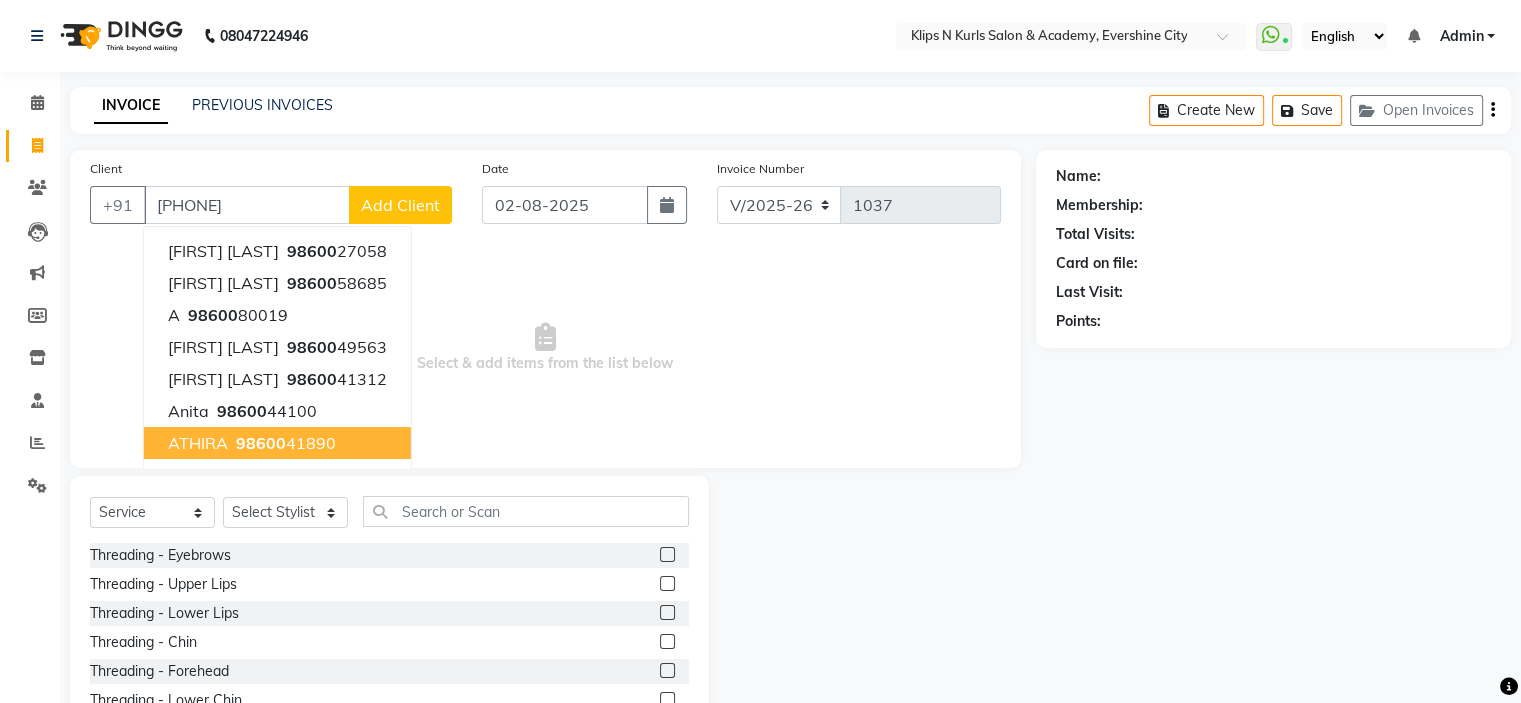 type on "9860041890" 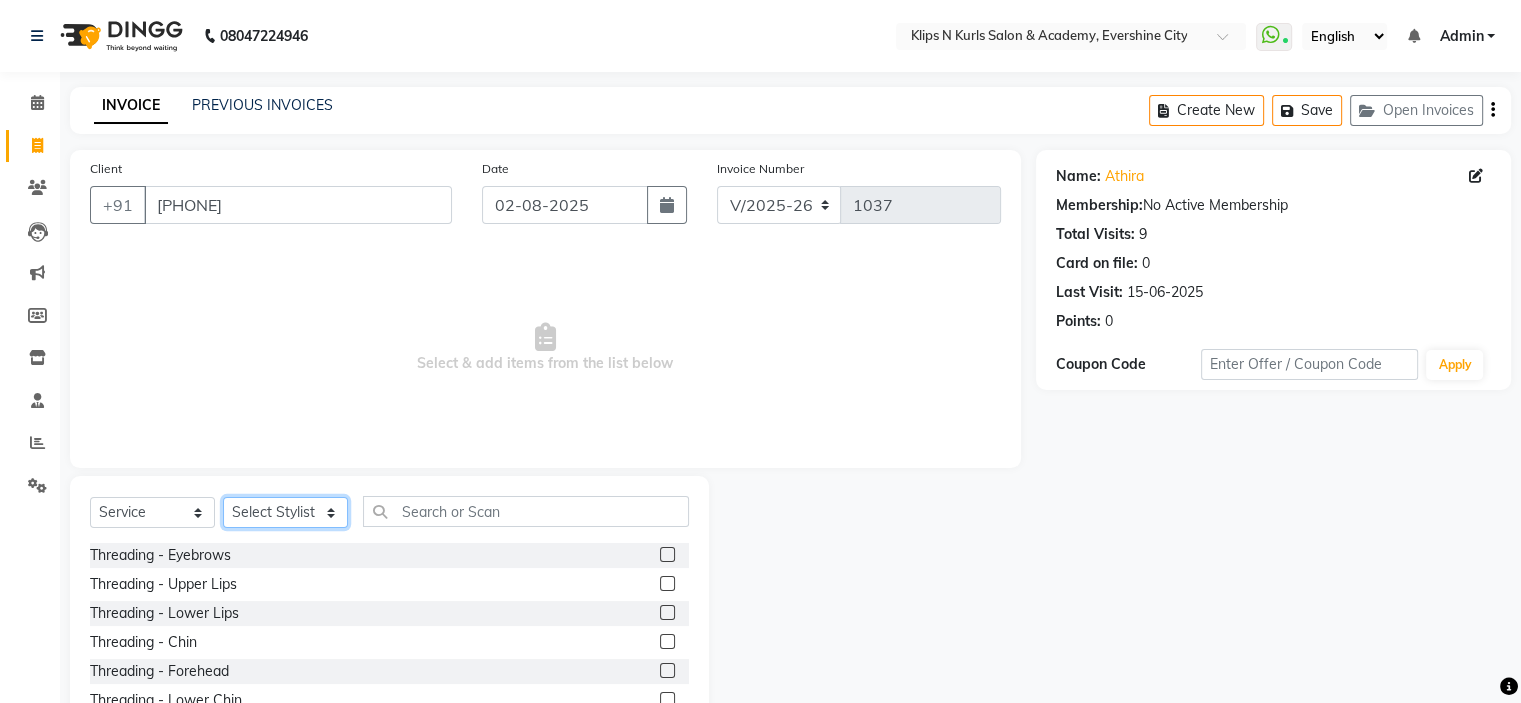 click on "Select Stylist [FIRST] Front Desk [FIRST] [FIRST] [FIRST] [FIRST] [FIRST] [FIRST] [FIRST]" 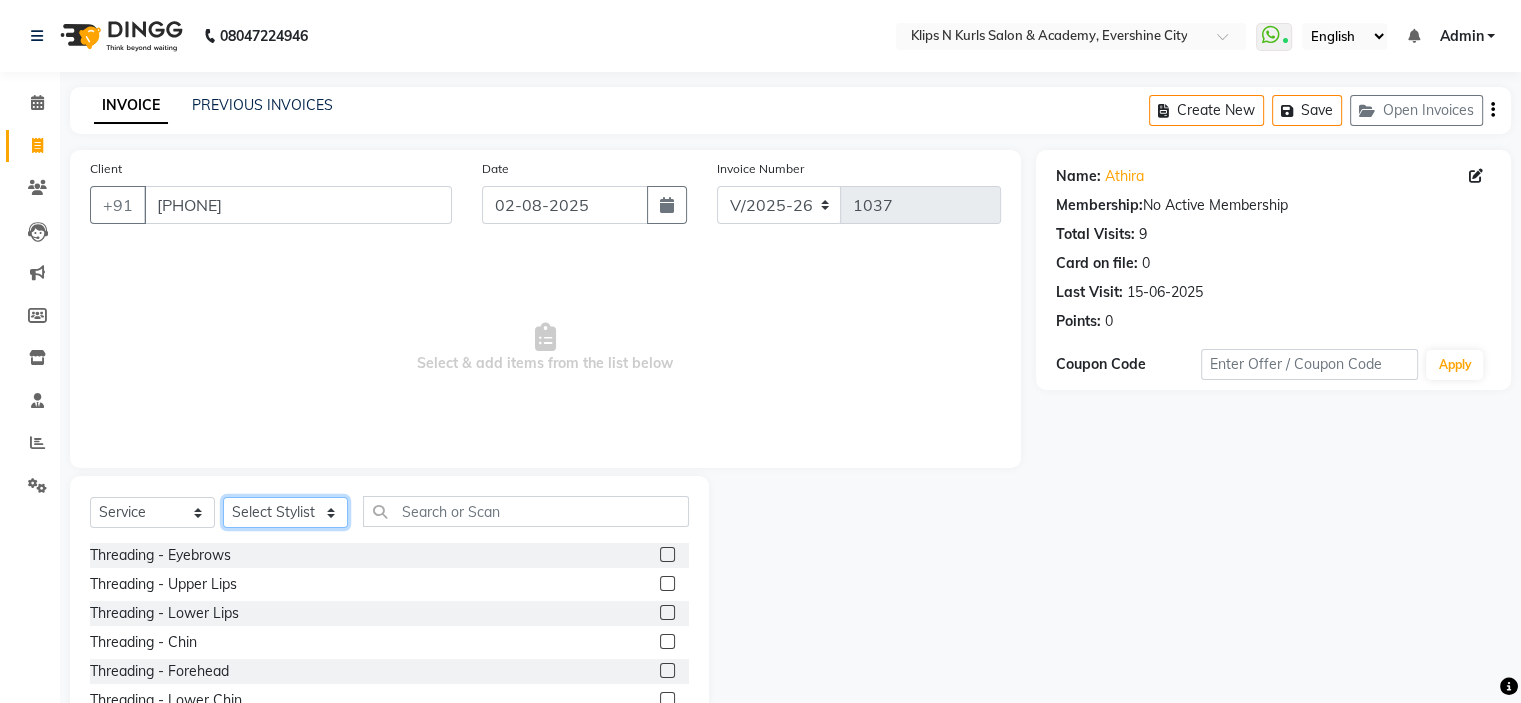 select on "19587" 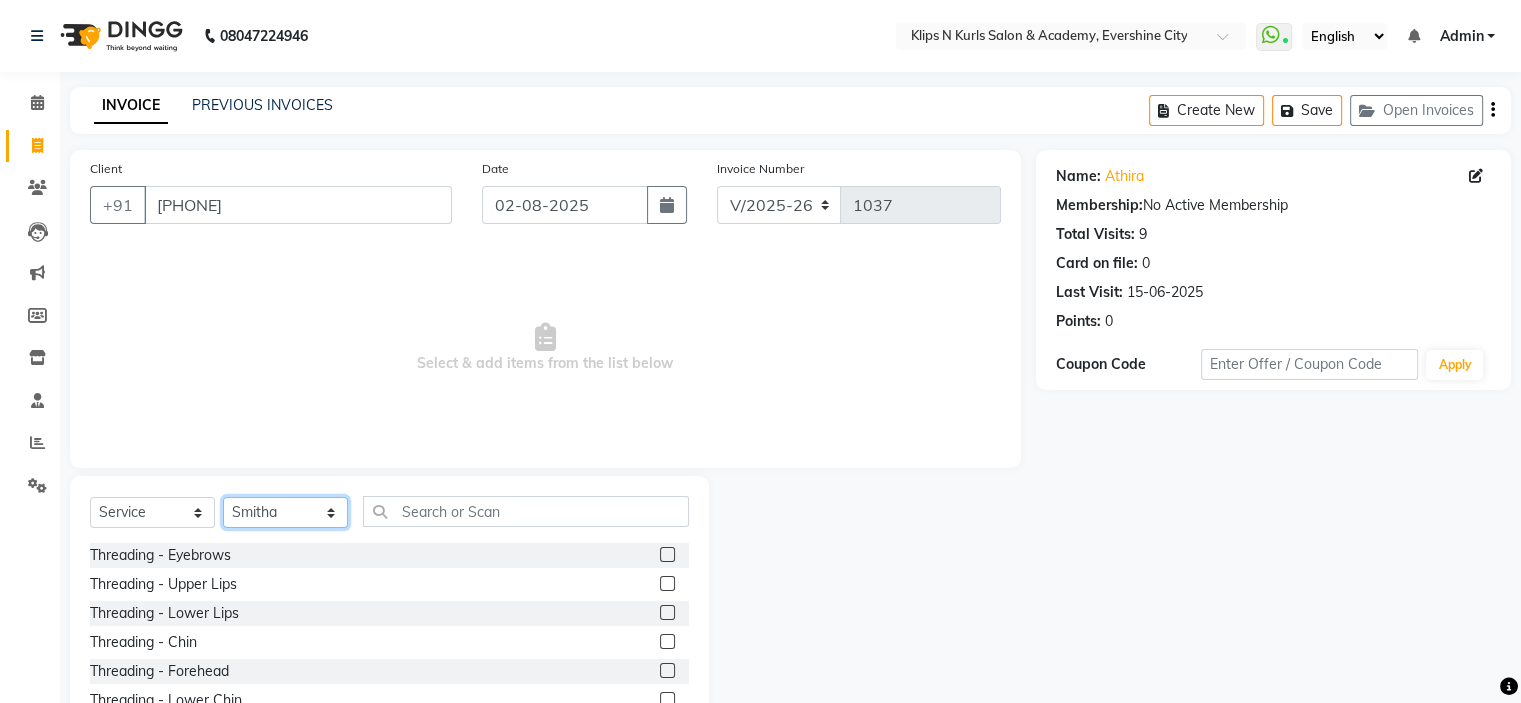 click on "Select Stylist [FIRST] Front Desk [FIRST] [FIRST] [FIRST] [FIRST] [FIRST] [FIRST] [FIRST]" 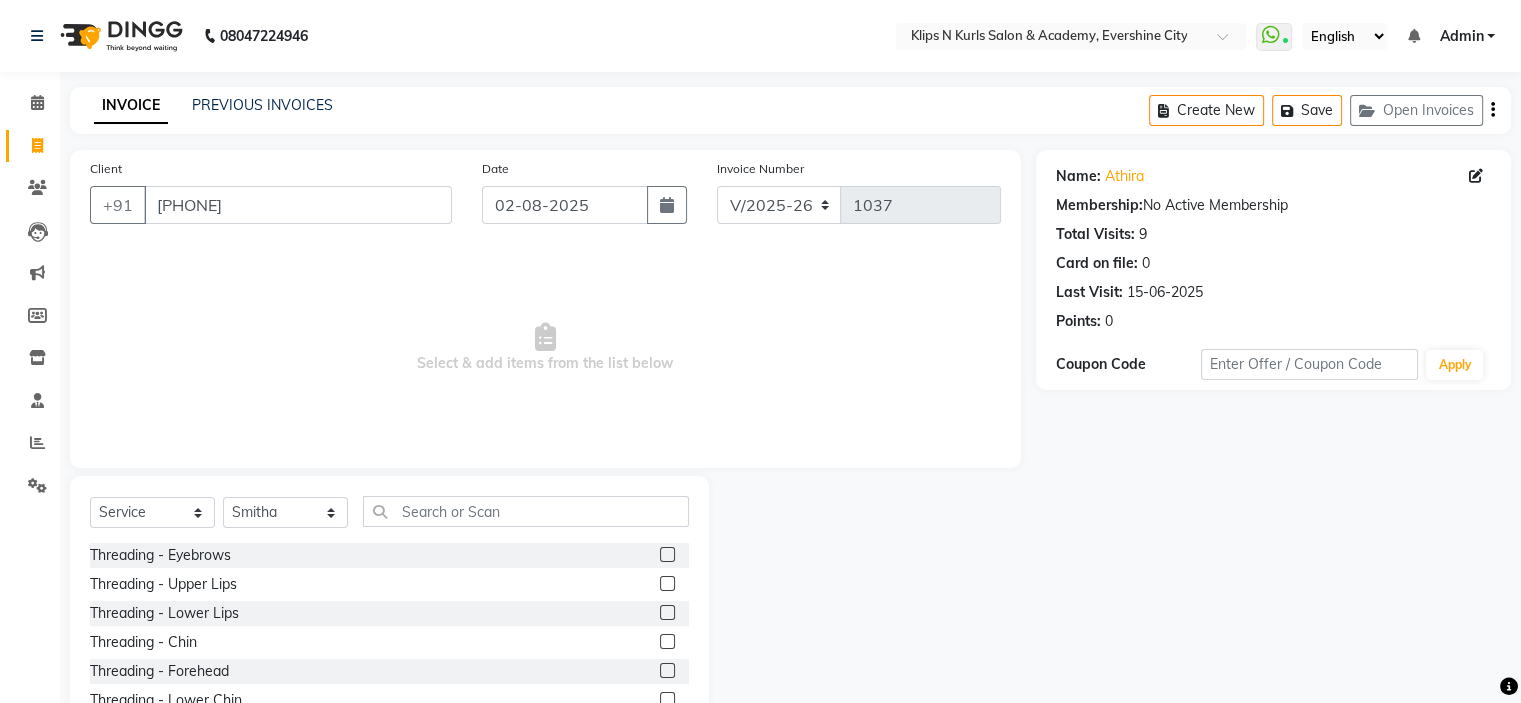 click 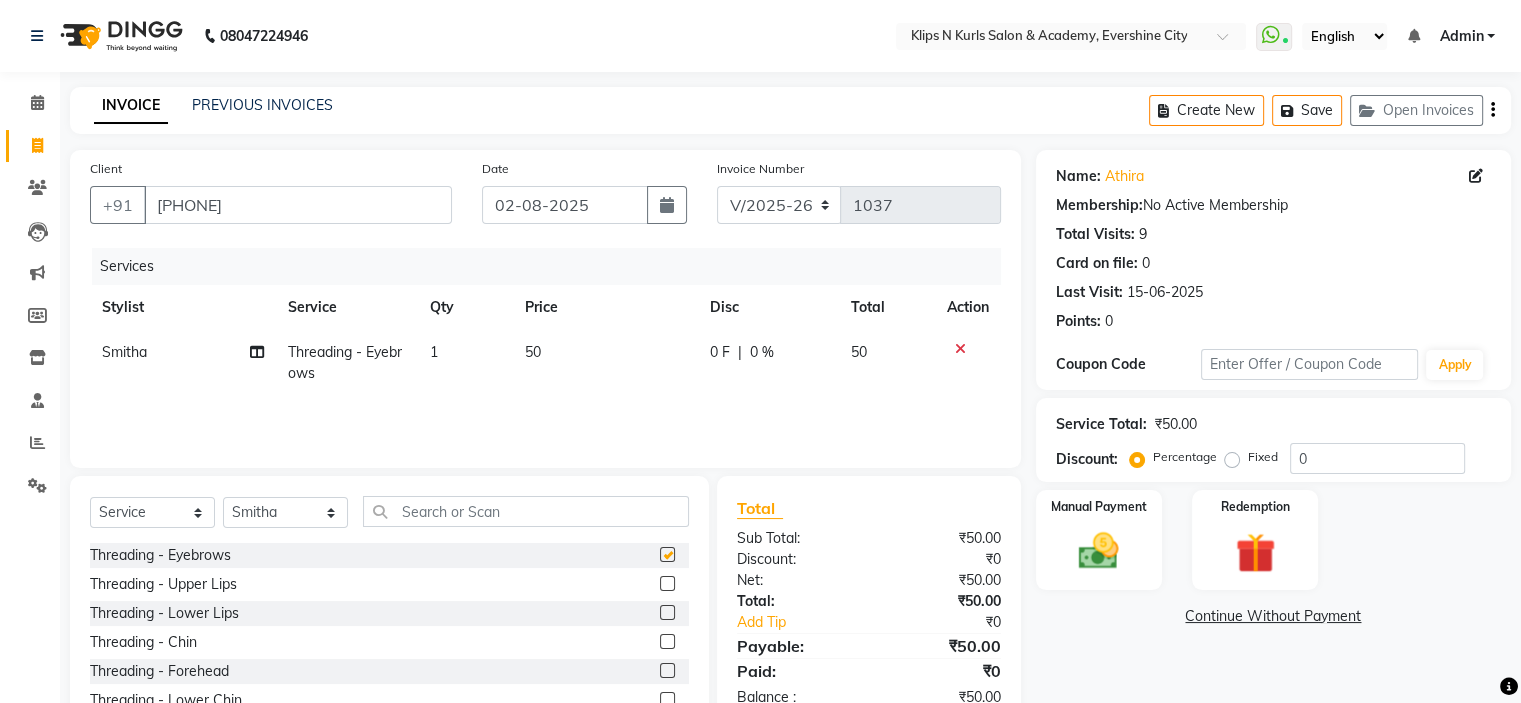 checkbox on "false" 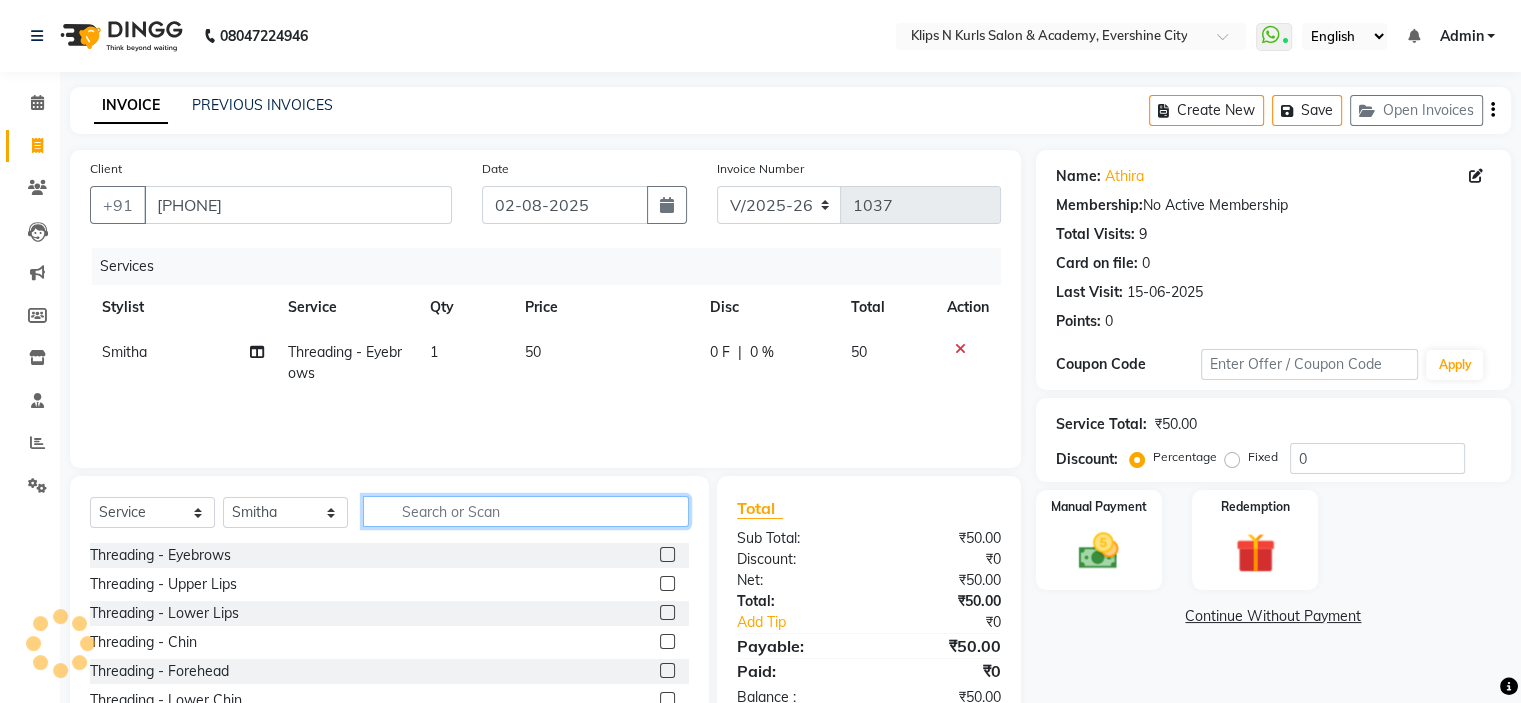 click 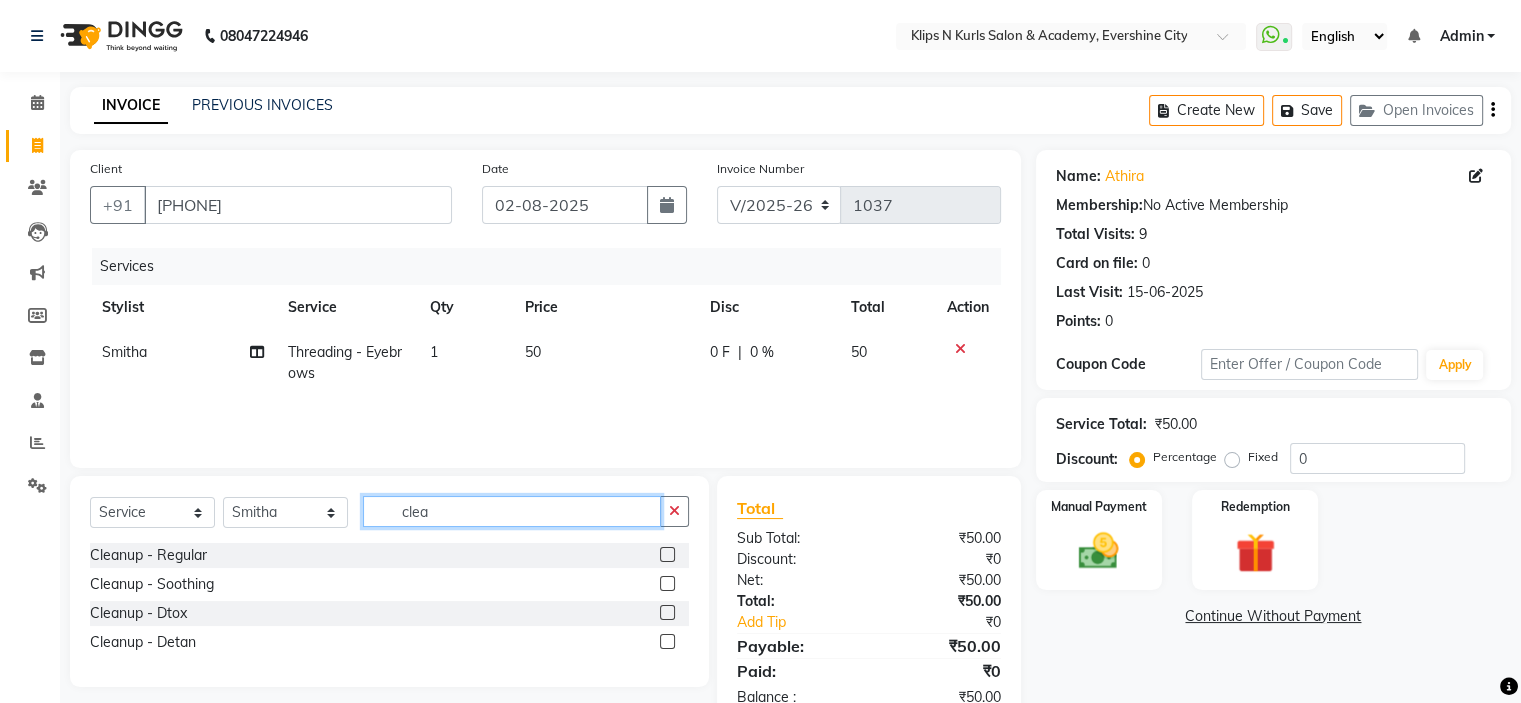 type on "clea" 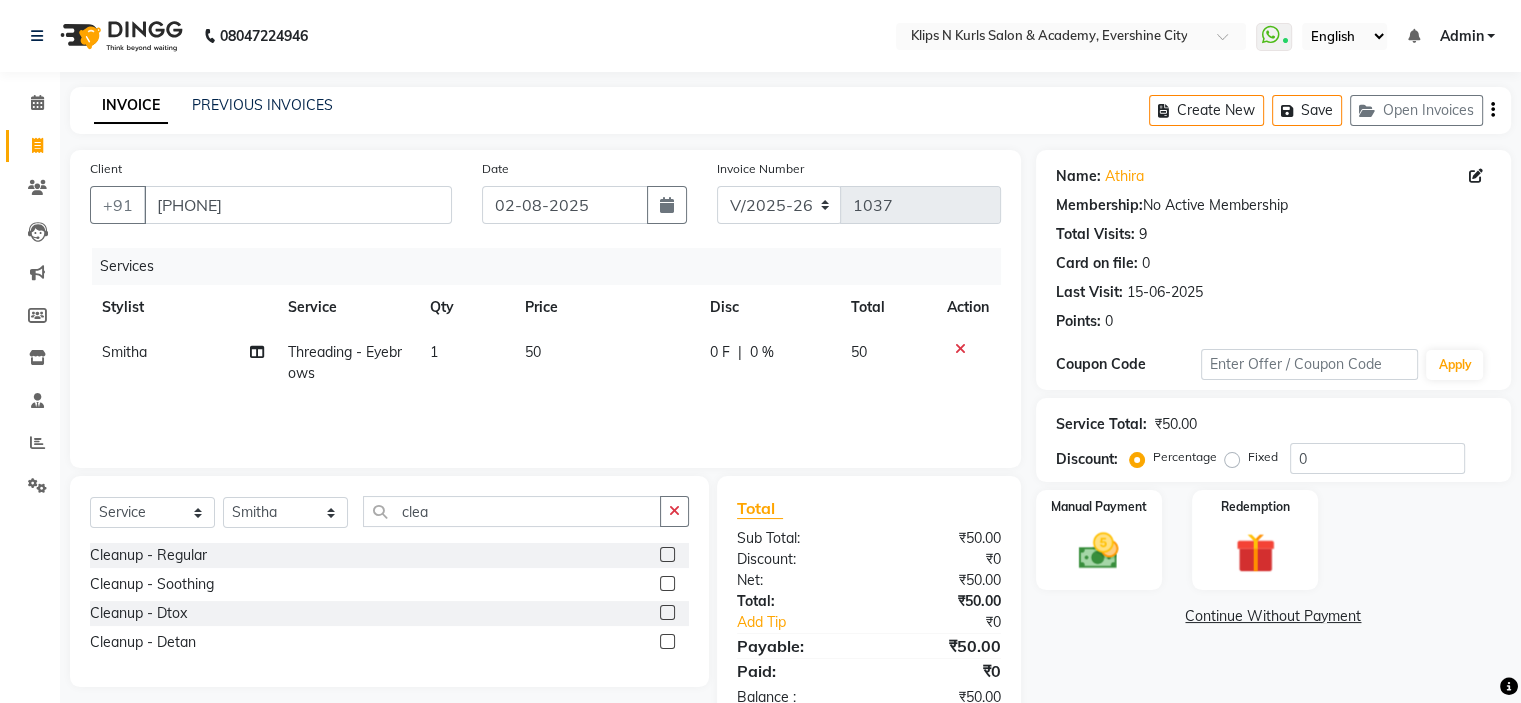 click 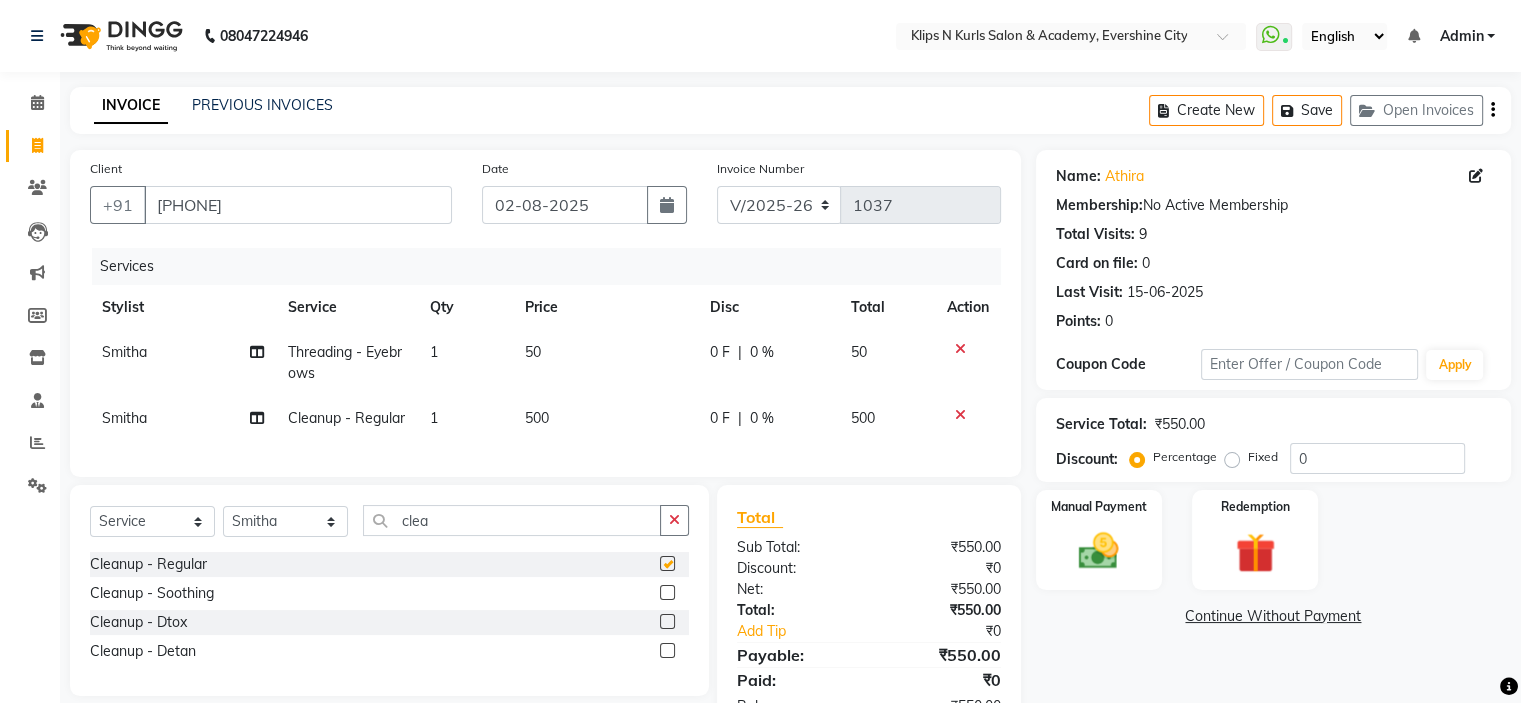 checkbox on "false" 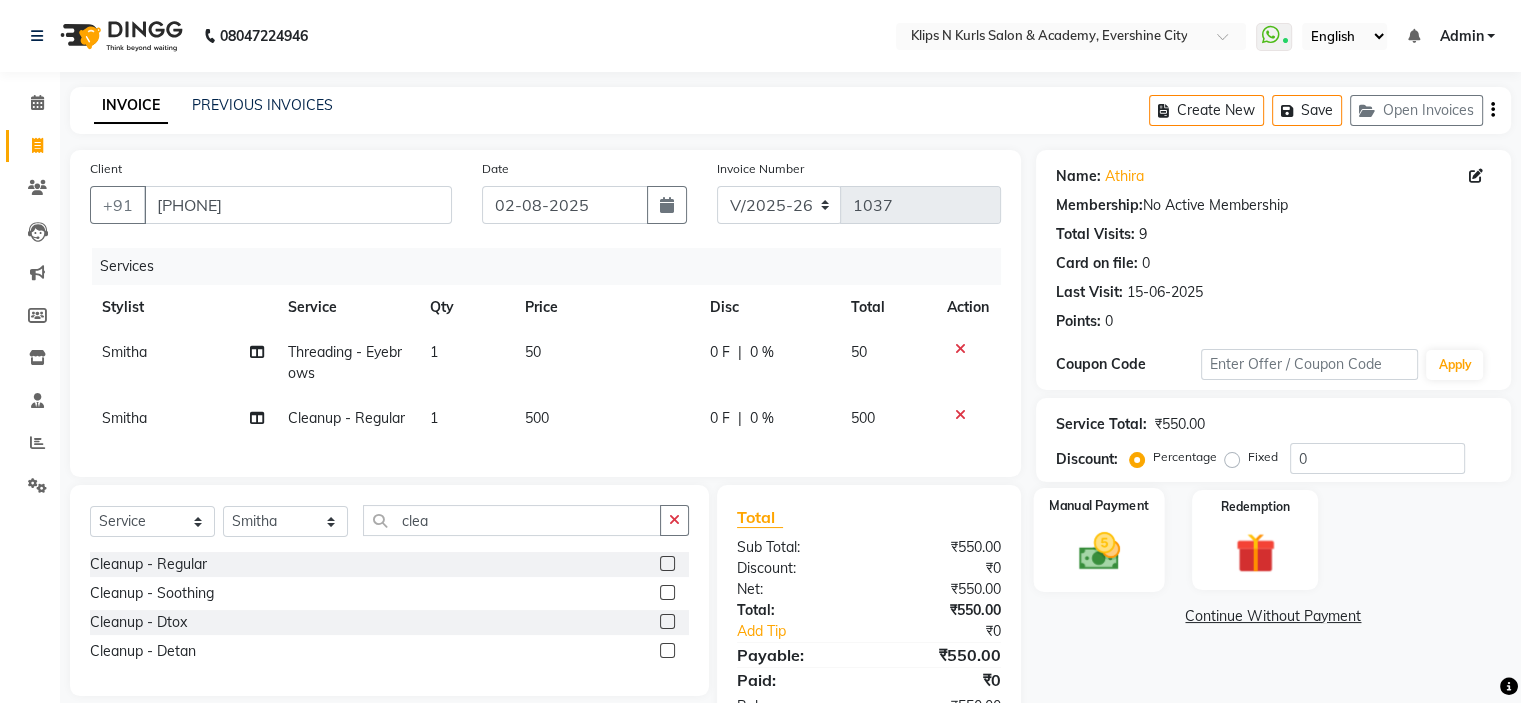 click 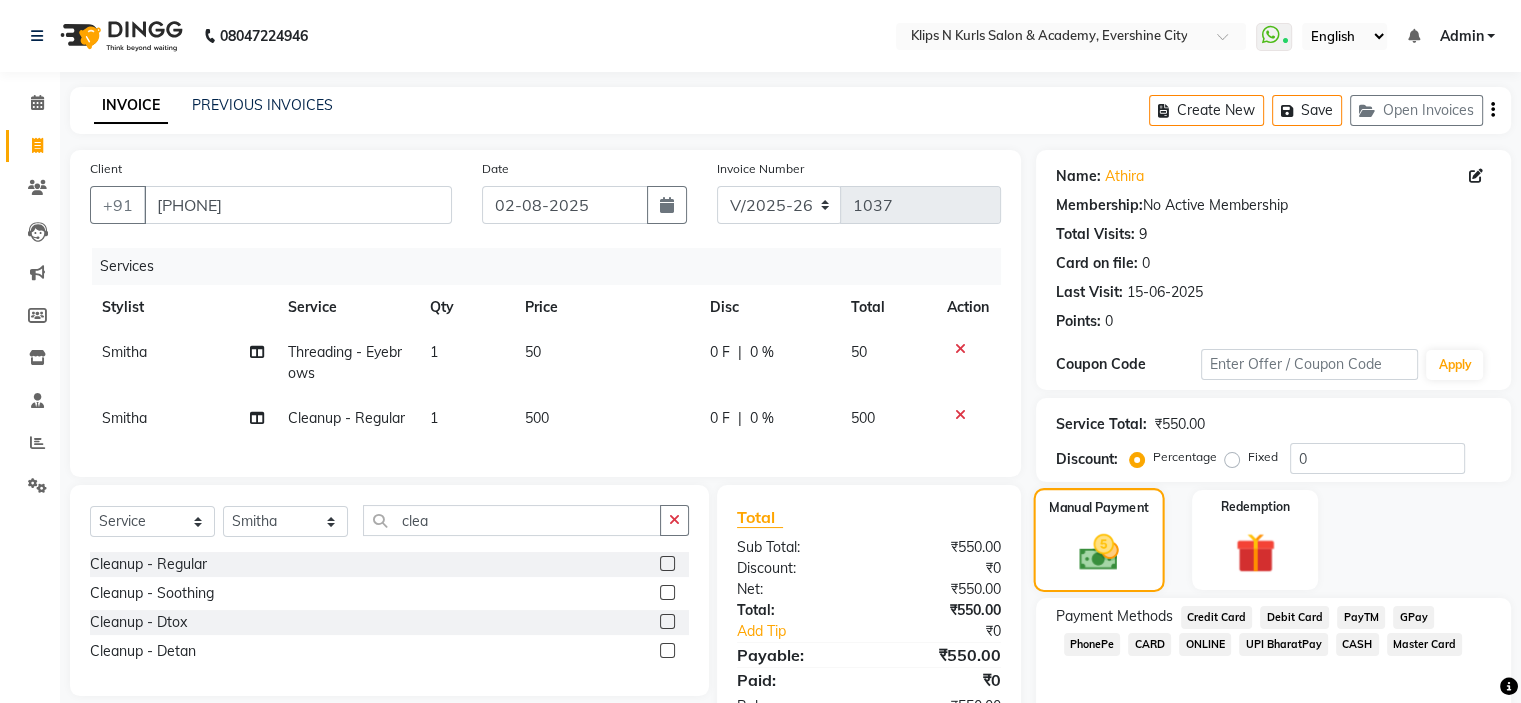 click 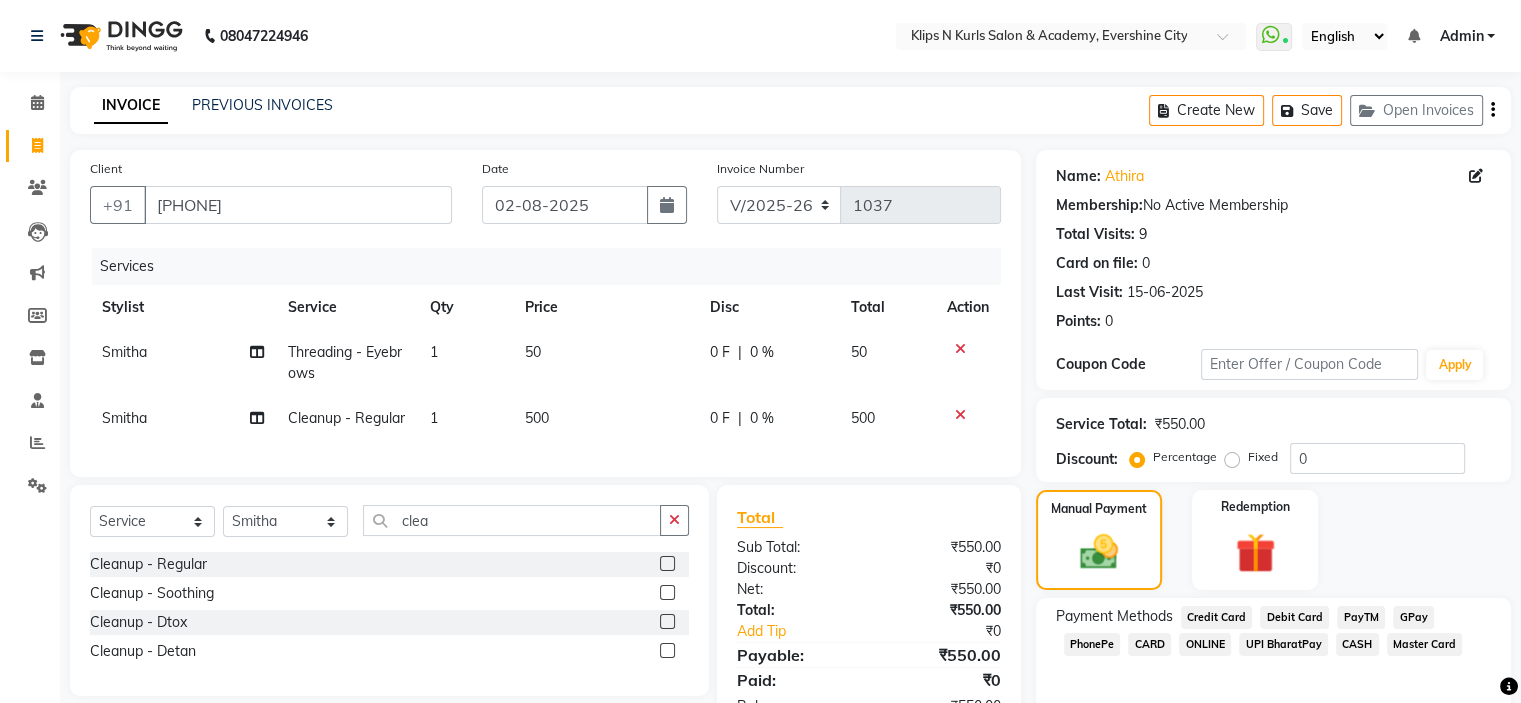 click on "GPay" 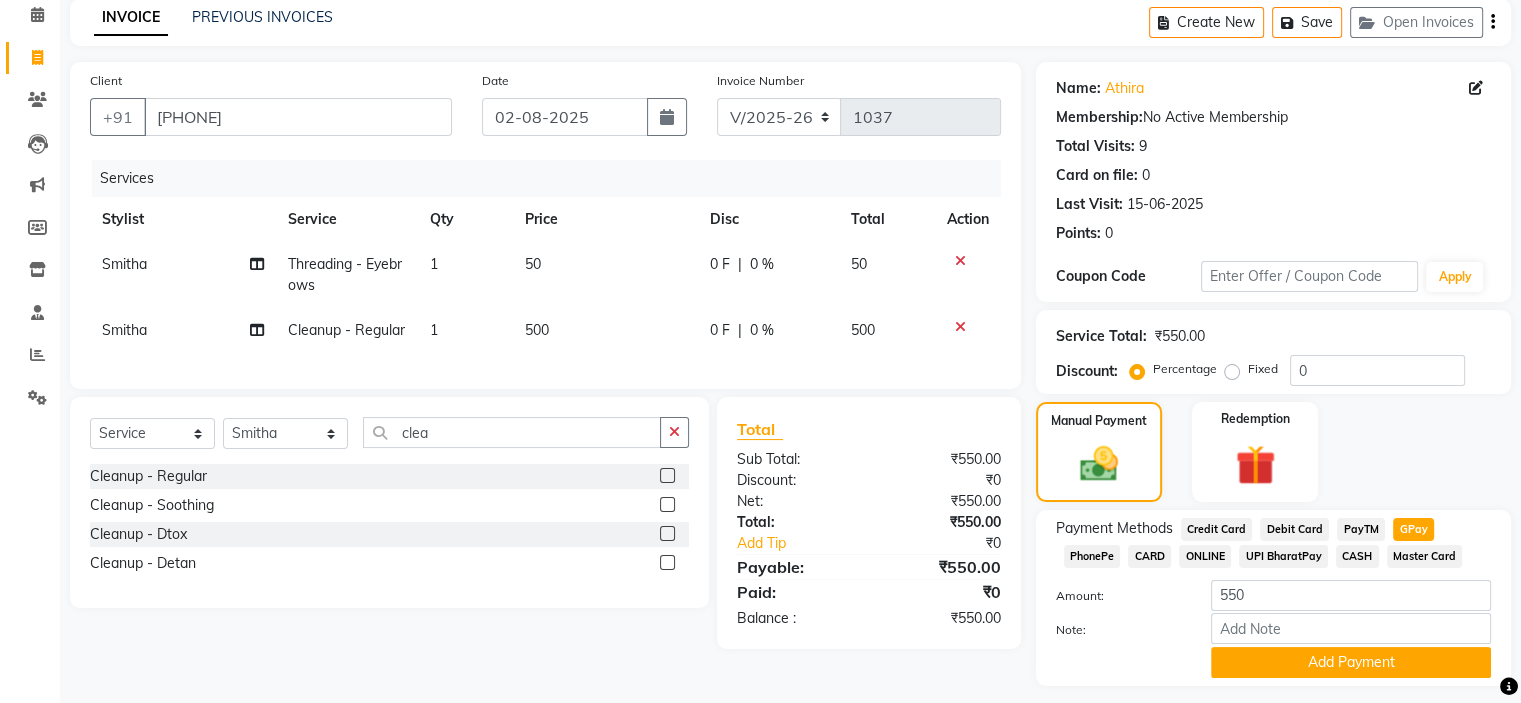 scroll, scrollTop: 144, scrollLeft: 0, axis: vertical 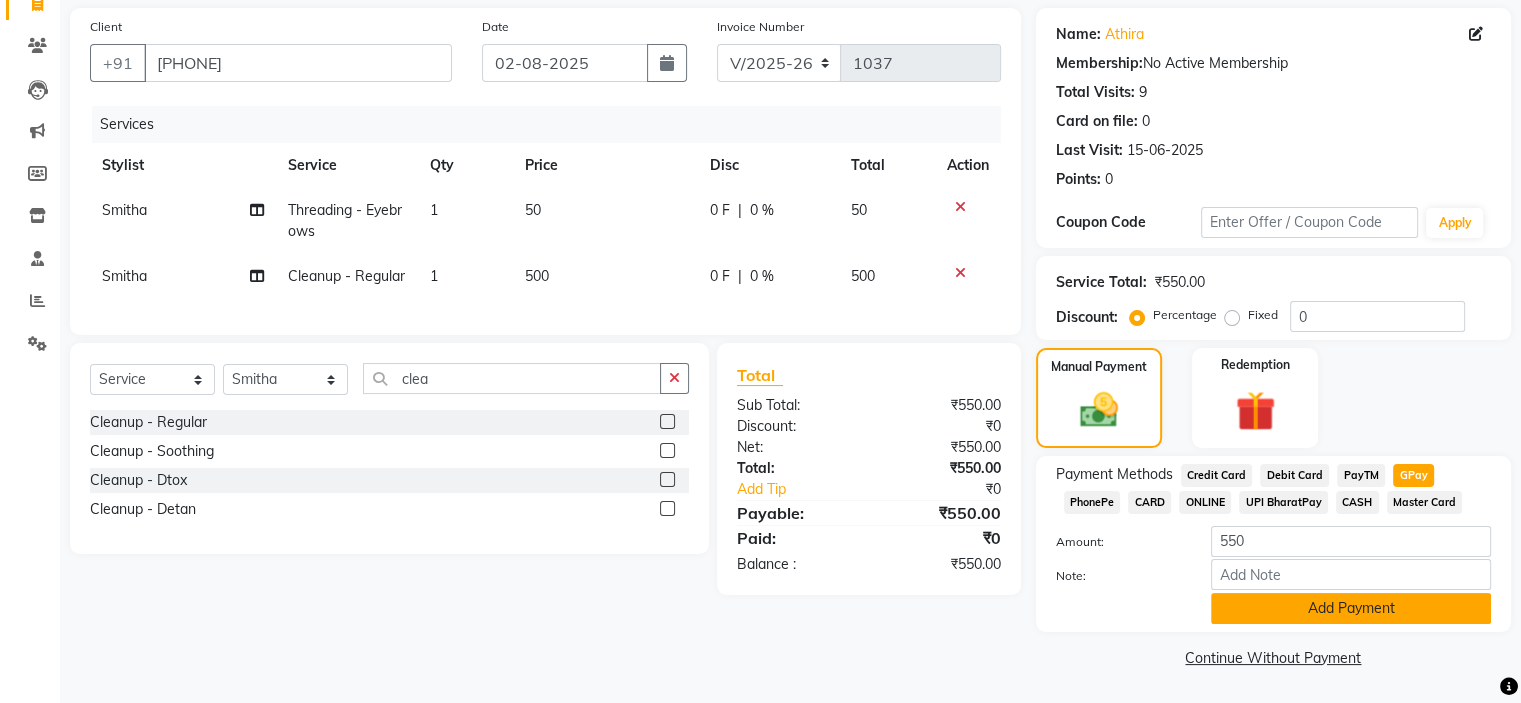 click on "Add Payment" 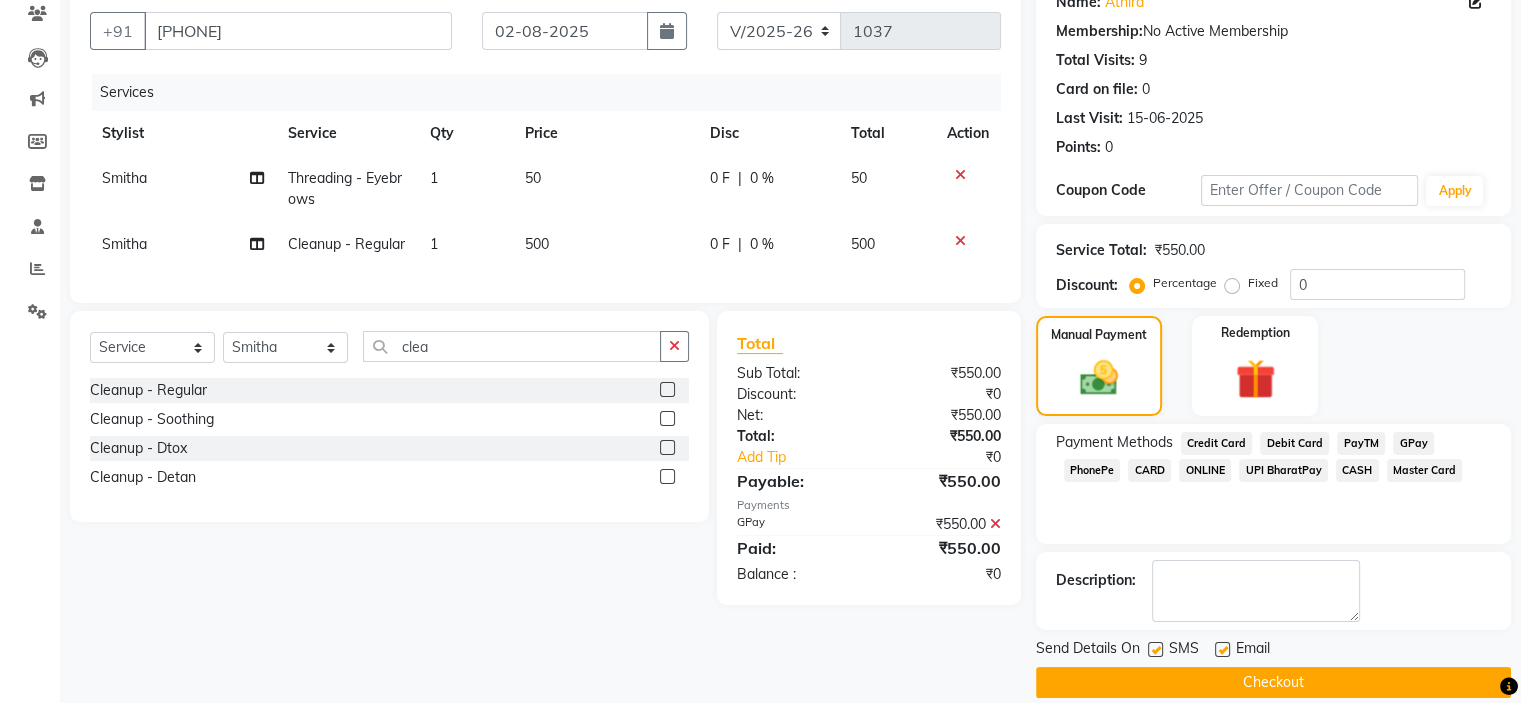 scroll, scrollTop: 197, scrollLeft: 0, axis: vertical 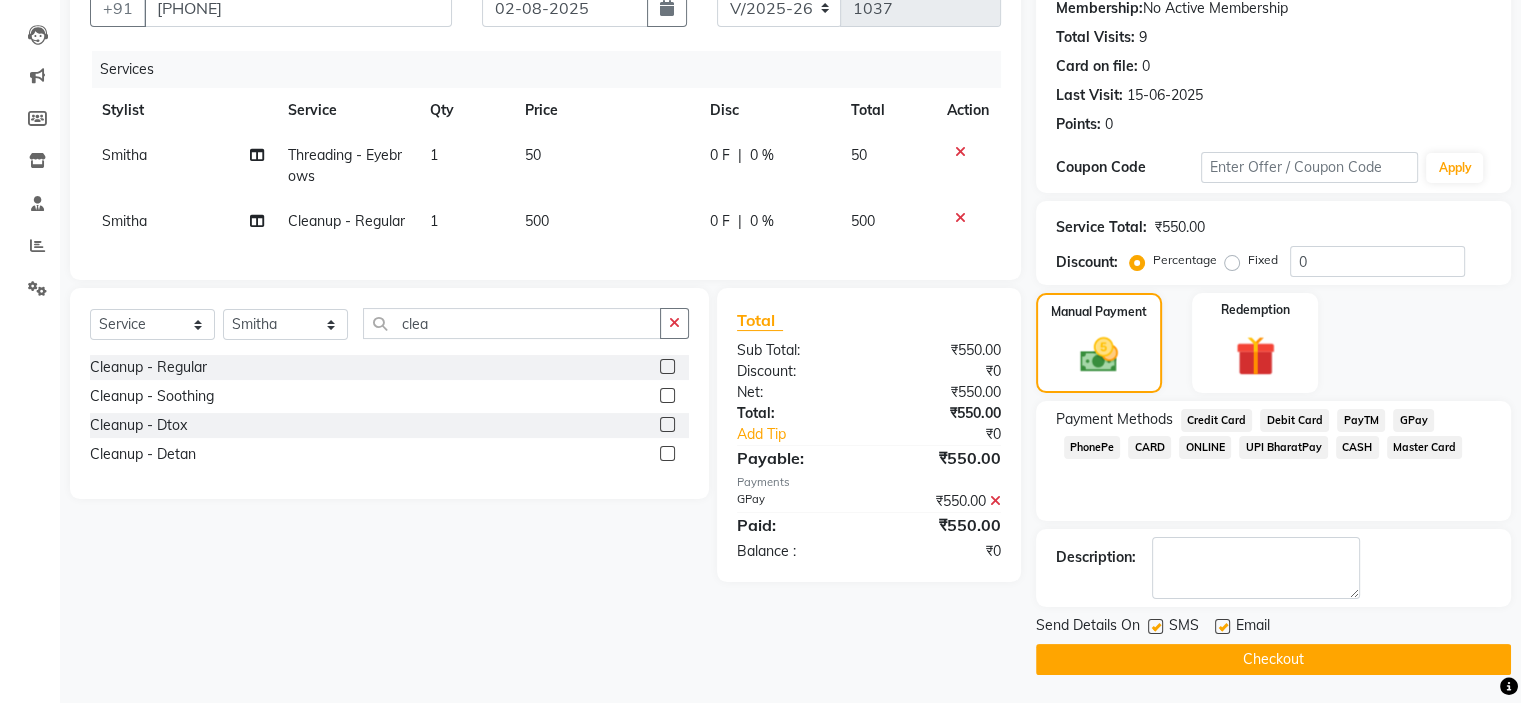 click on "Checkout" 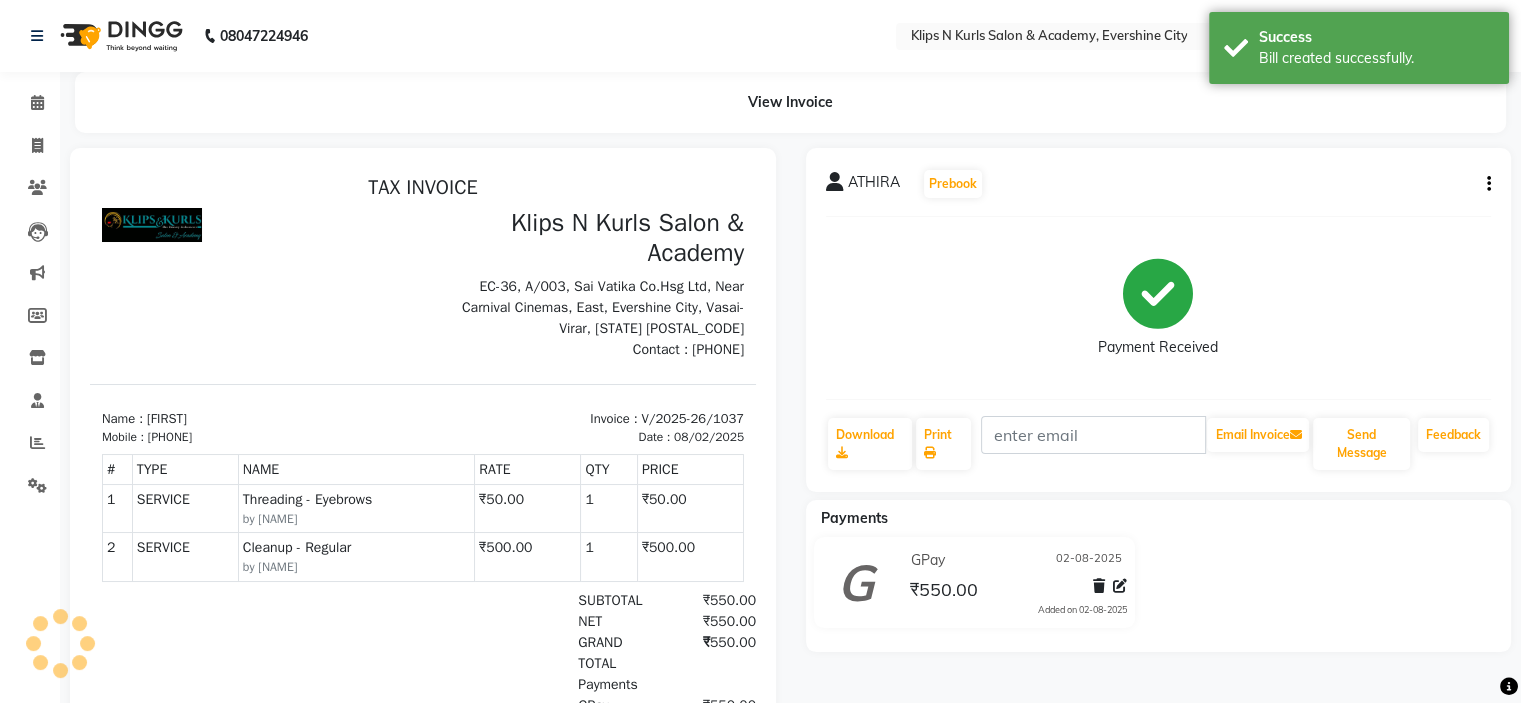 scroll, scrollTop: 0, scrollLeft: 0, axis: both 